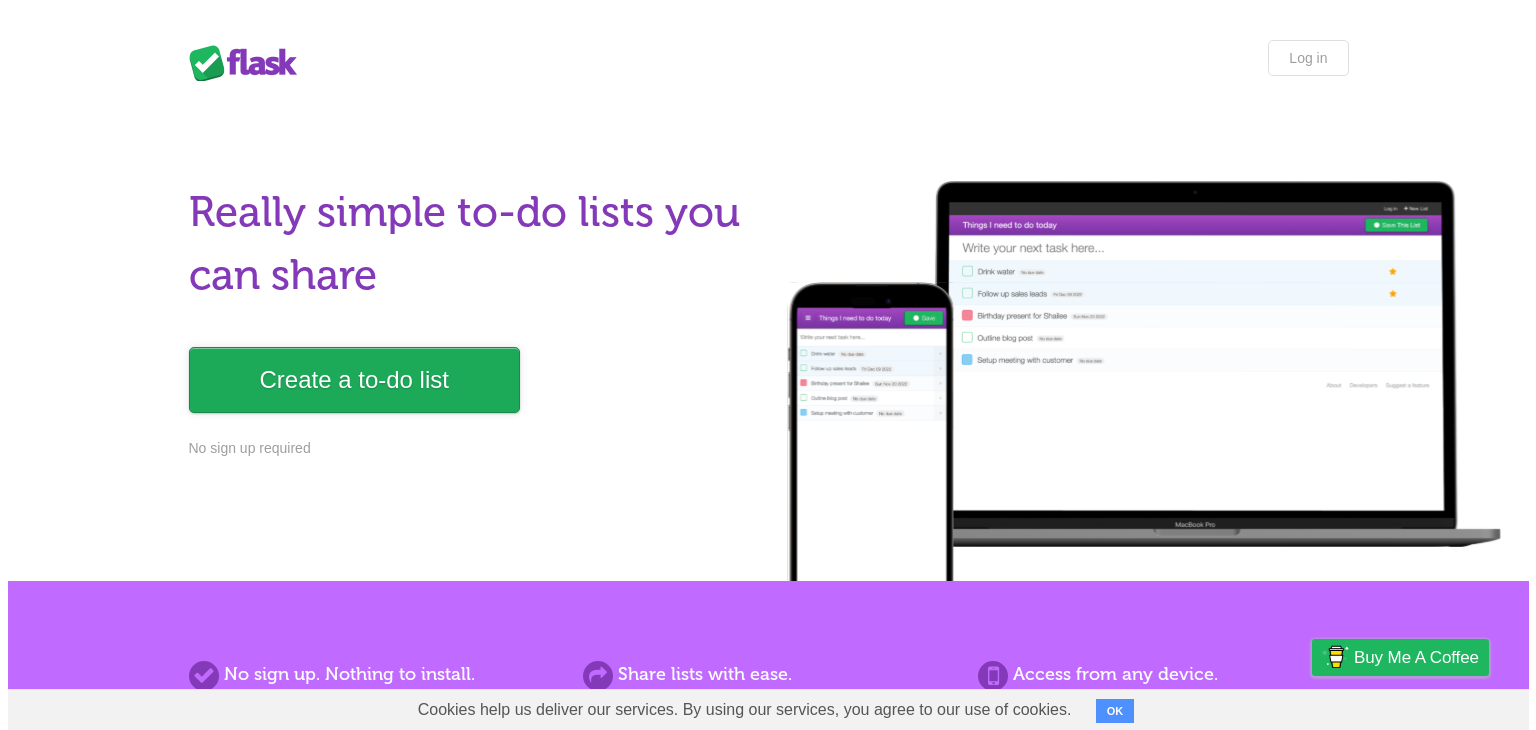 scroll, scrollTop: 0, scrollLeft: 0, axis: both 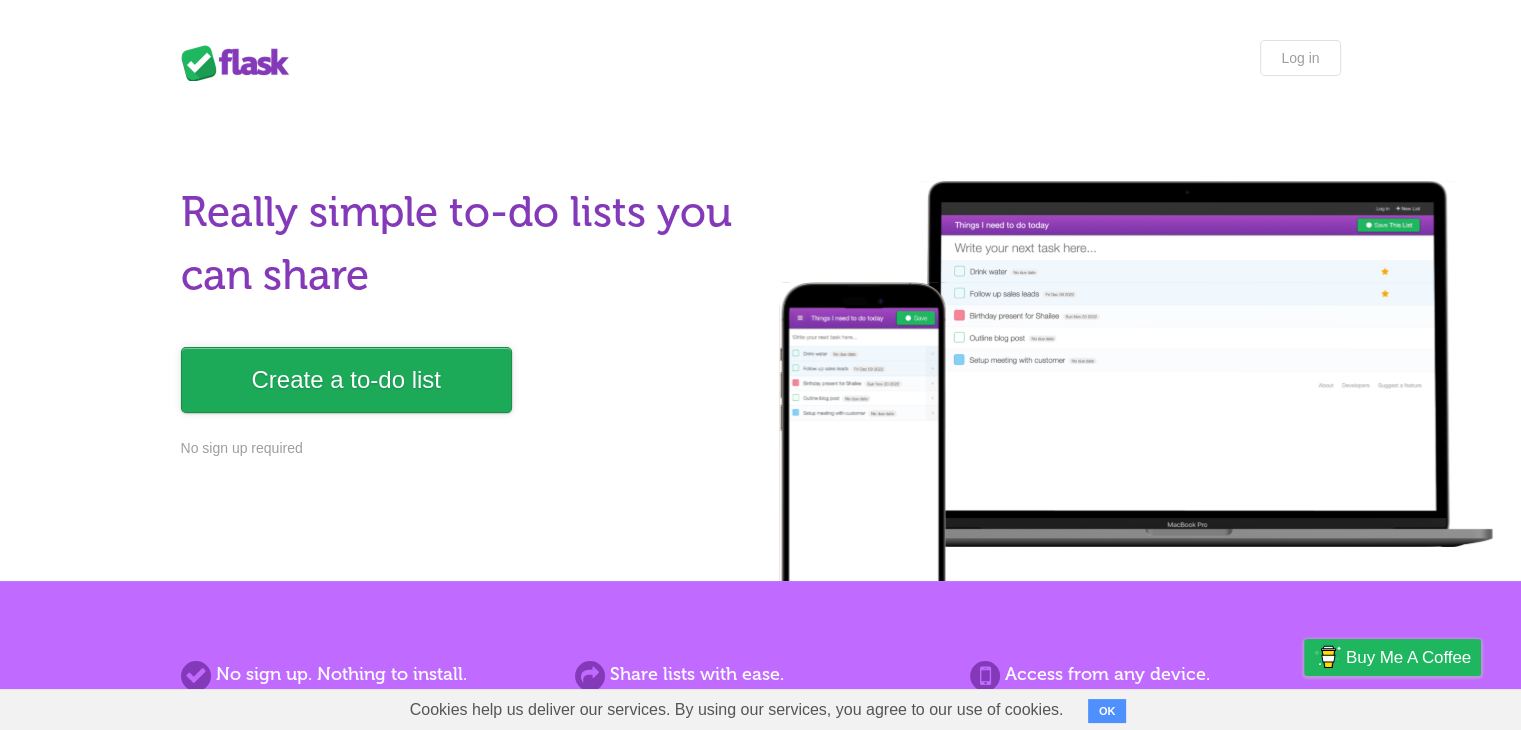click on "Create a to-do list" at bounding box center [346, 380] 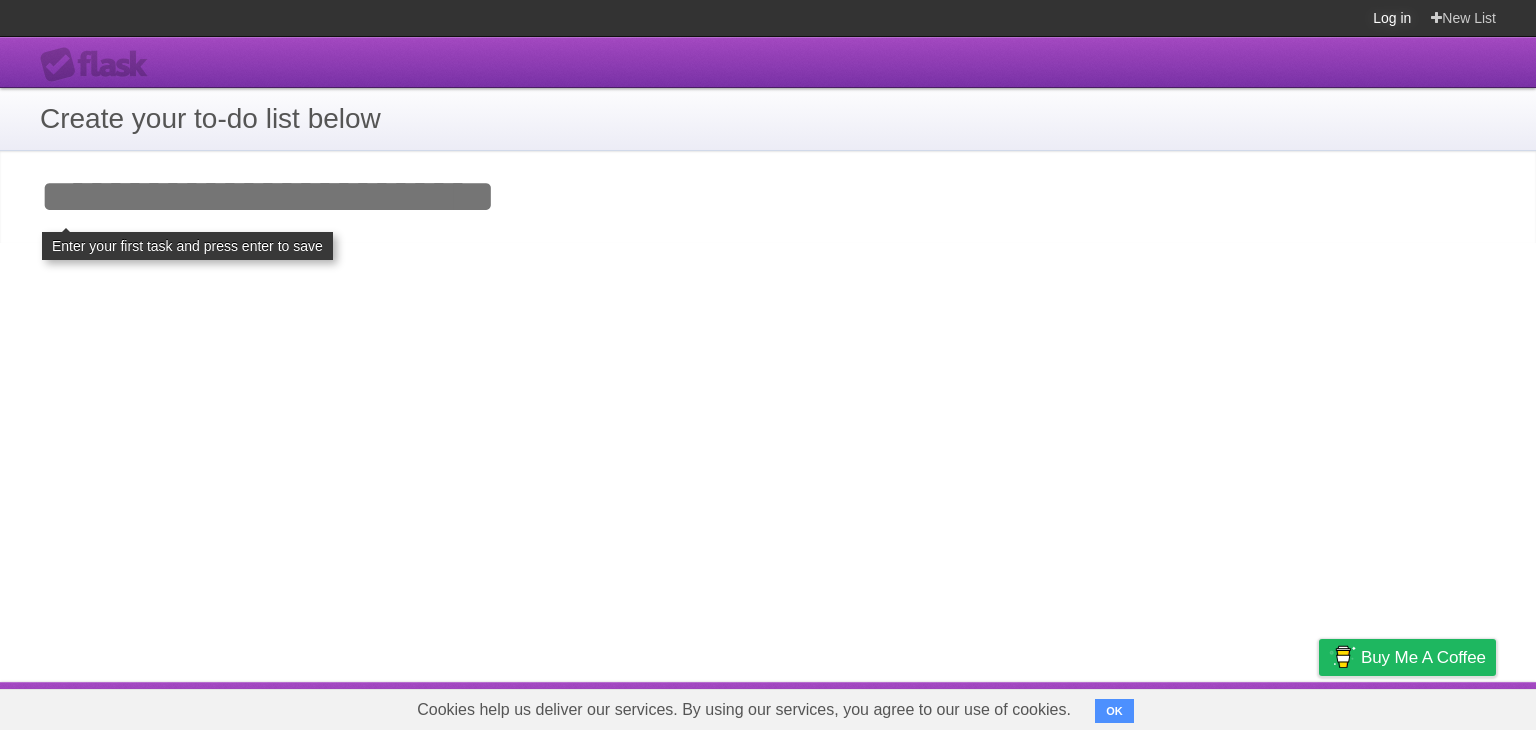 click on "Log in" at bounding box center [1392, 18] 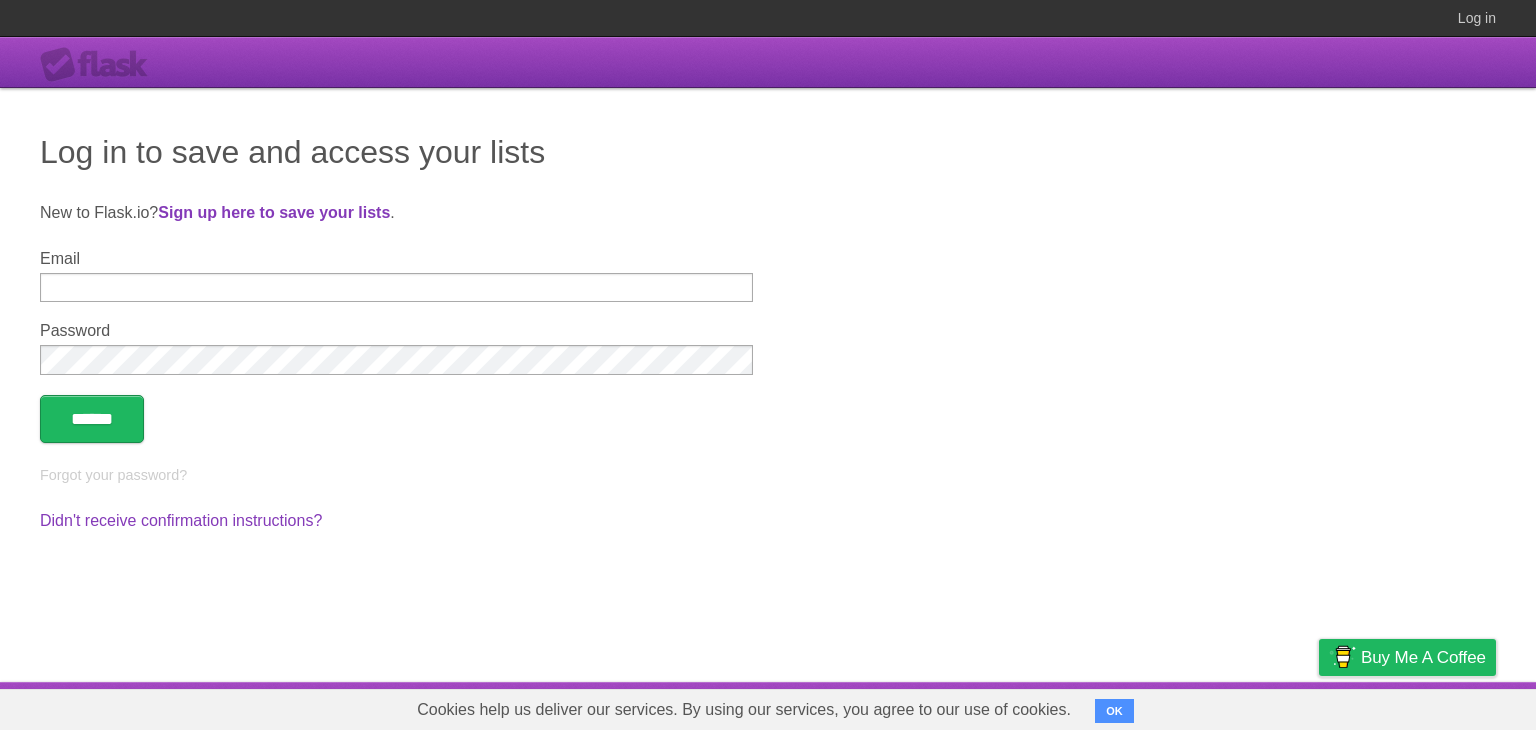 click on "Email" at bounding box center [396, 287] 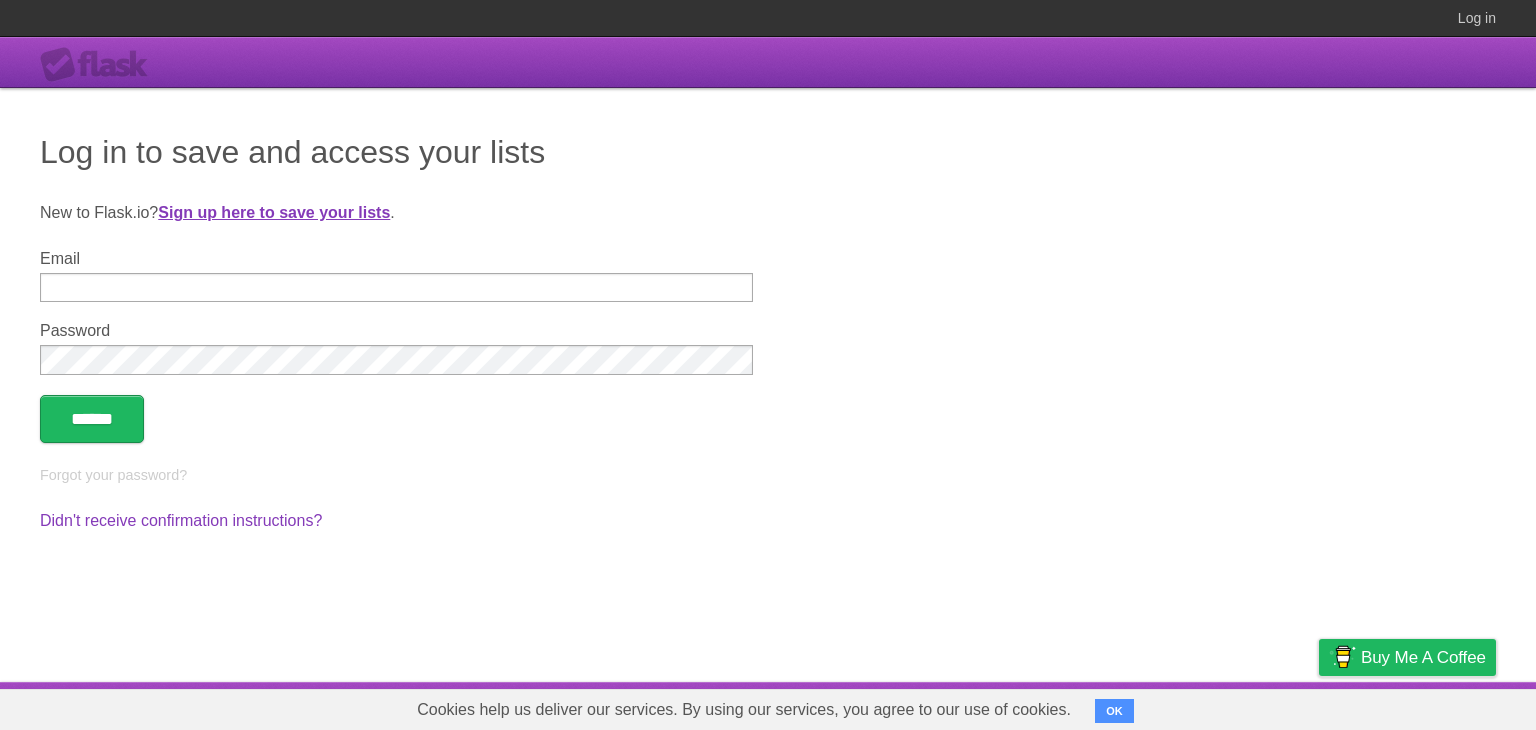 click on "Sign up here to save your lists" at bounding box center (274, 212) 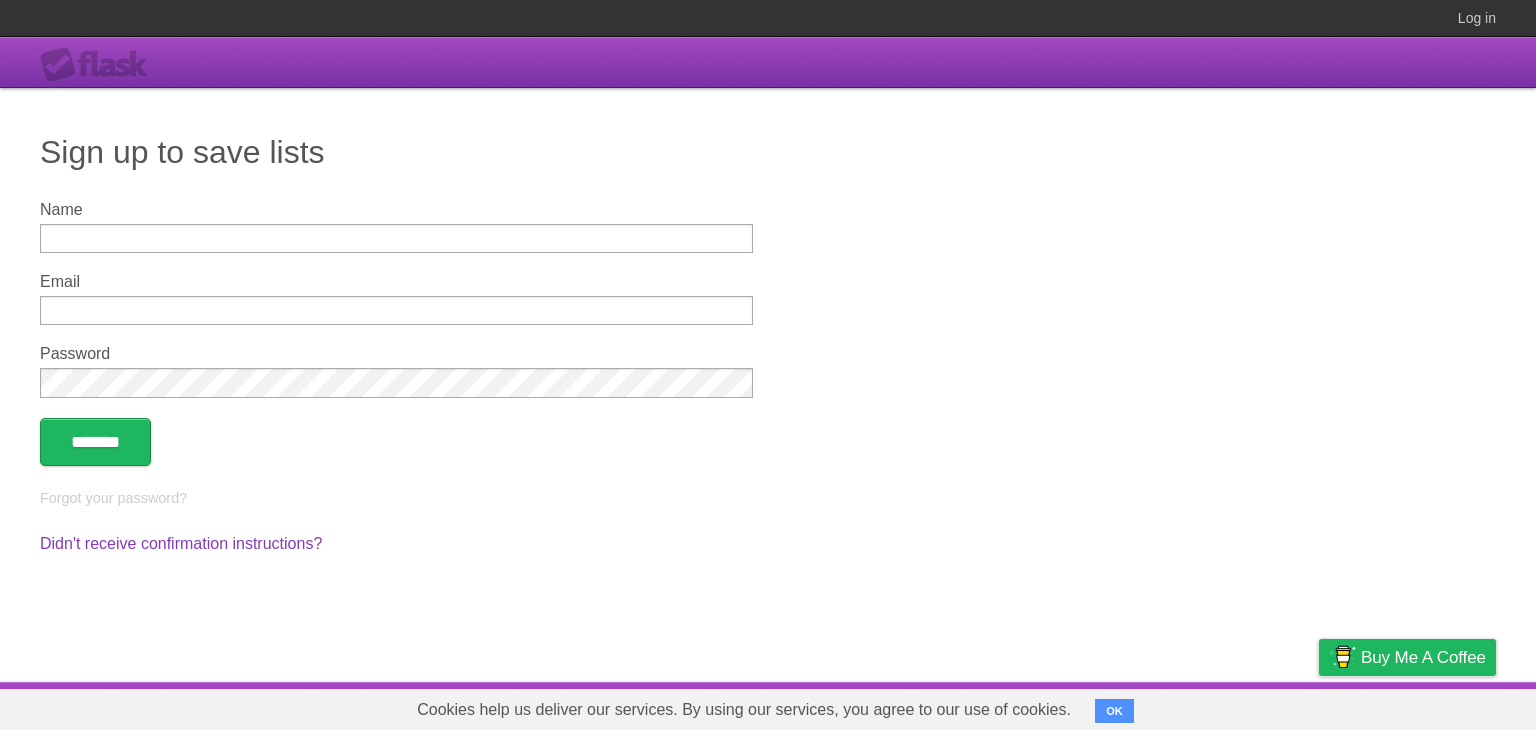 click on "Name" at bounding box center [396, 238] 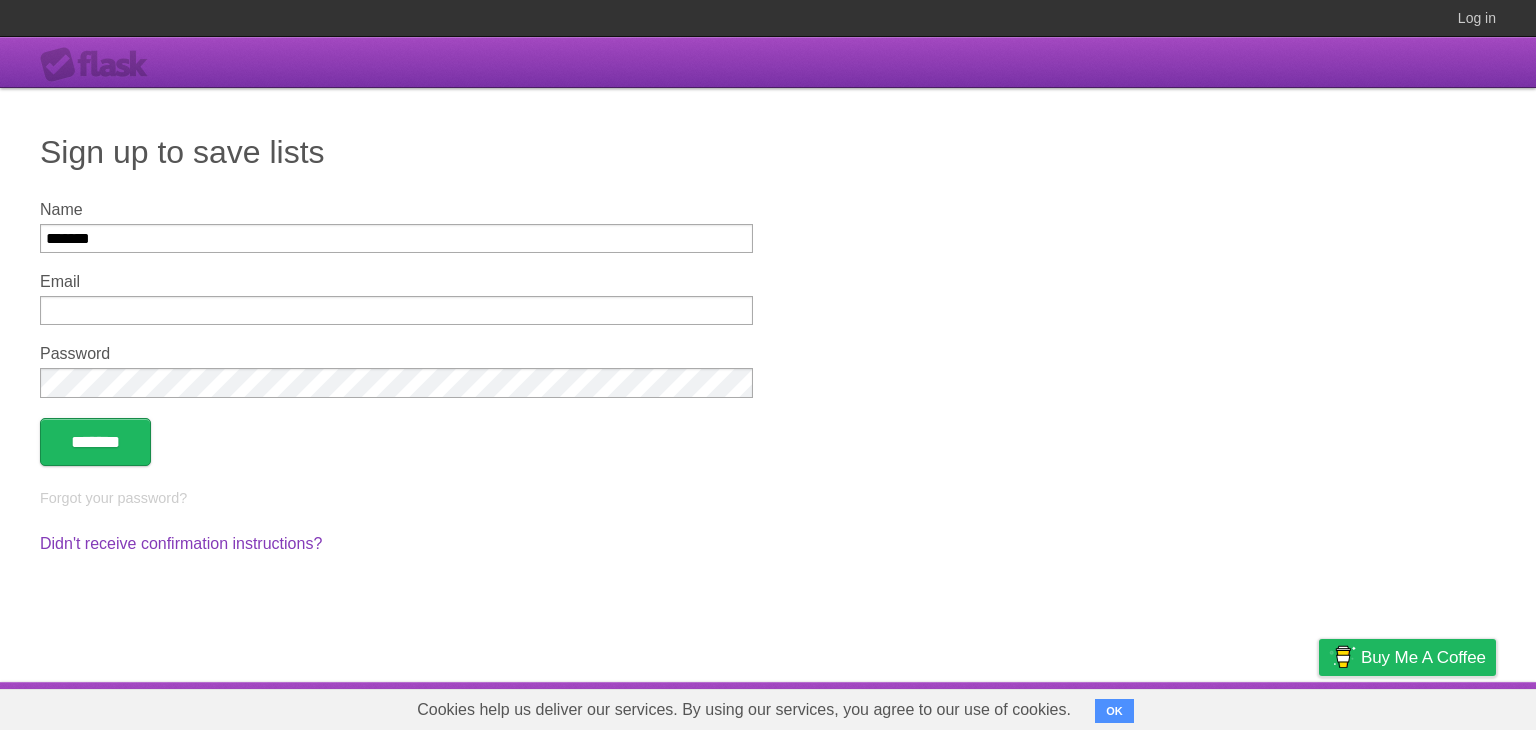 type on "*******" 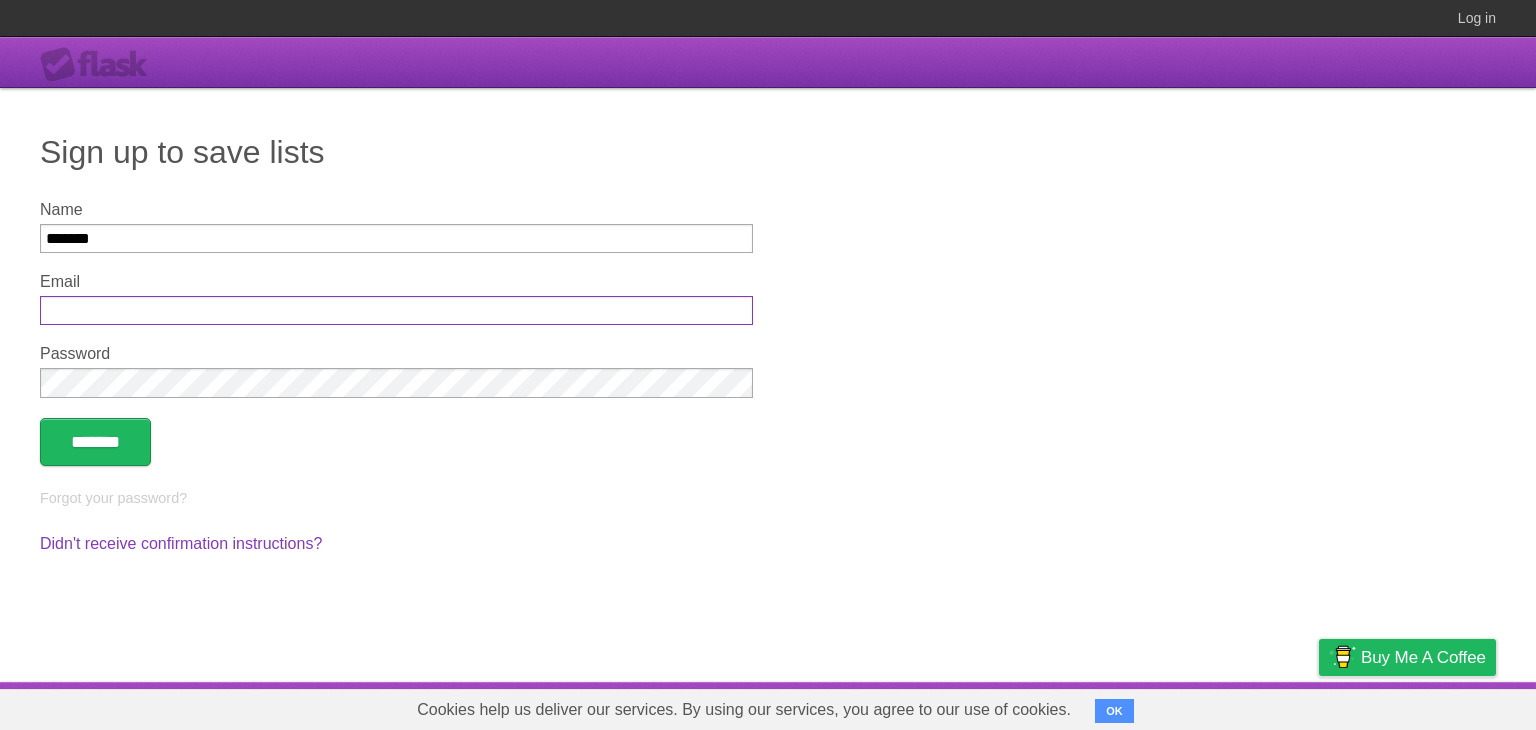 click on "Email" at bounding box center (396, 310) 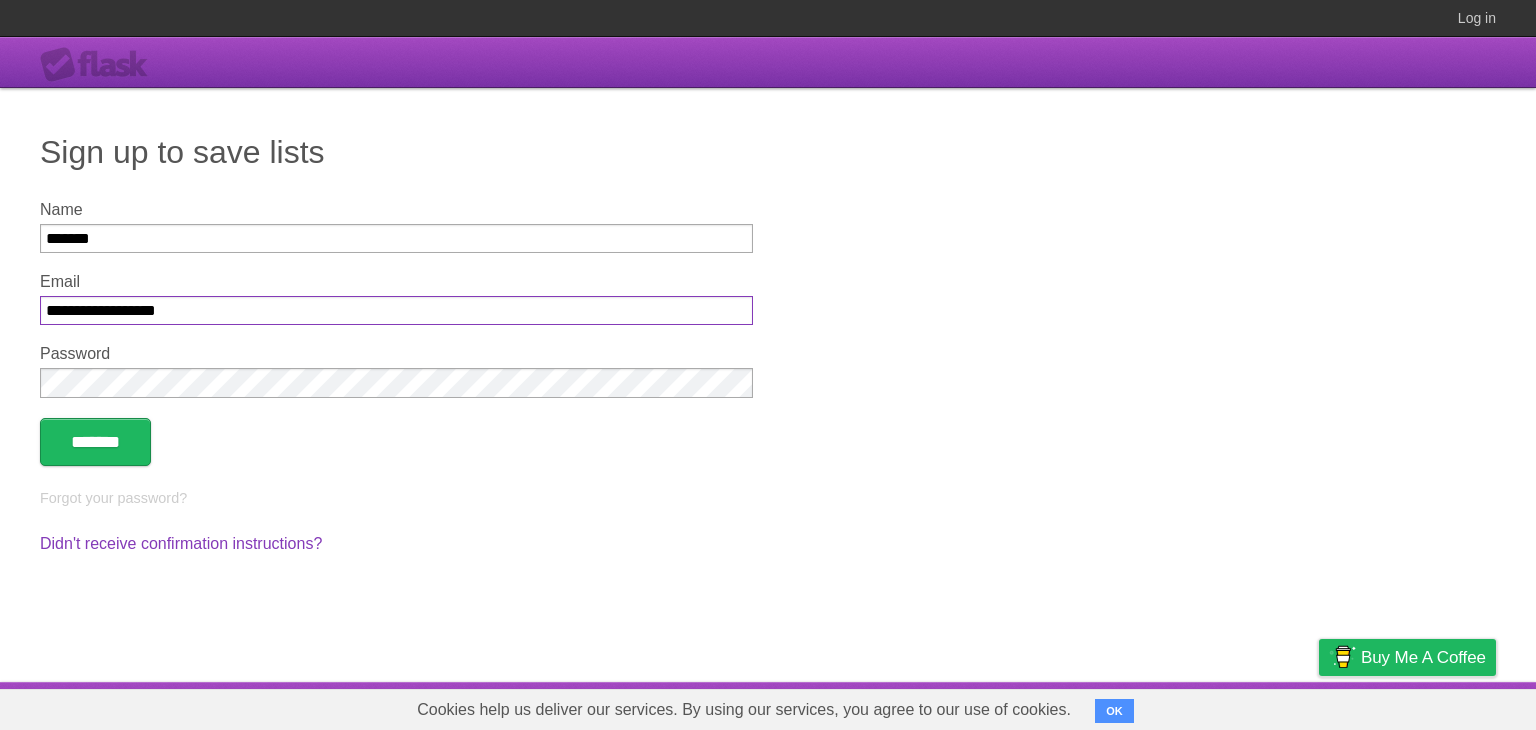 type on "**********" 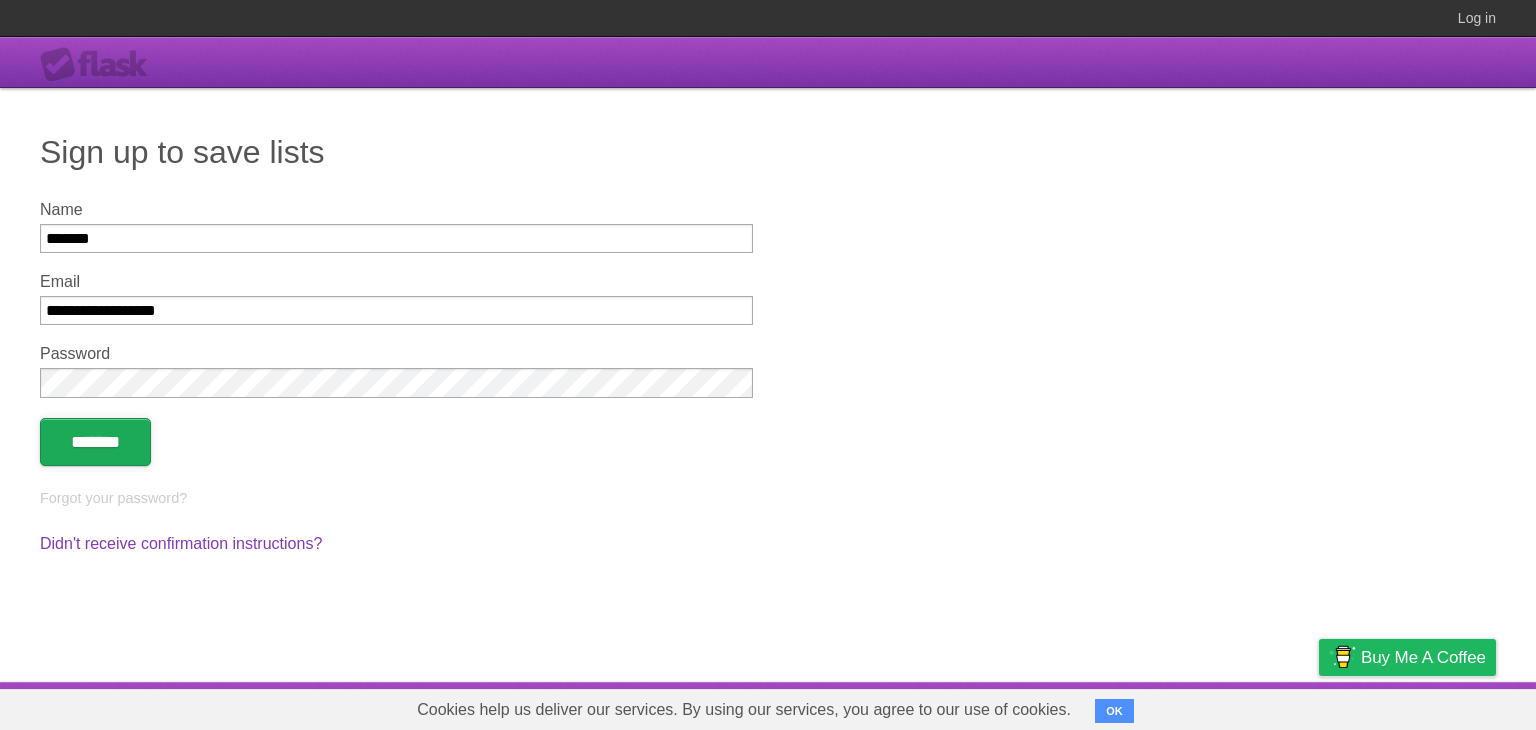 click on "*******" at bounding box center (95, 442) 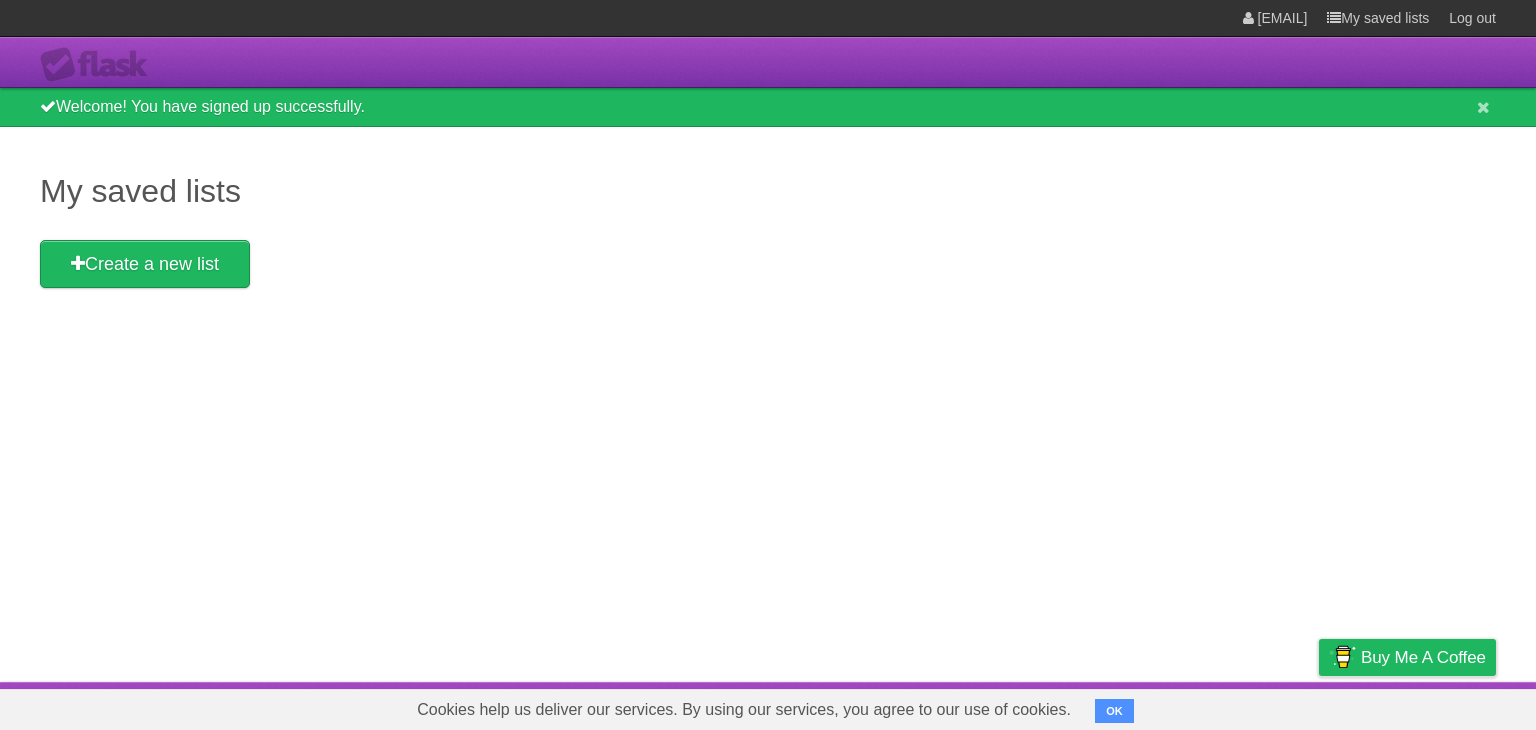 scroll, scrollTop: 0, scrollLeft: 0, axis: both 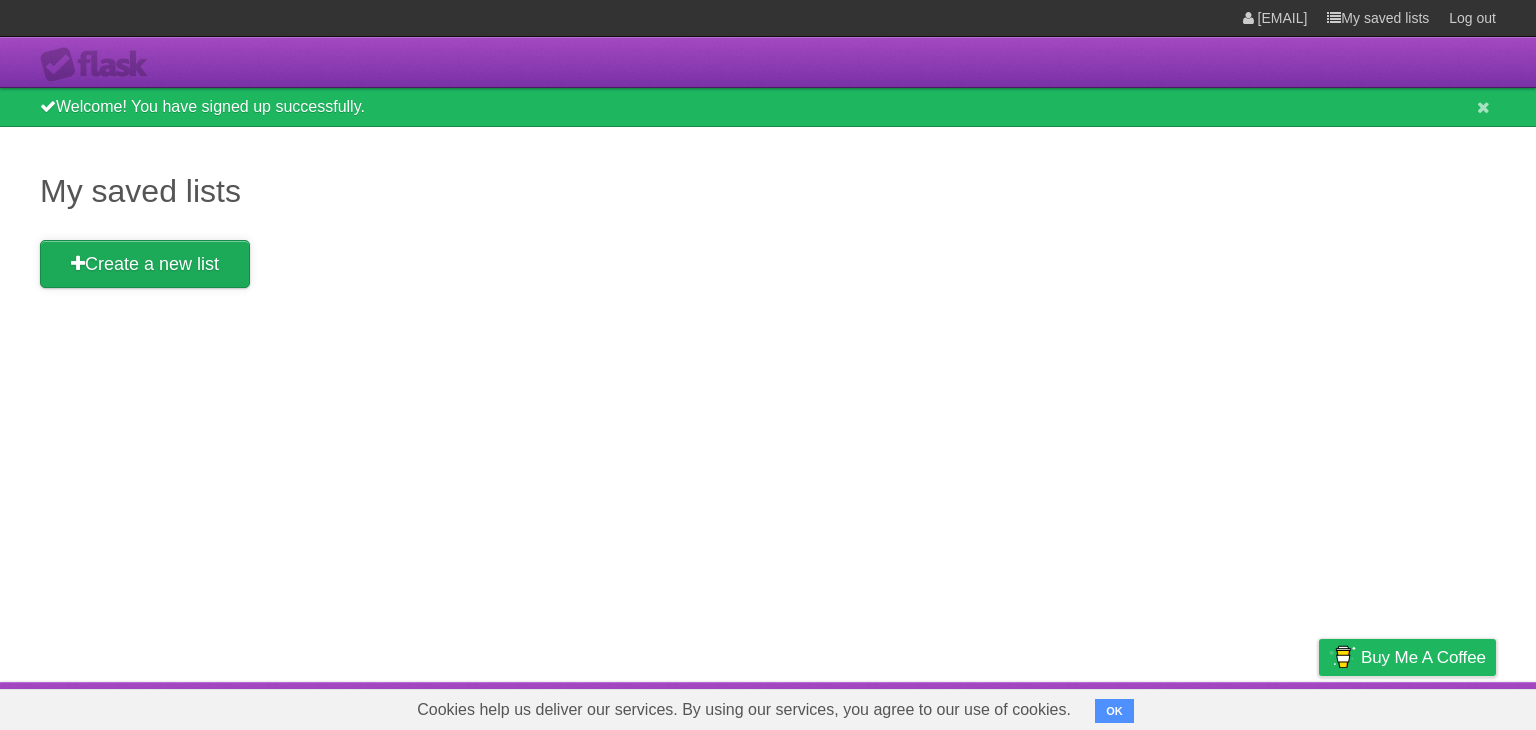 click on "Create a new list" at bounding box center [145, 264] 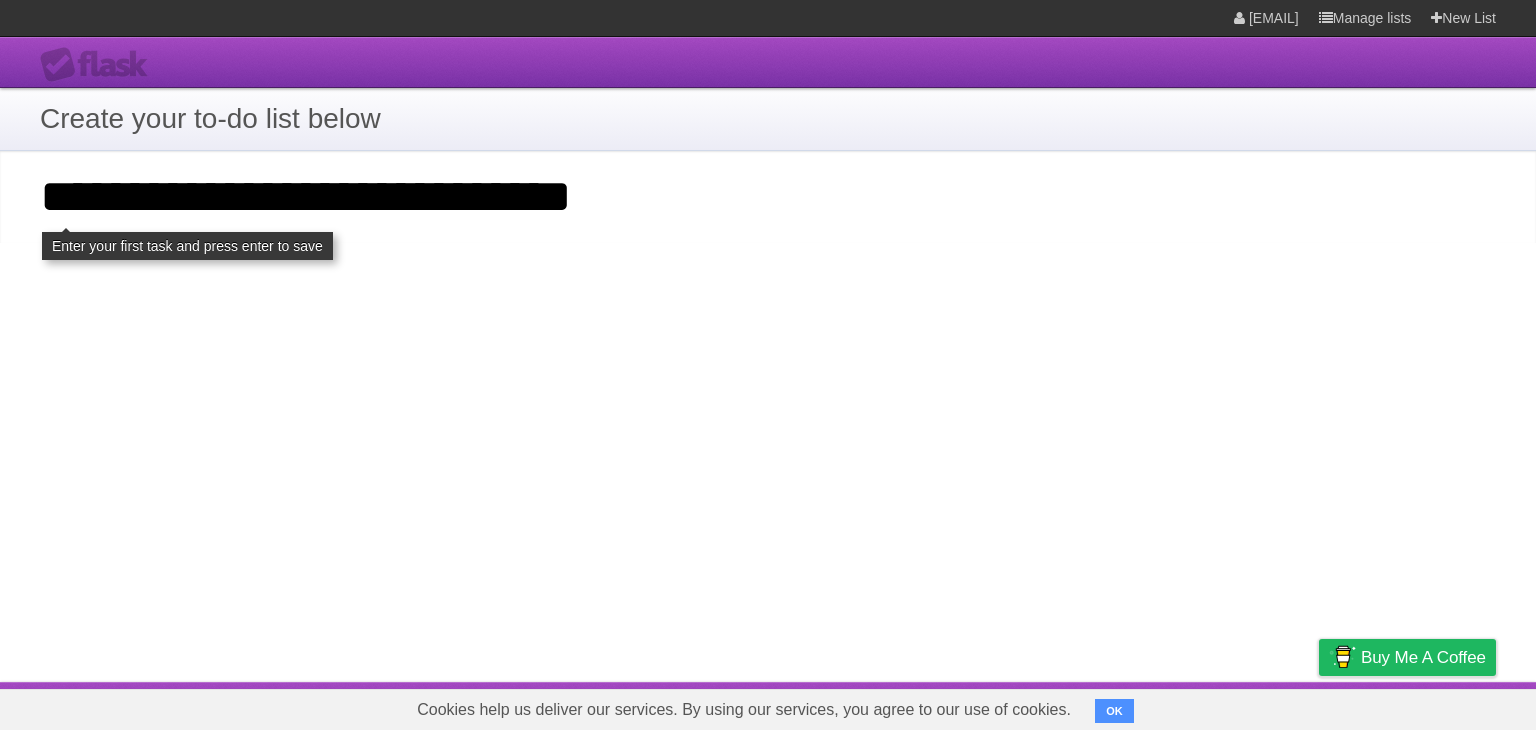 type on "**********" 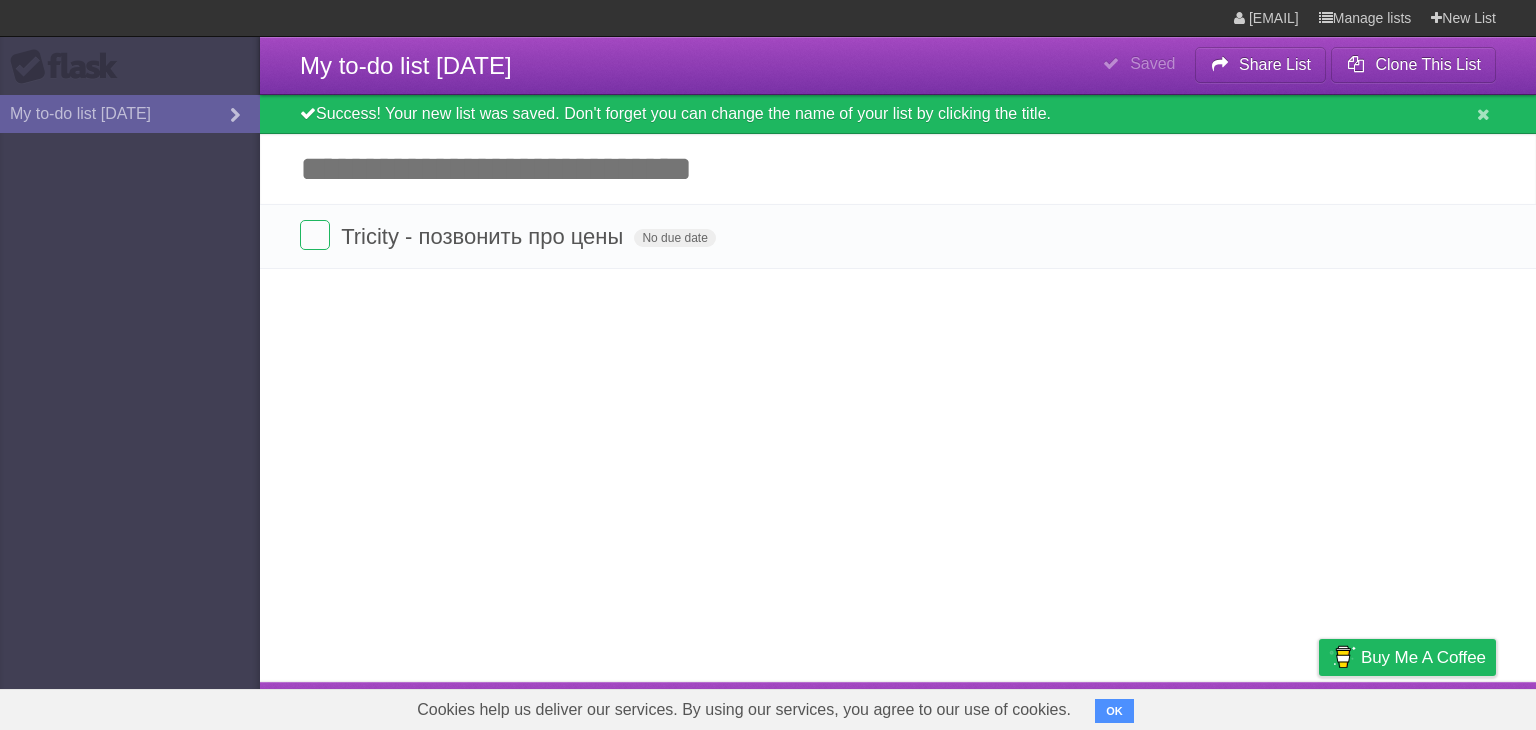 scroll, scrollTop: 0, scrollLeft: 0, axis: both 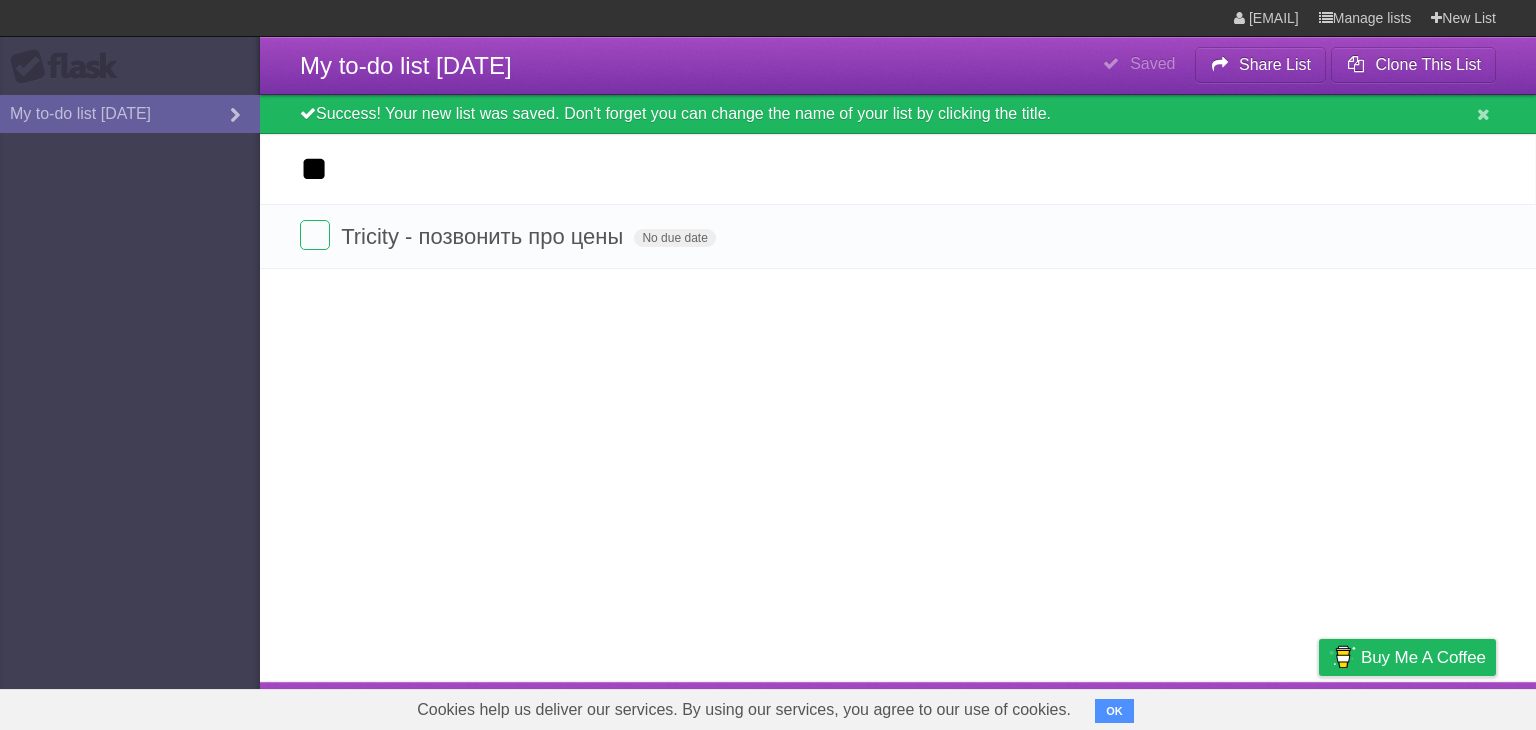 type on "*" 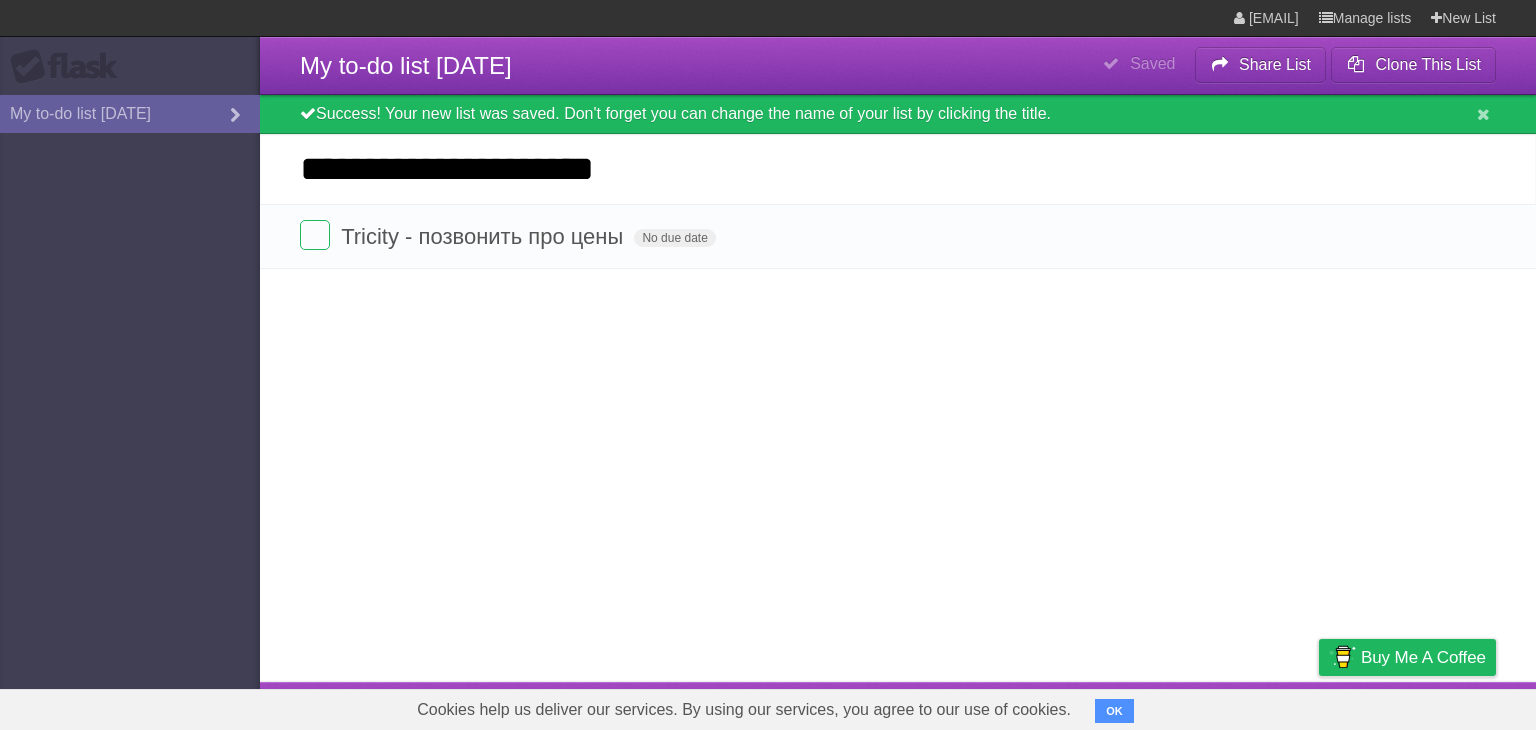 type on "**********" 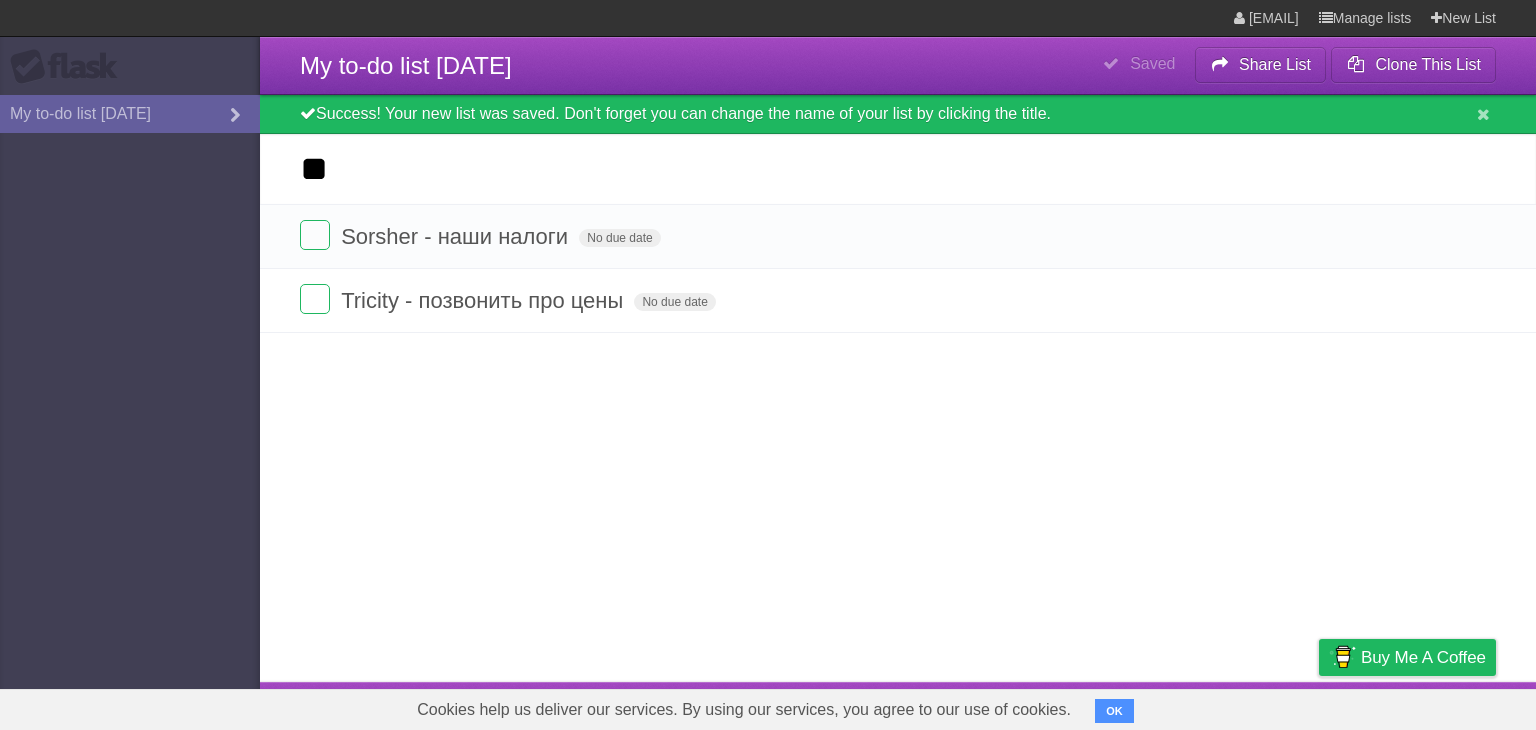 type on "*" 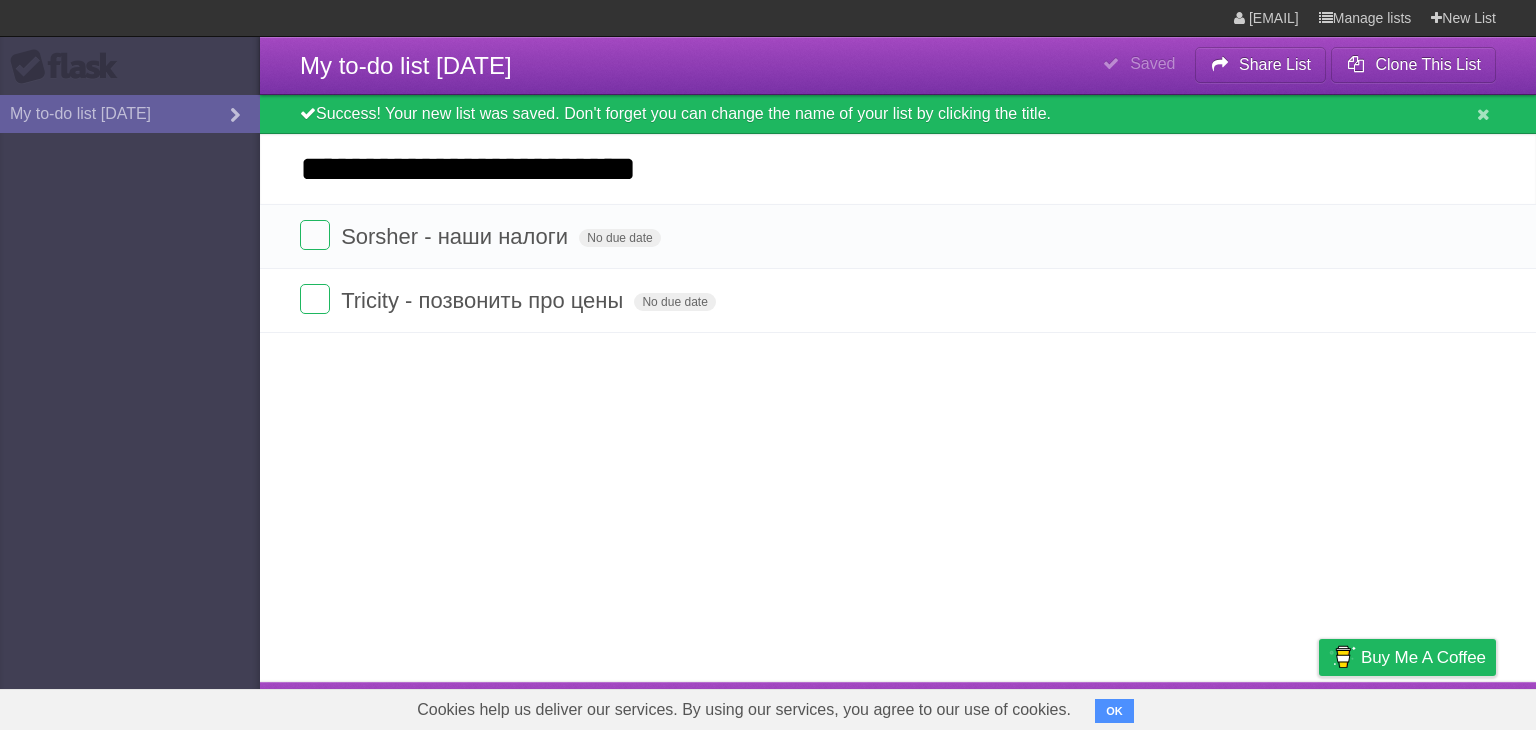 type on "**********" 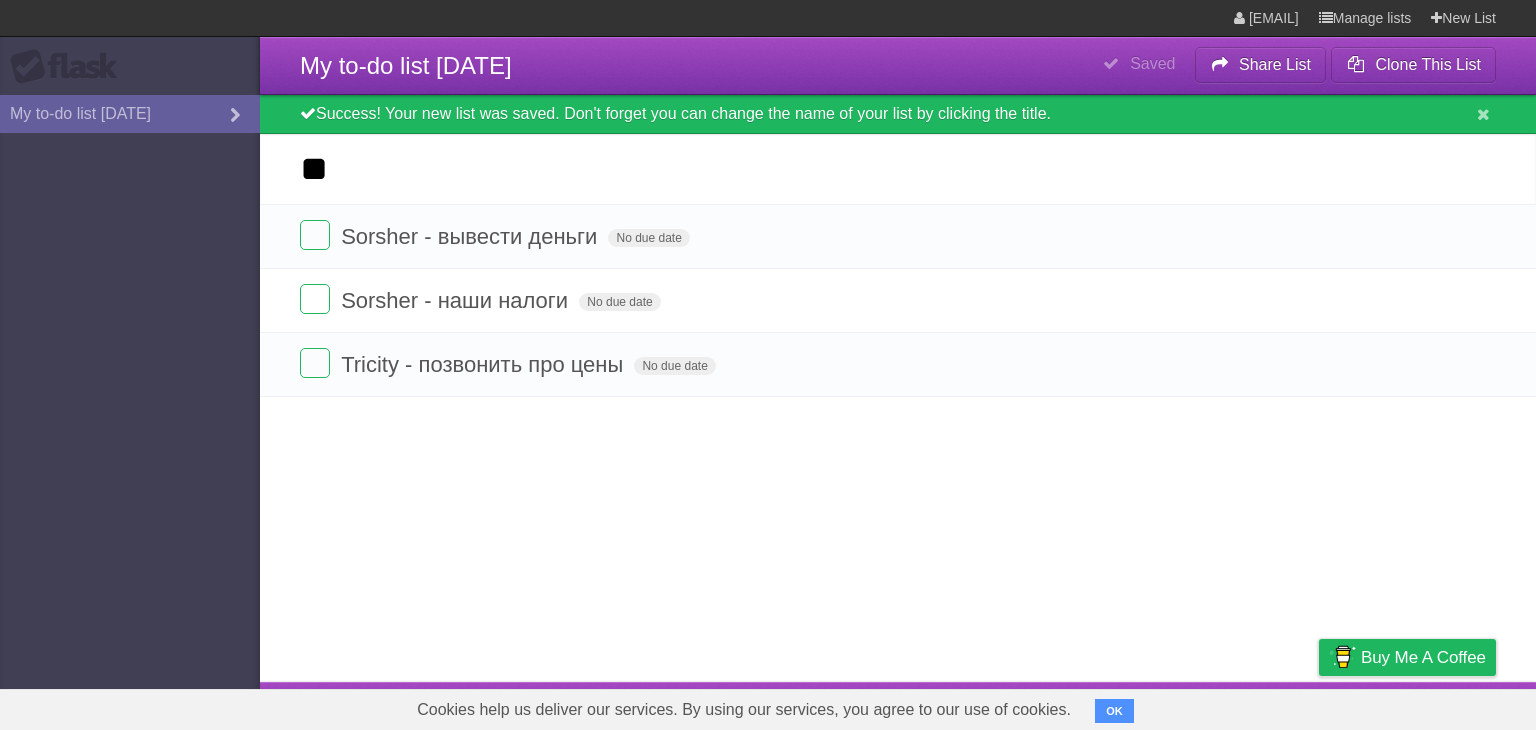 type on "*" 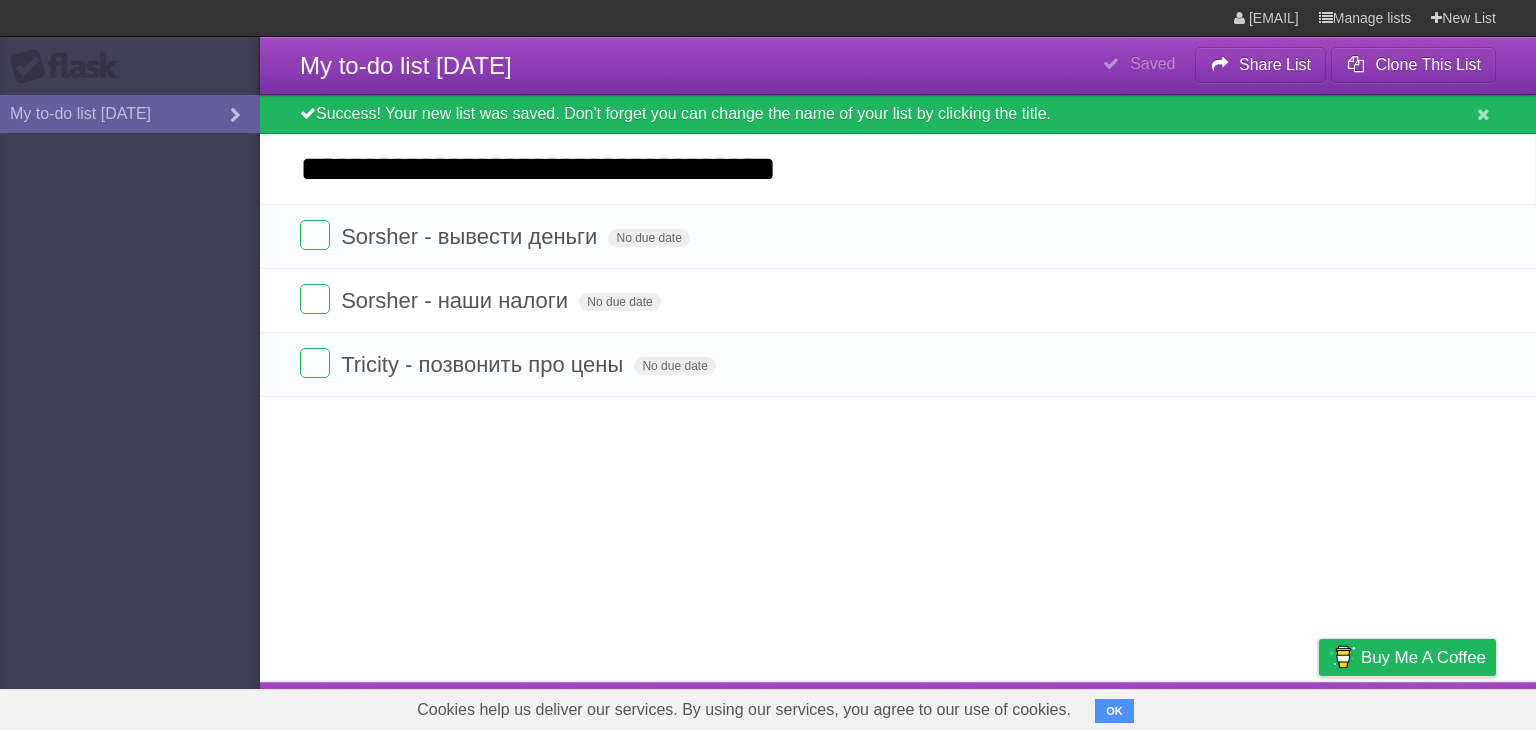 type on "**********" 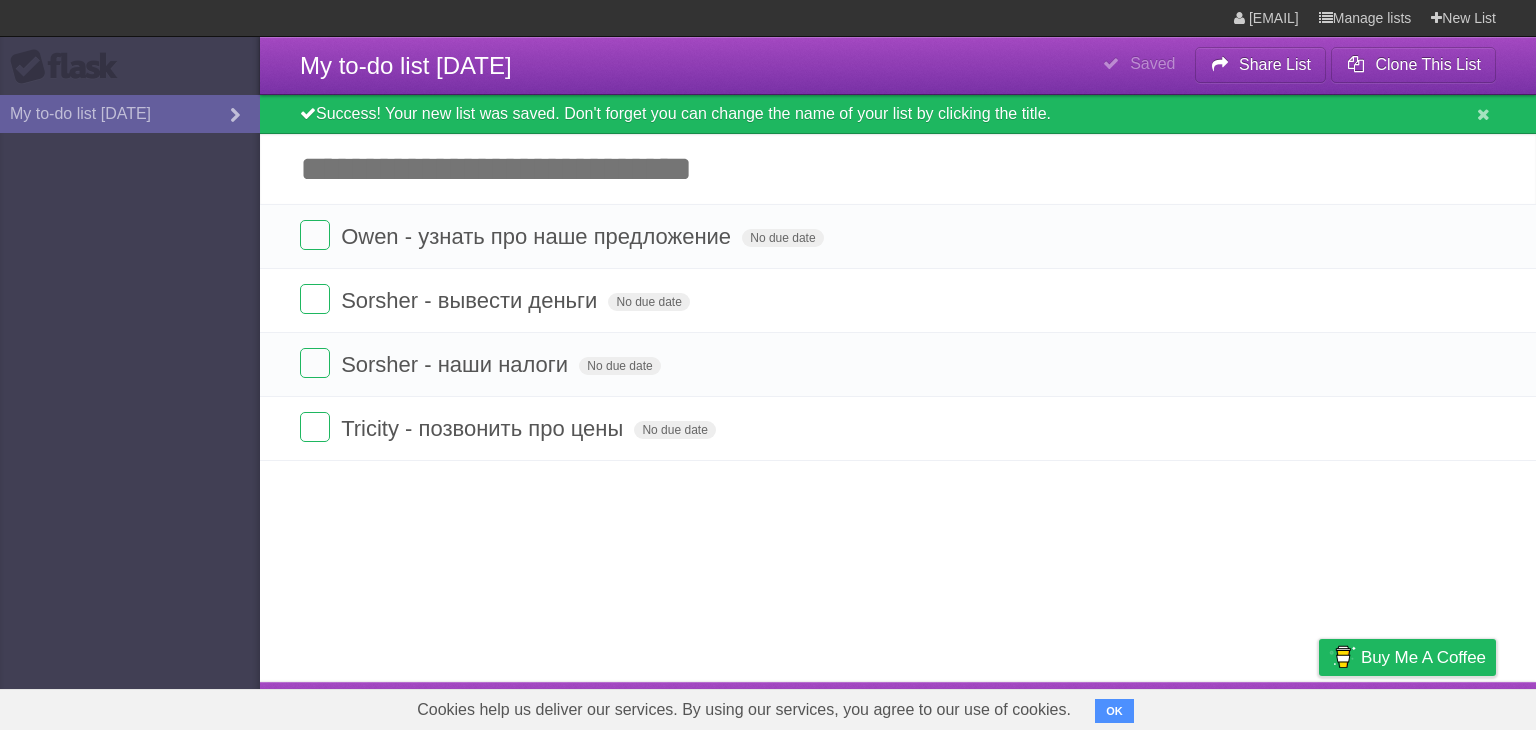 click on "Add another task" at bounding box center (898, 169) 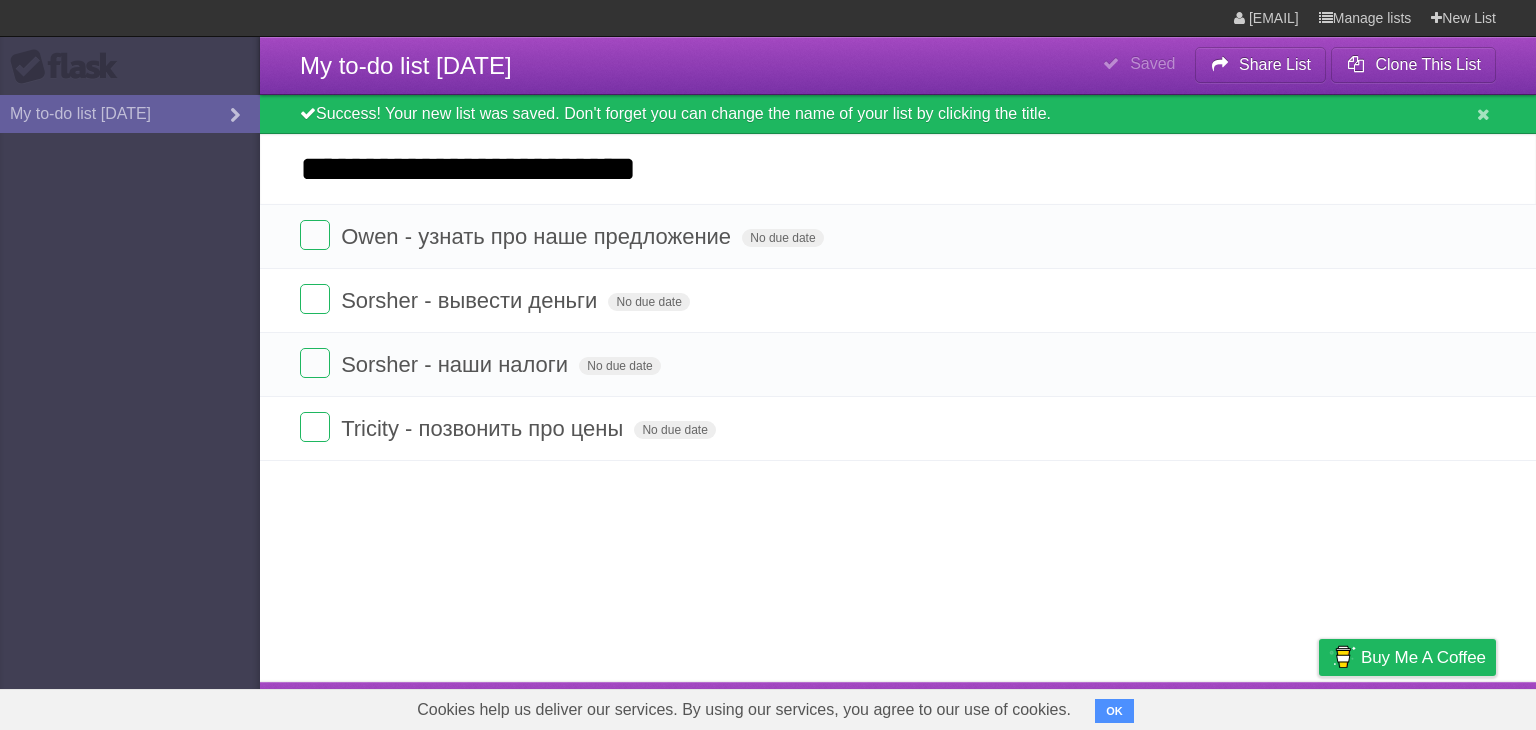 type on "**********" 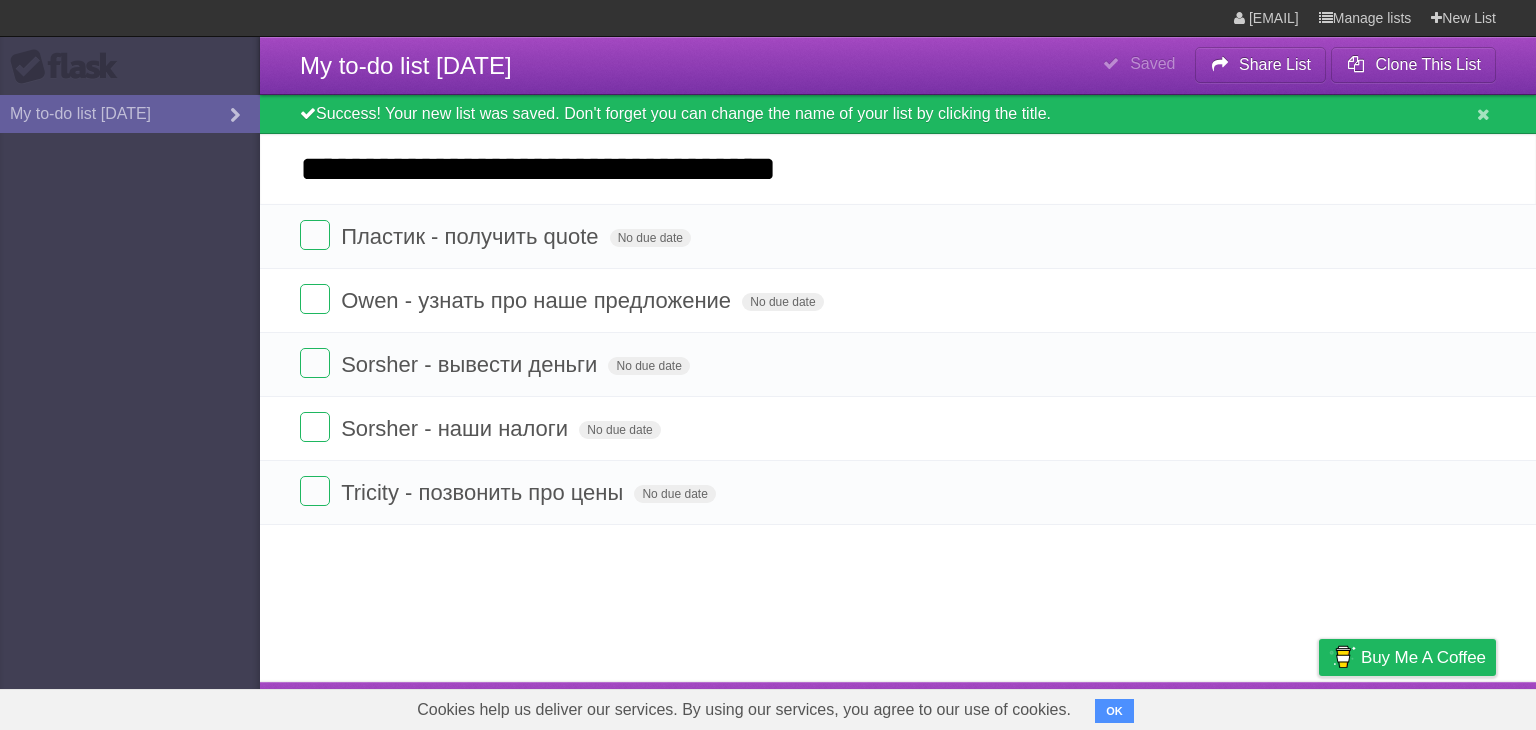 type on "**********" 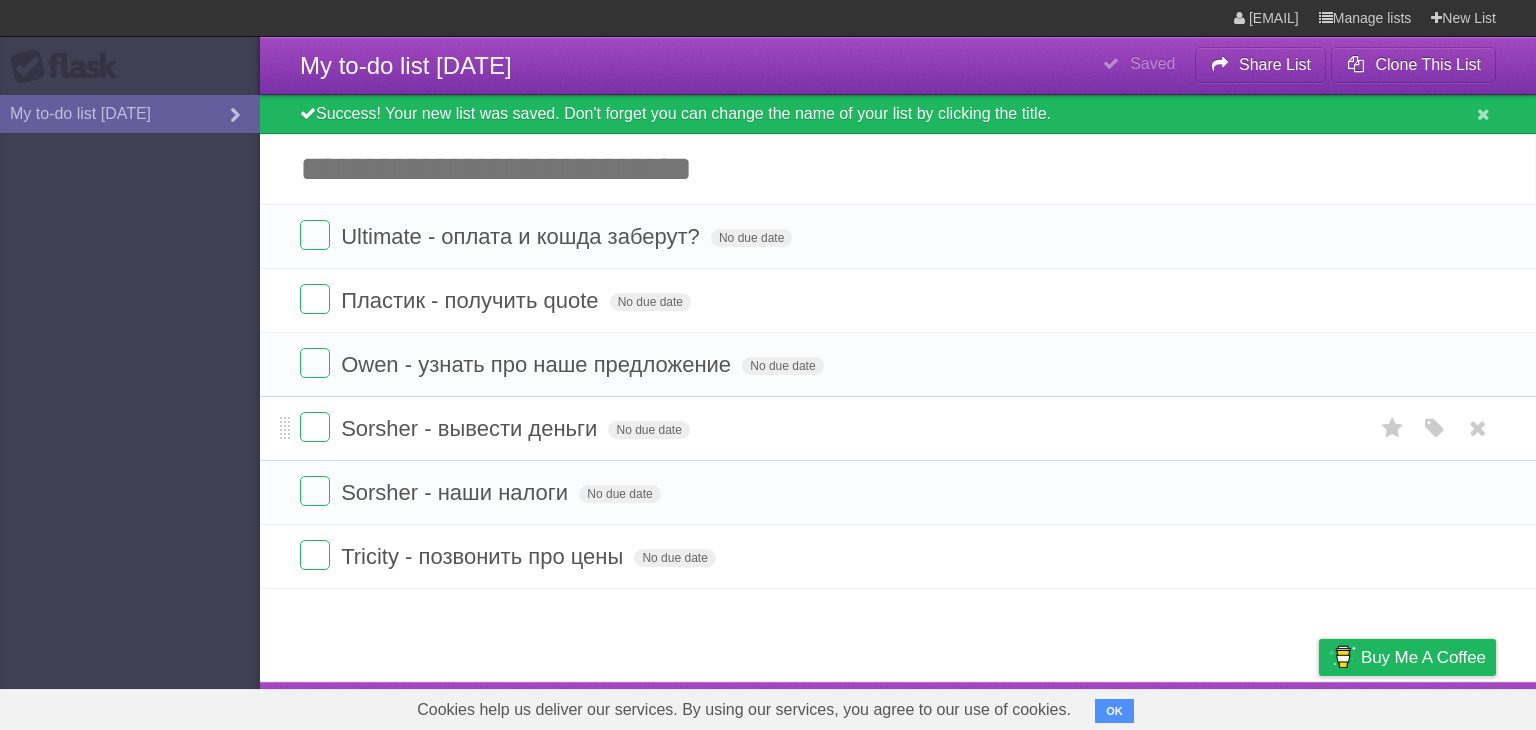 click on "Sorsher - вывести деньги" at bounding box center (471, 428) 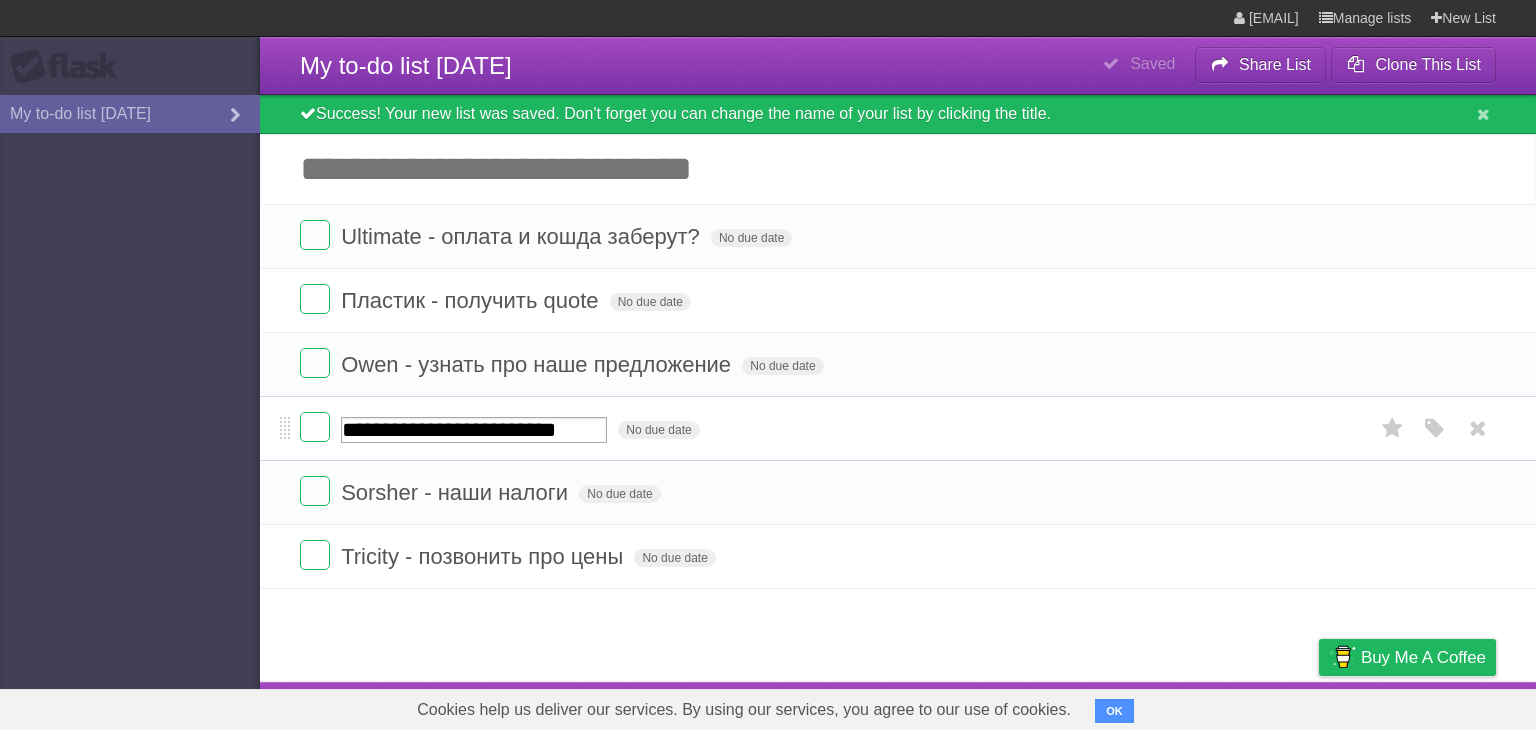 click on "**********" at bounding box center [474, 430] 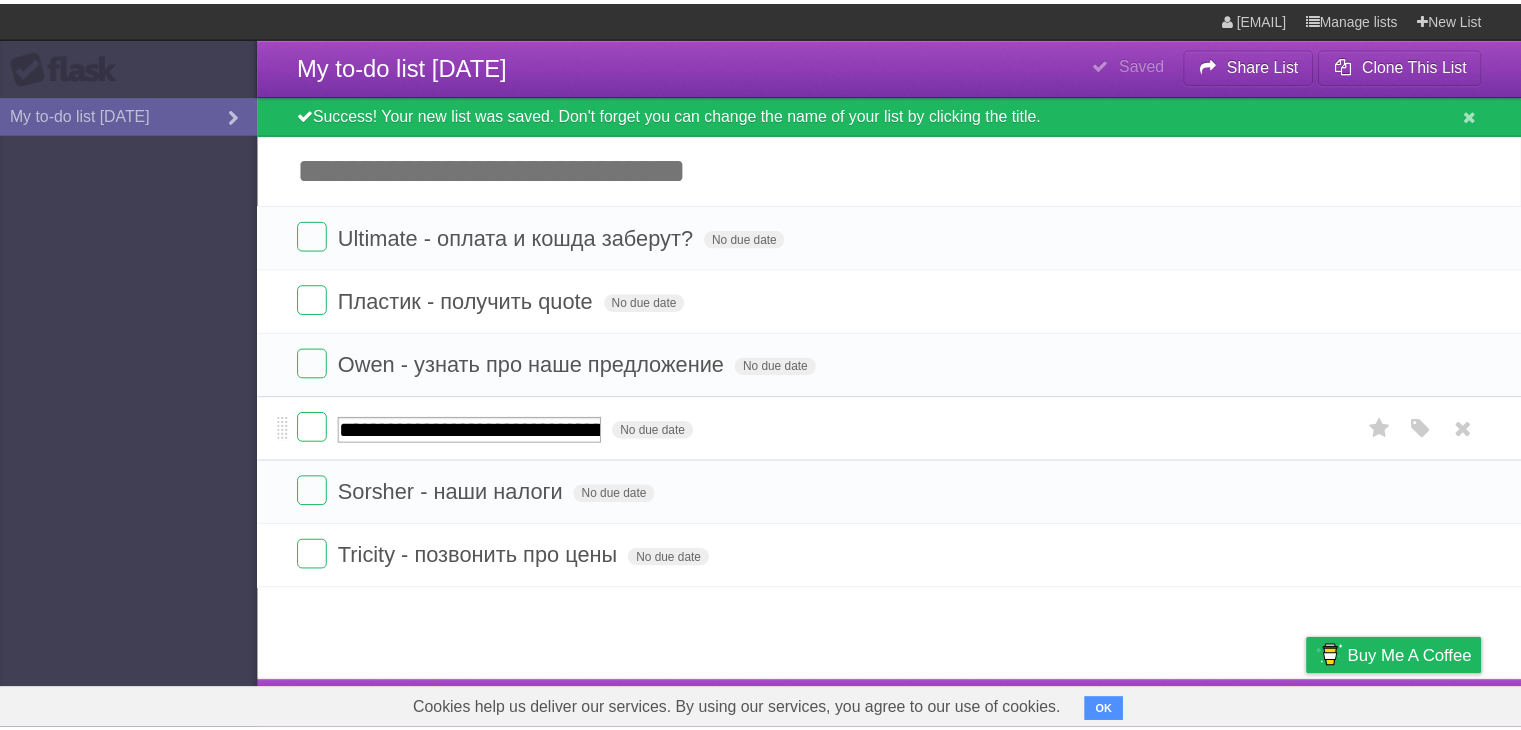 scroll, scrollTop: 0, scrollLeft: 1086, axis: horizontal 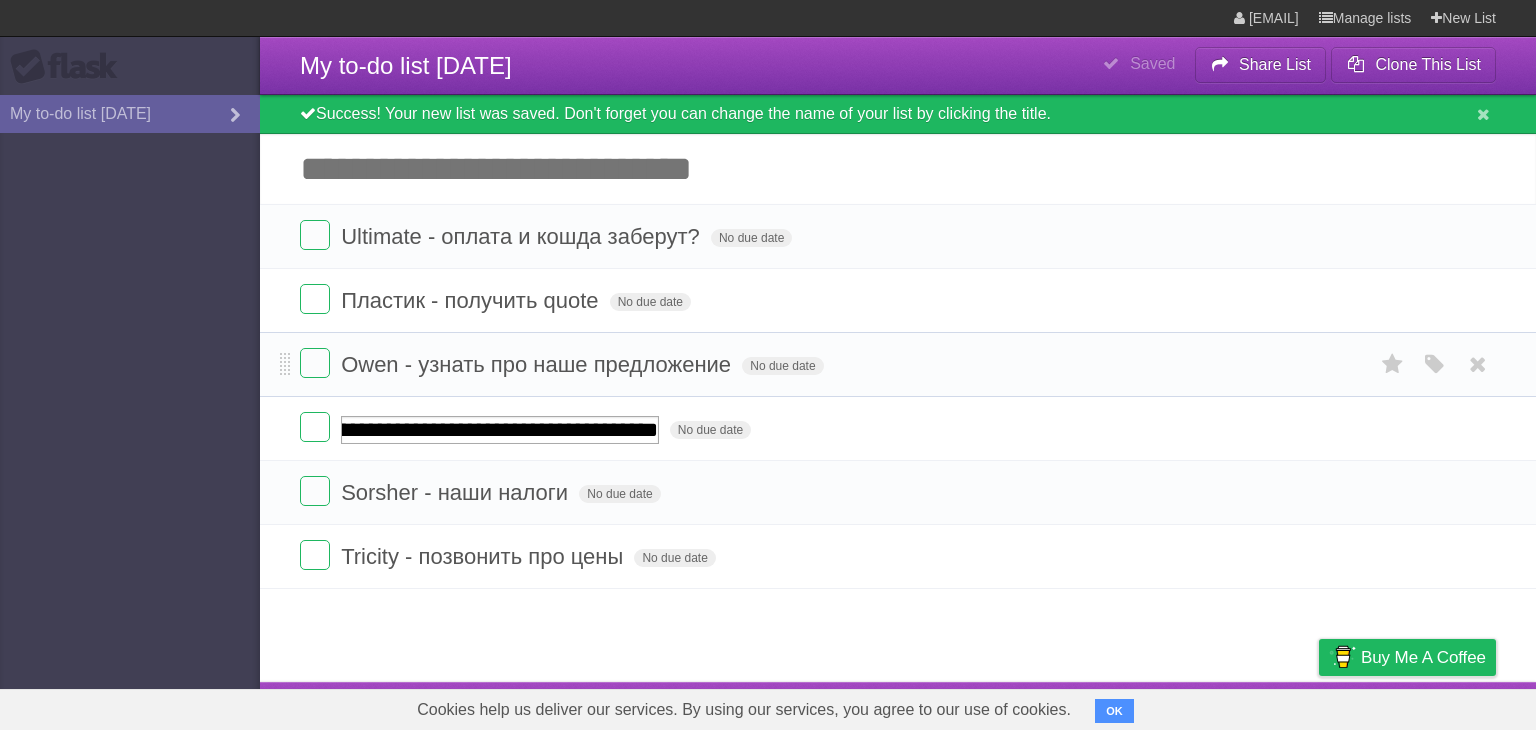 click on "Owen - узнать про наше предложение
No due date
White
Red
Blue
Green
Purple
Orange" at bounding box center (898, 364) 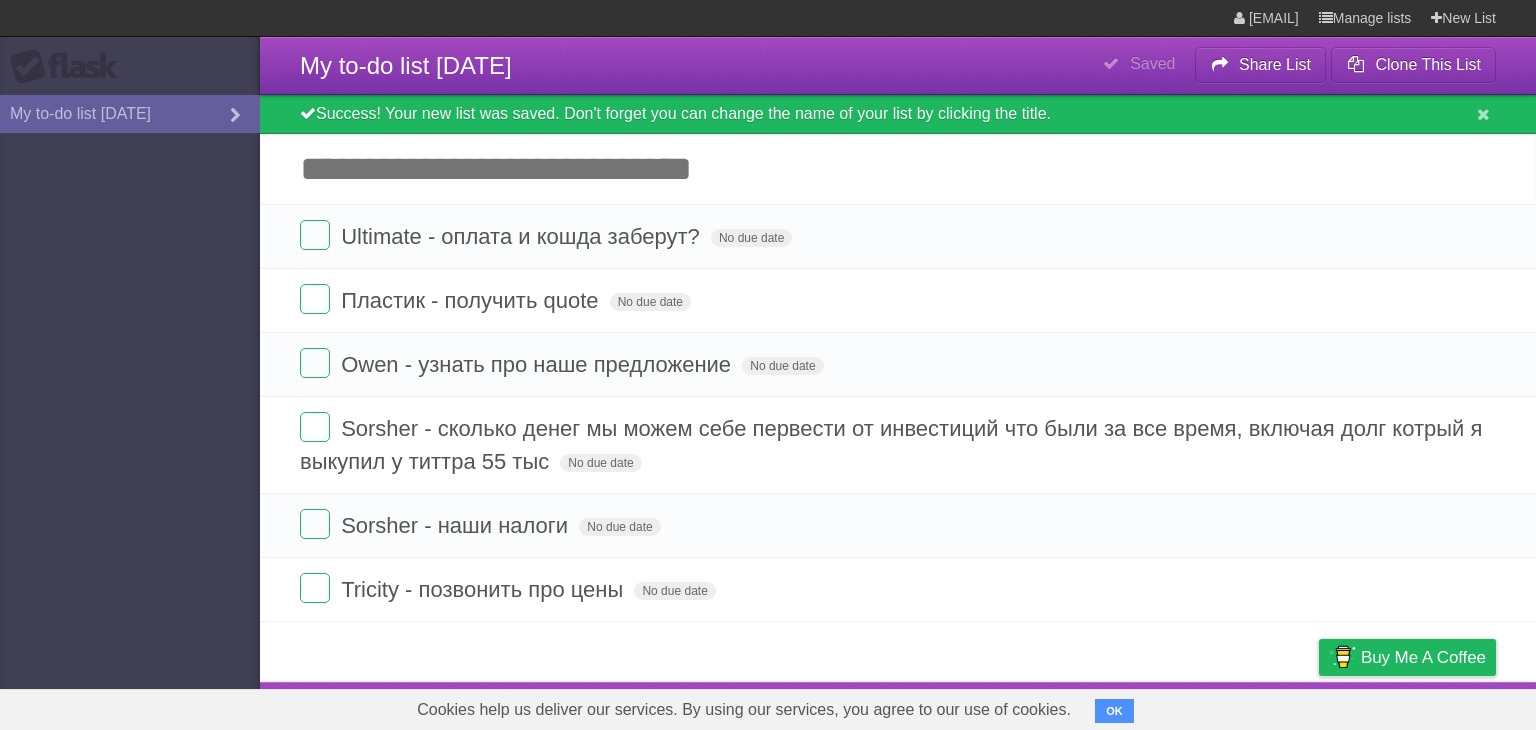 click on "Add another task" at bounding box center (898, 169) 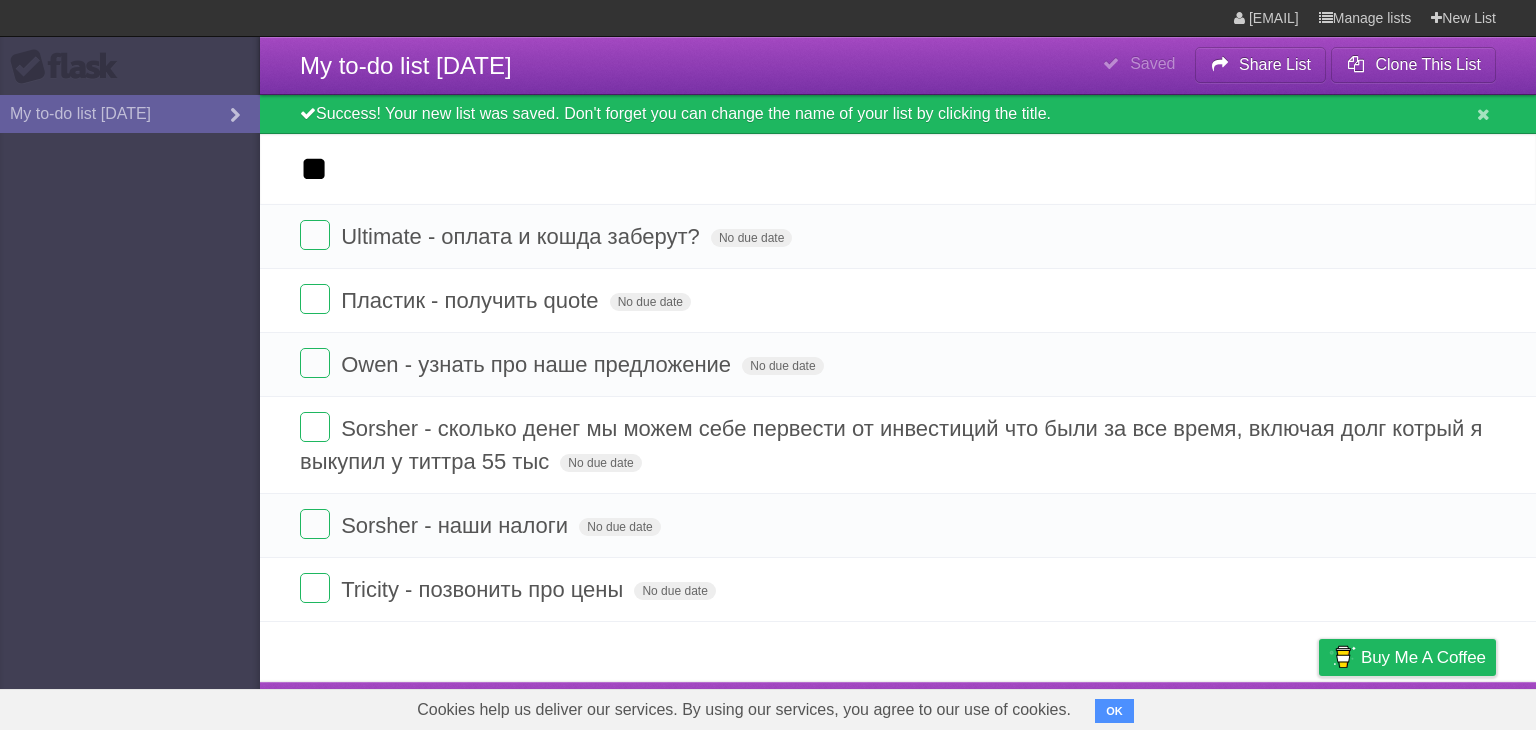 type on "*" 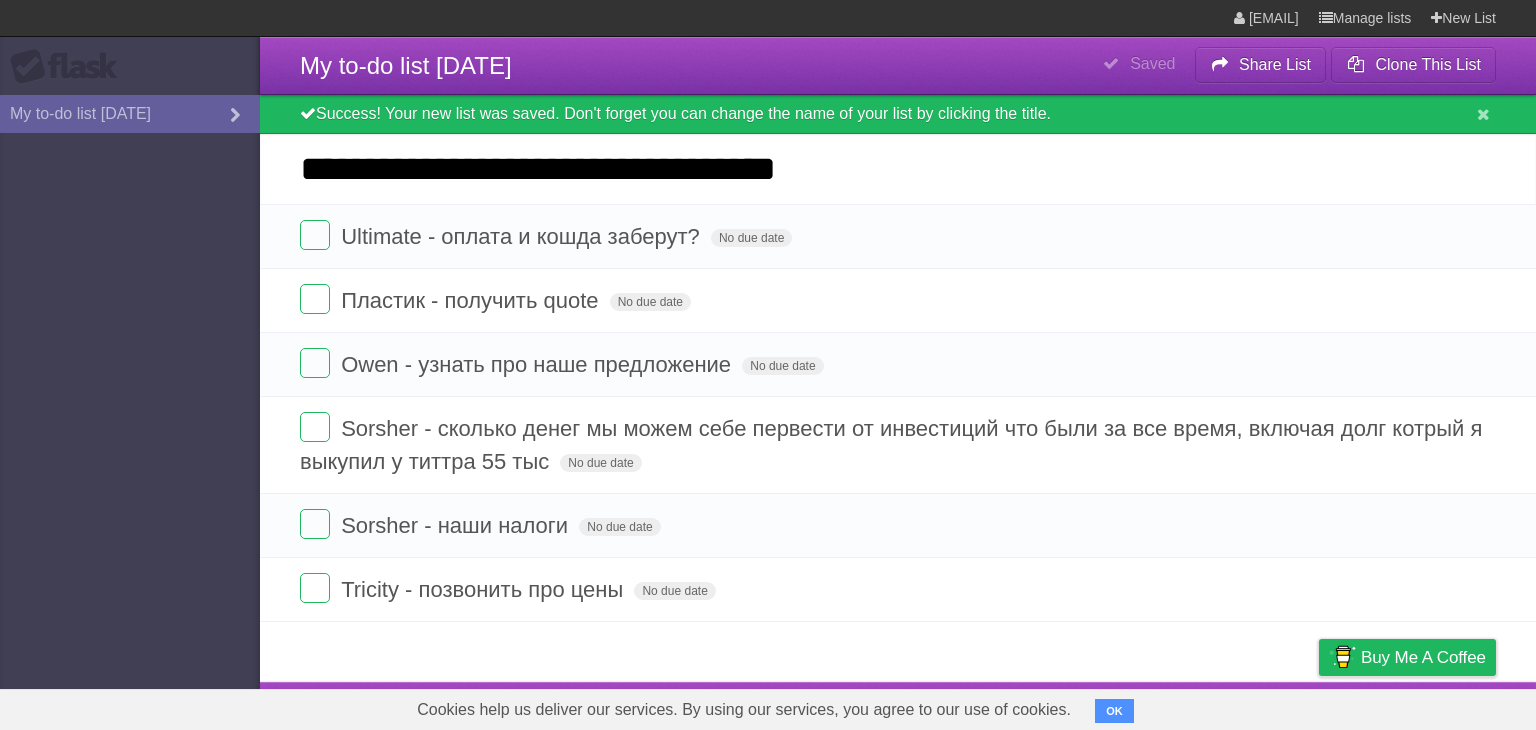 click on "**********" at bounding box center [898, 169] 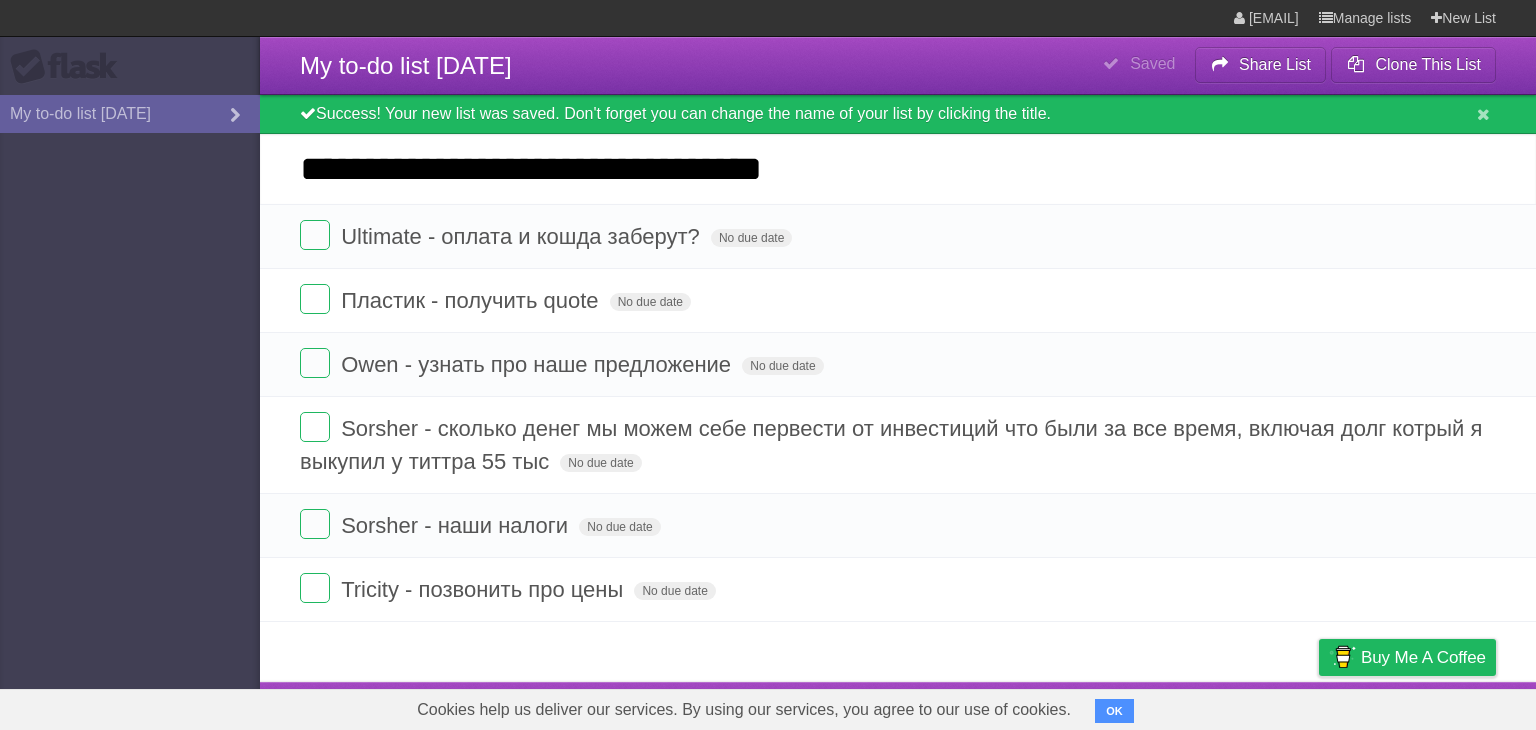 click on "**********" at bounding box center [898, 169] 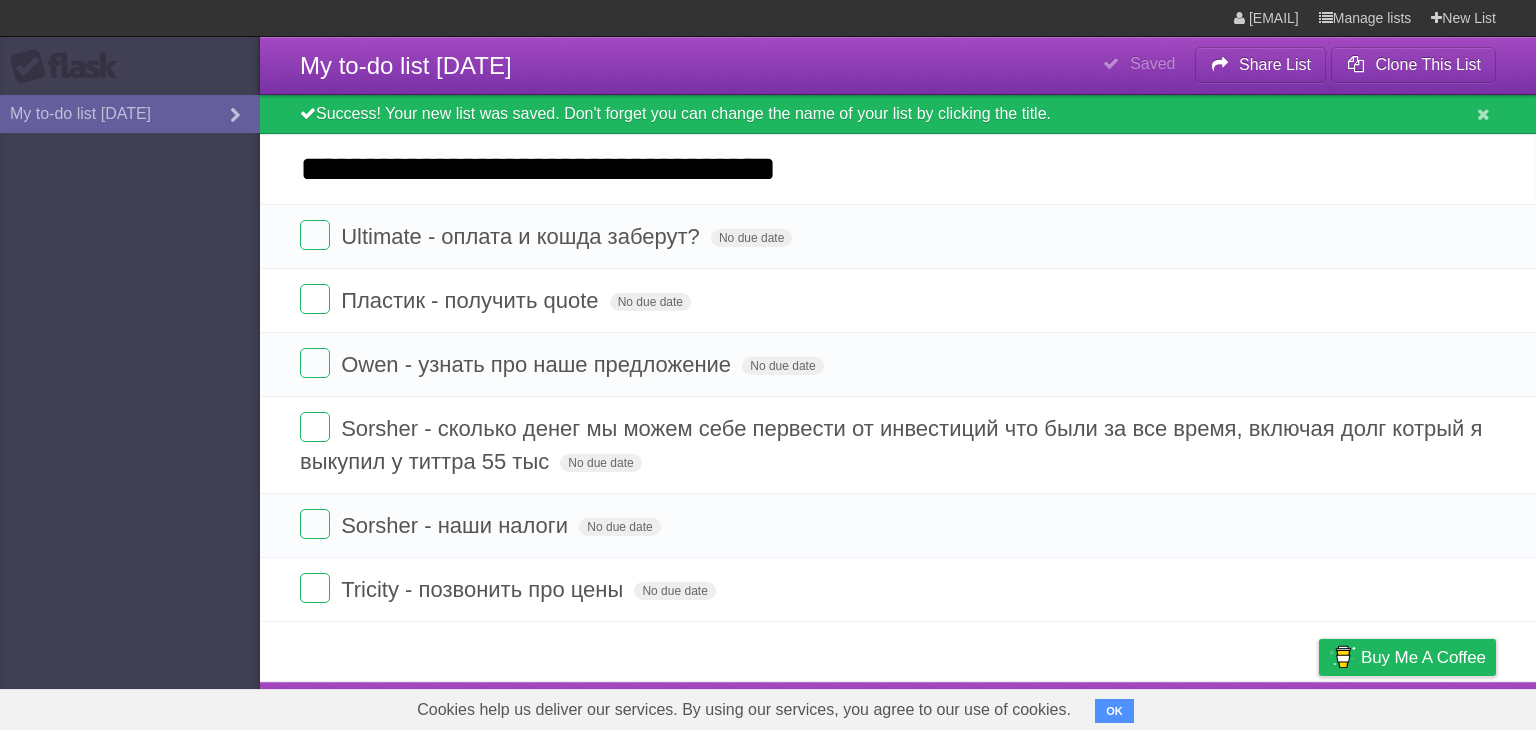 click on "*********" at bounding box center (0, 0) 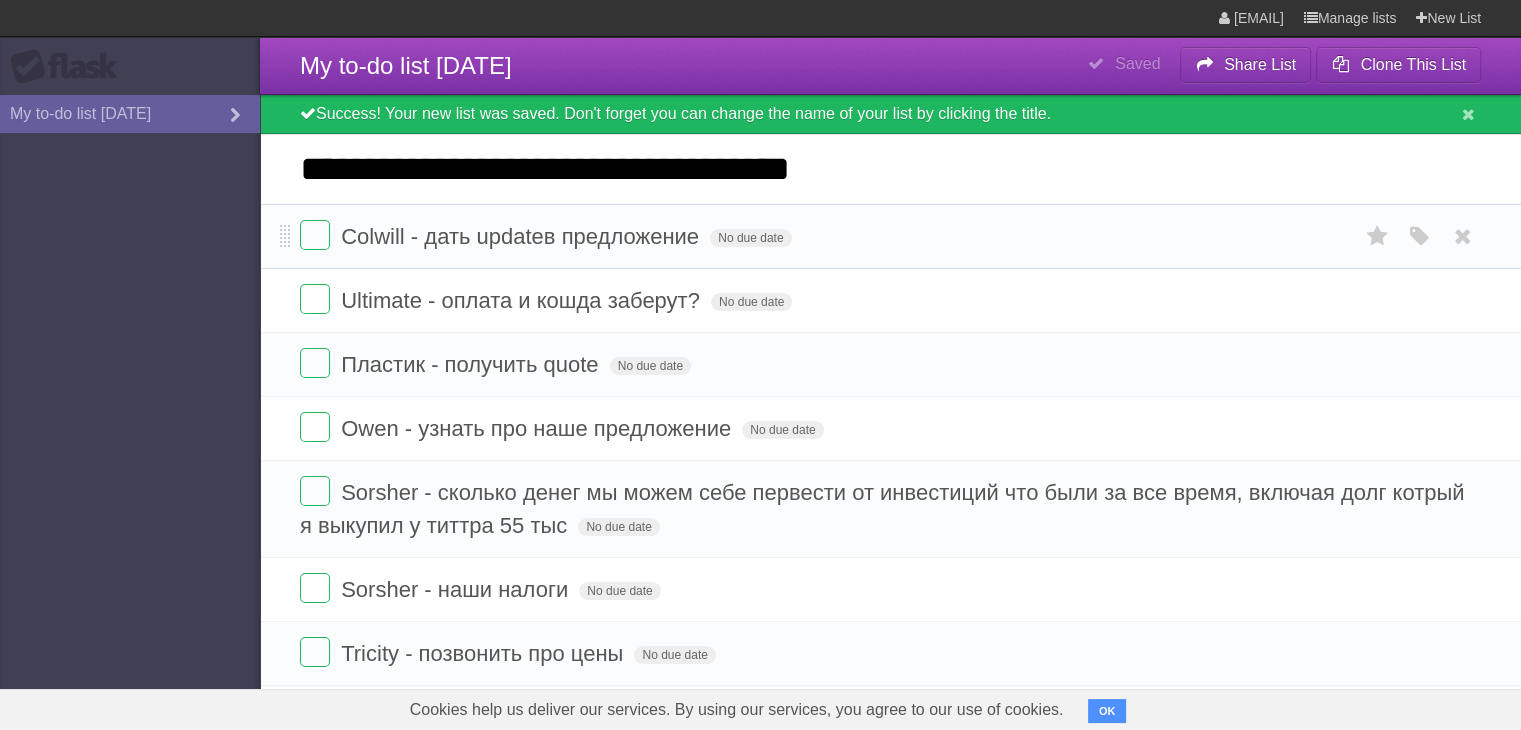 type on "**********" 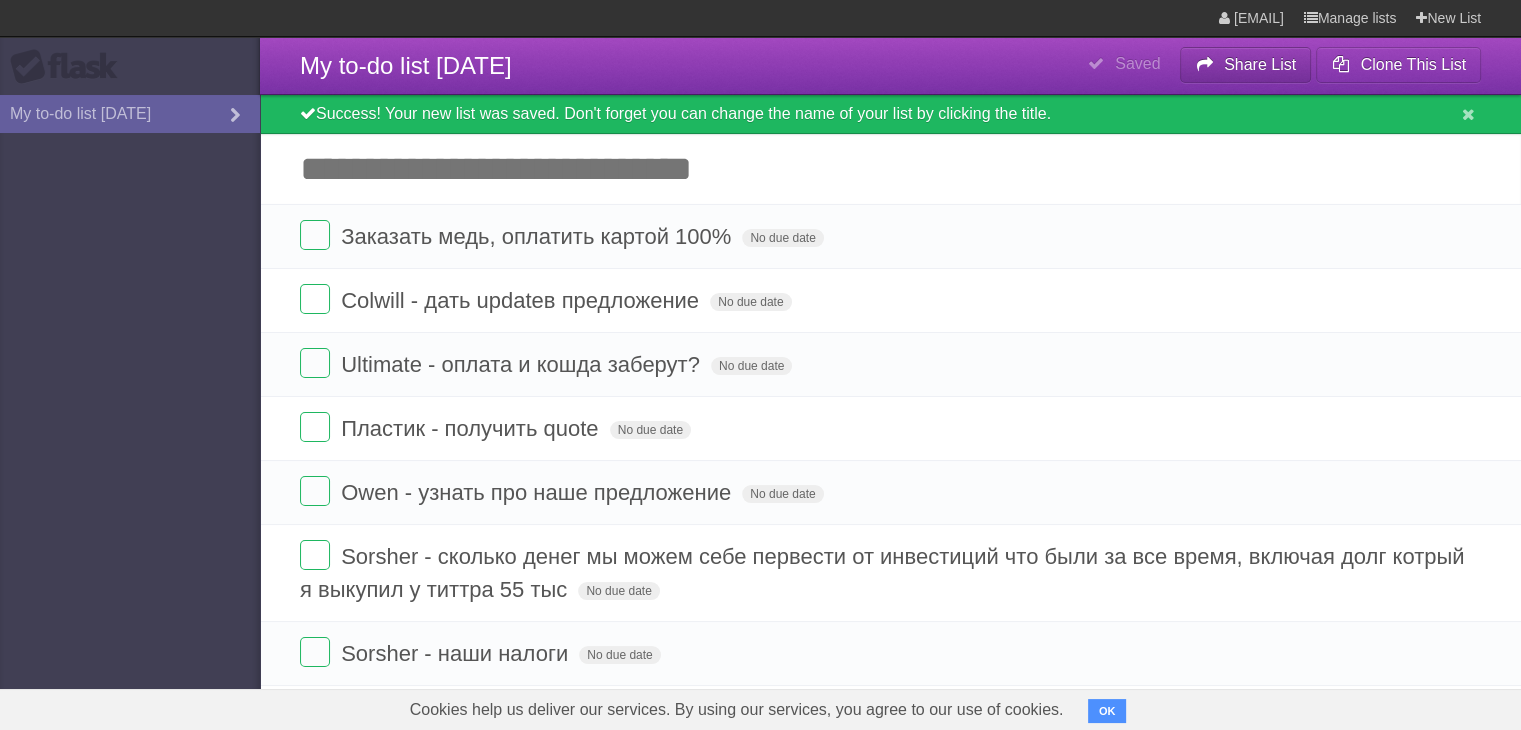 click on "Share List" at bounding box center [1260, 64] 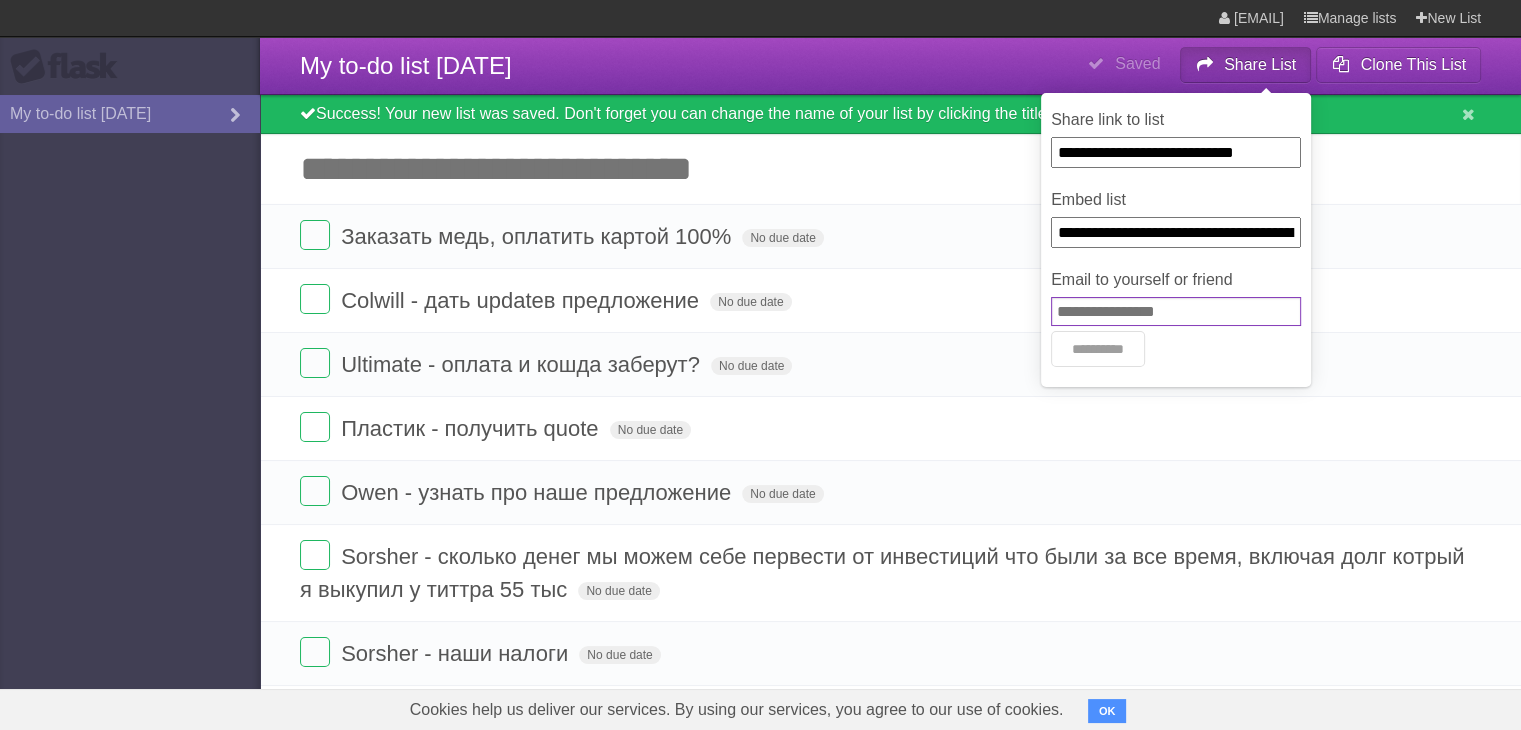 click on "Email to yourself or friend" at bounding box center (1176, 311) 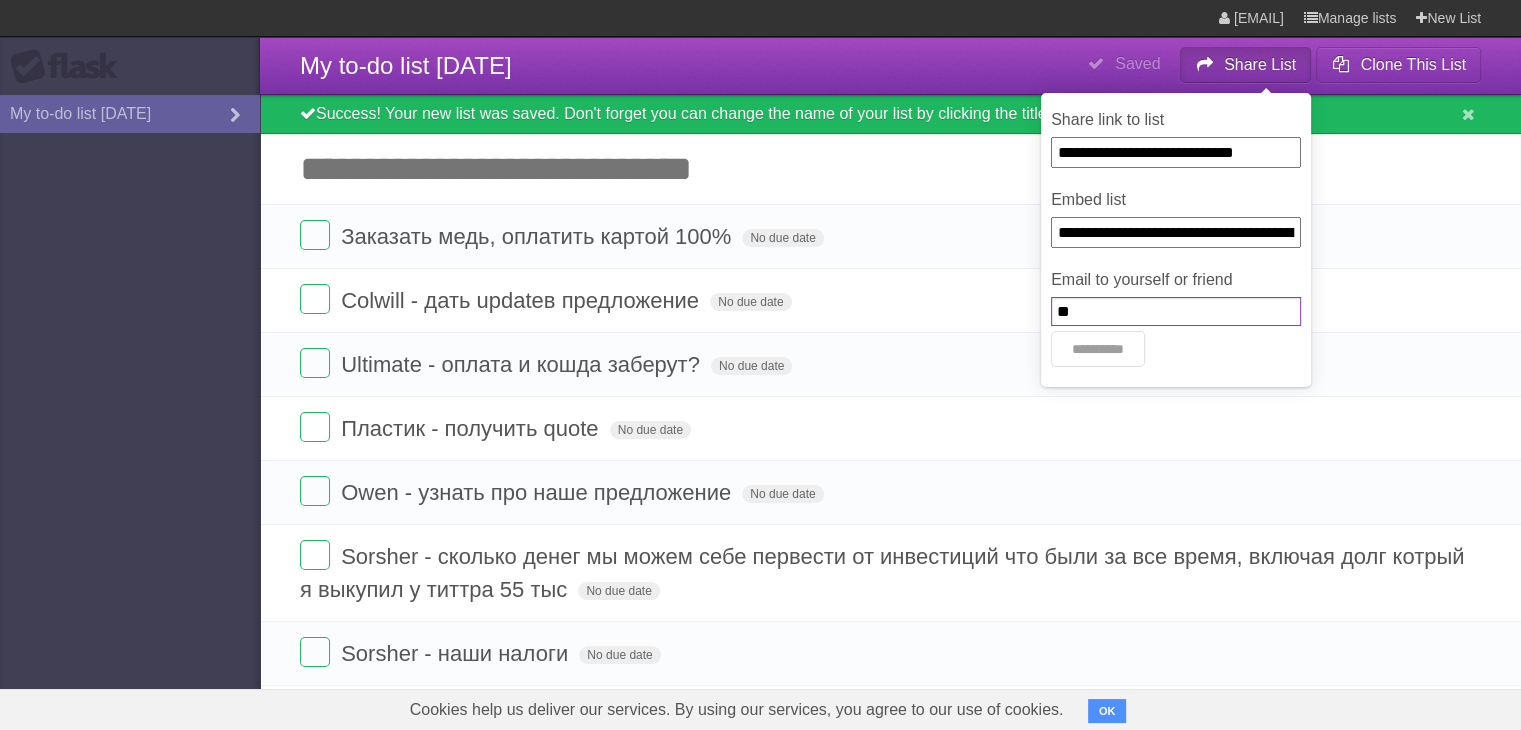 type on "*" 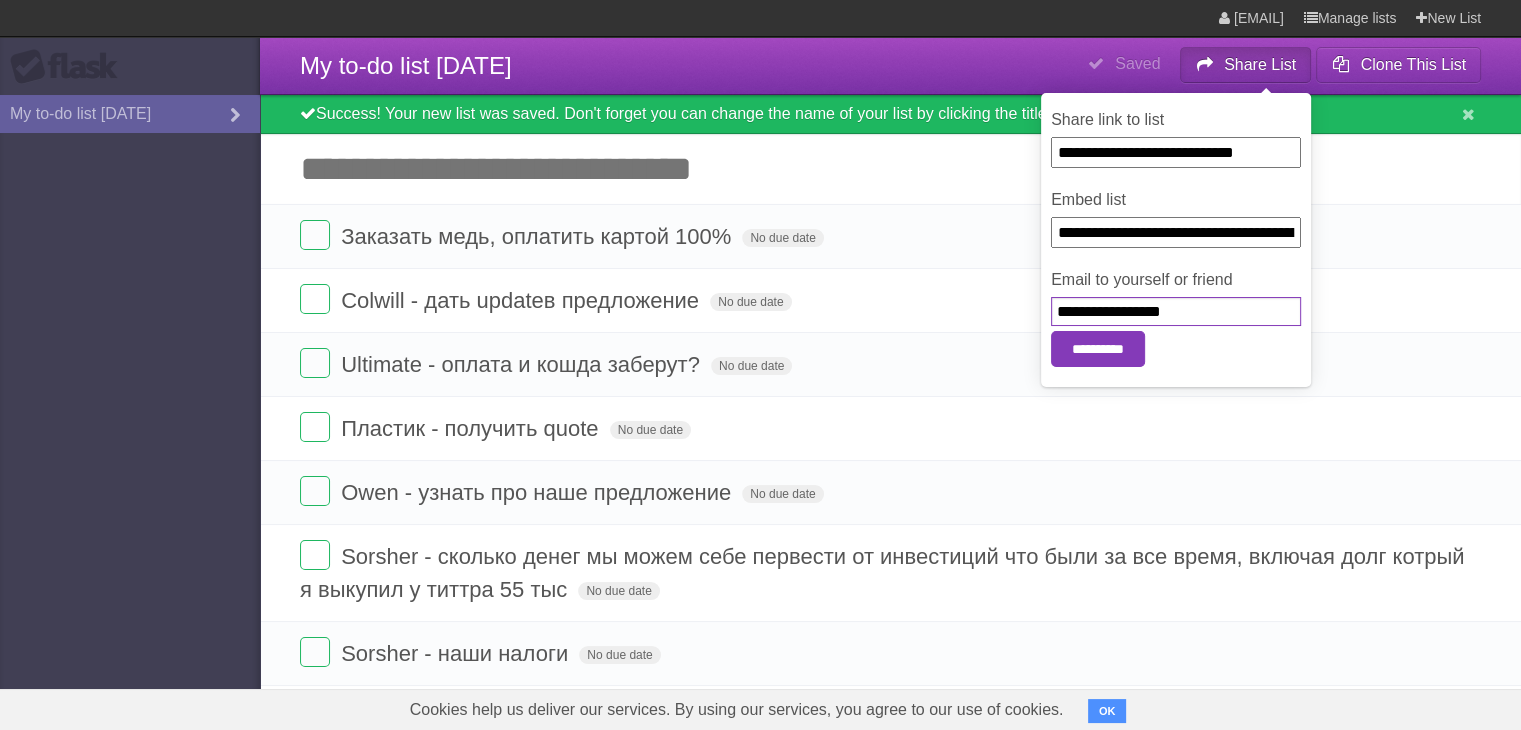 type on "**********" 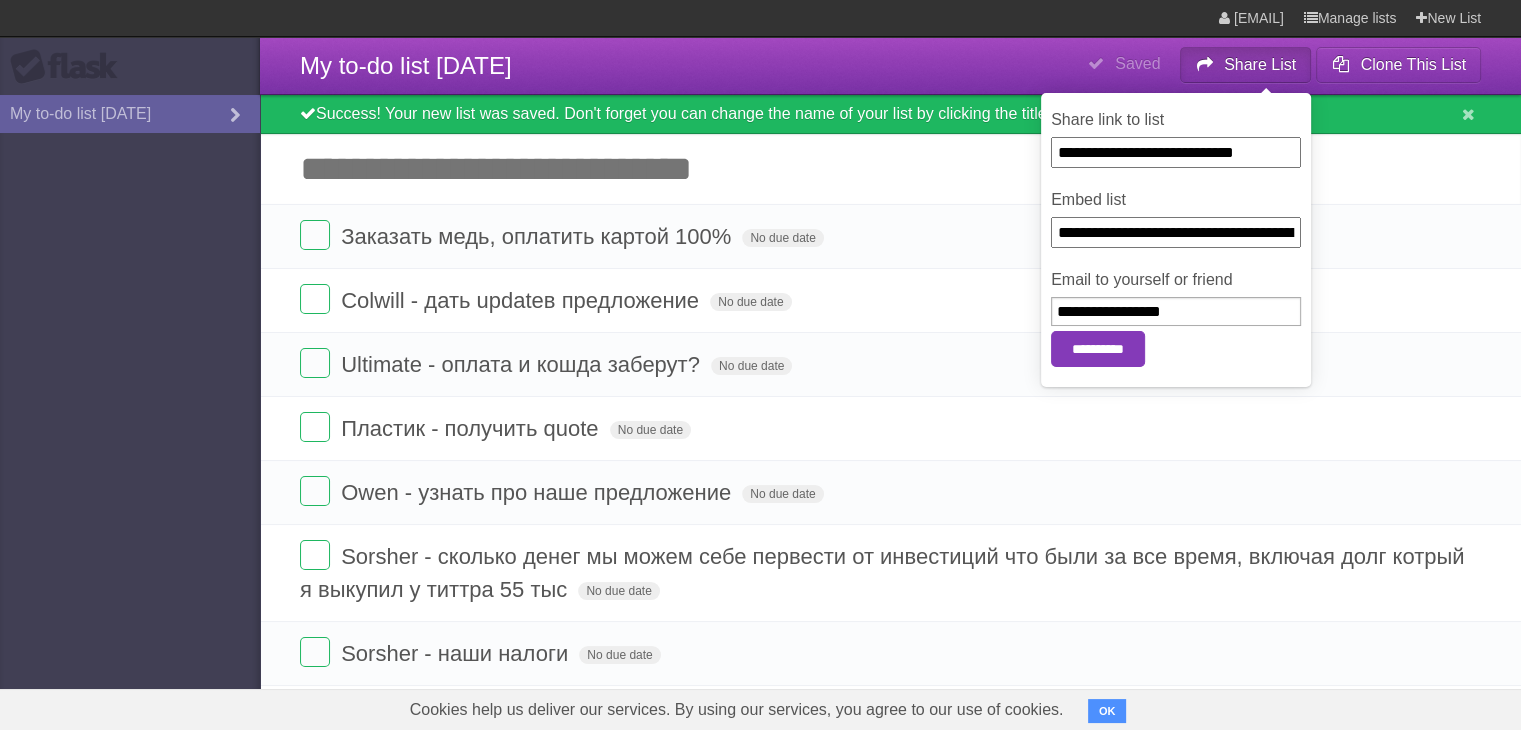 click on "**********" at bounding box center [1098, 349] 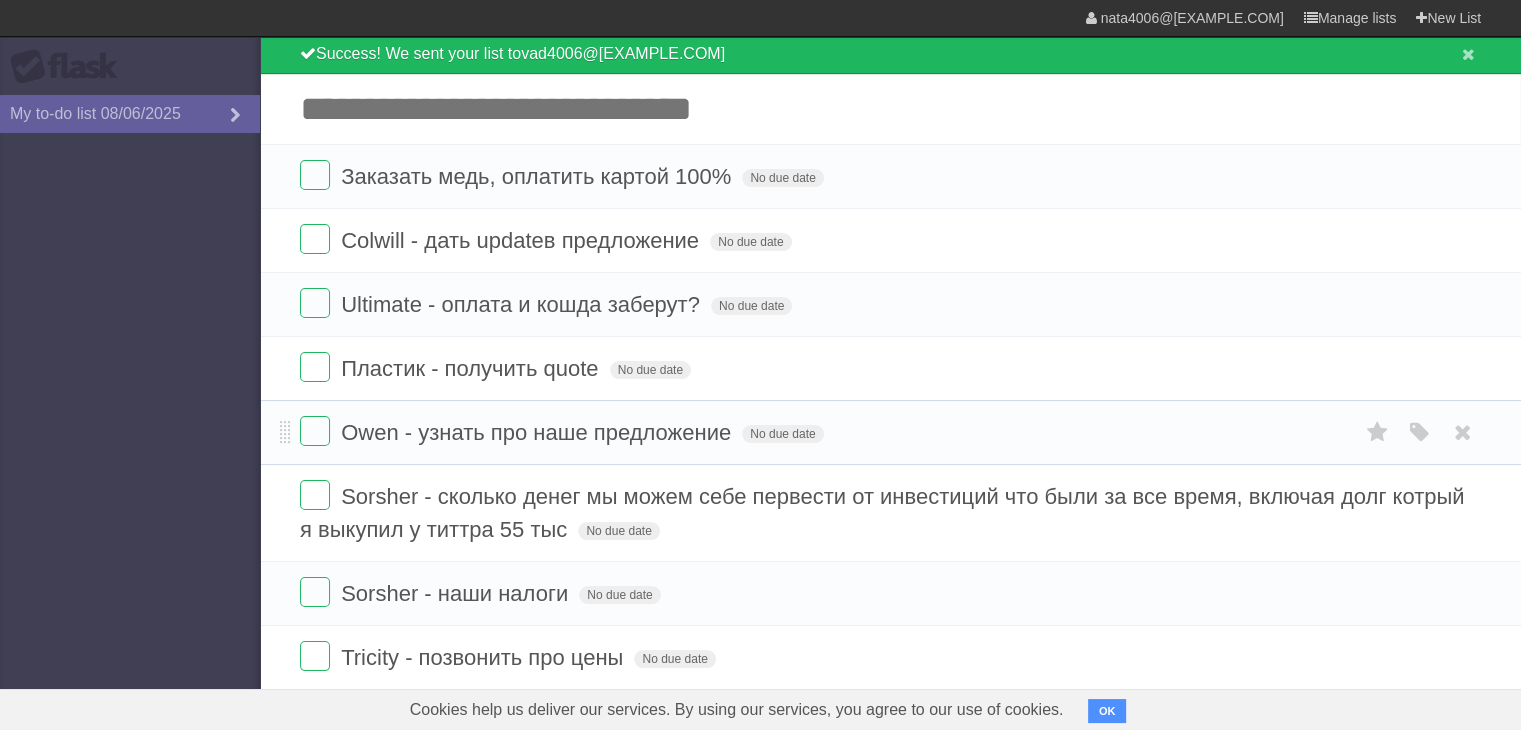 scroll, scrollTop: 87, scrollLeft: 0, axis: vertical 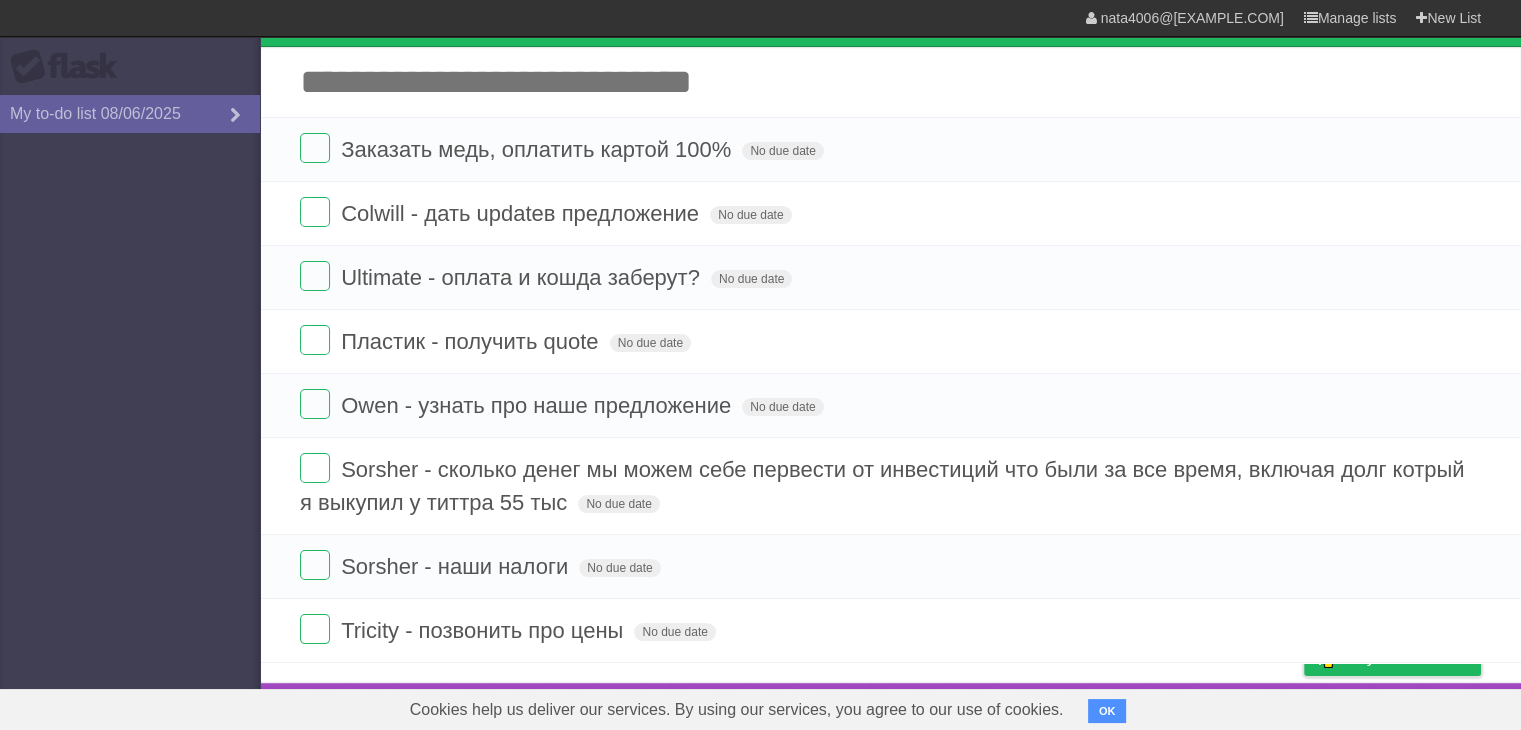 click on "Add another task" at bounding box center [890, 82] 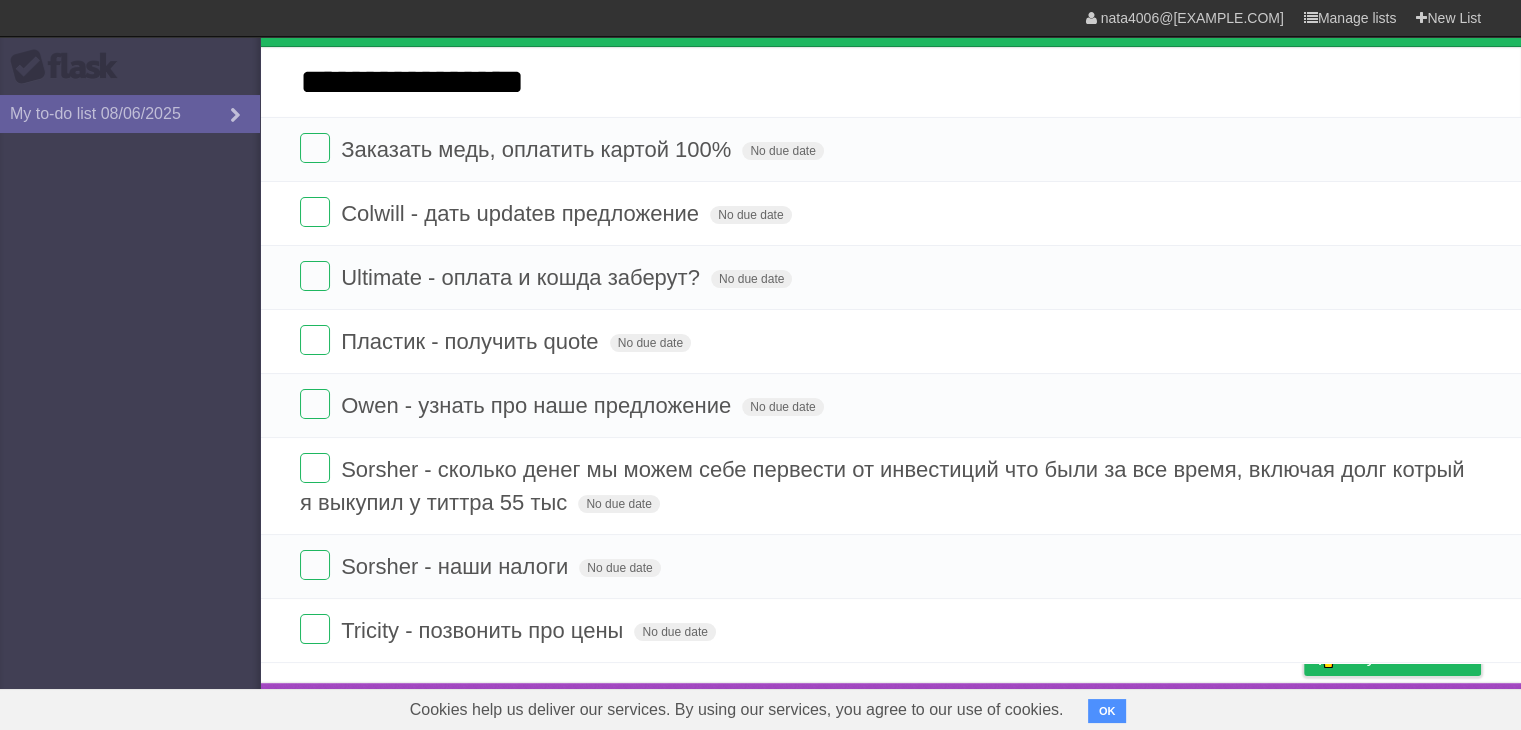 type on "**********" 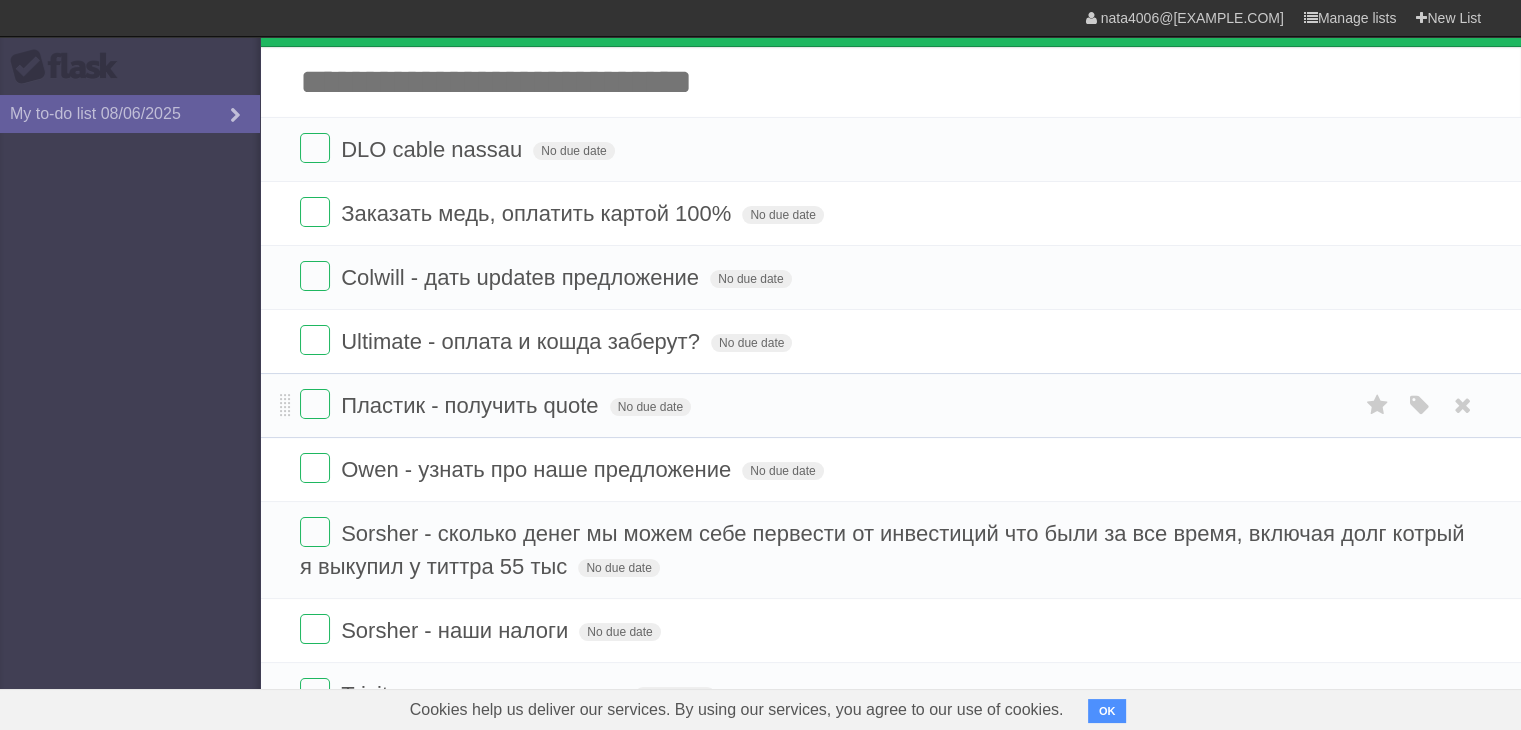 scroll, scrollTop: 151, scrollLeft: 0, axis: vertical 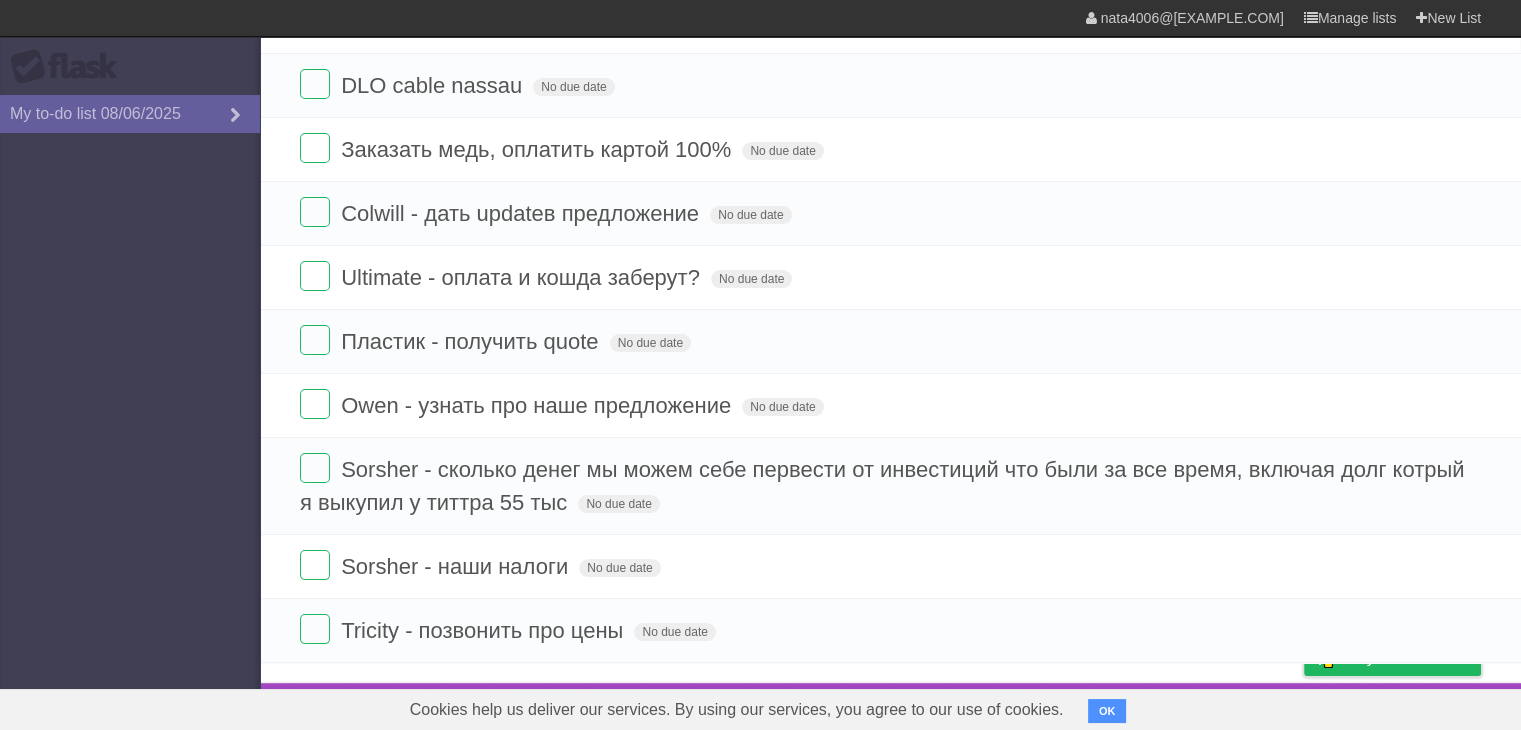 click on "OK" at bounding box center [1107, 711] 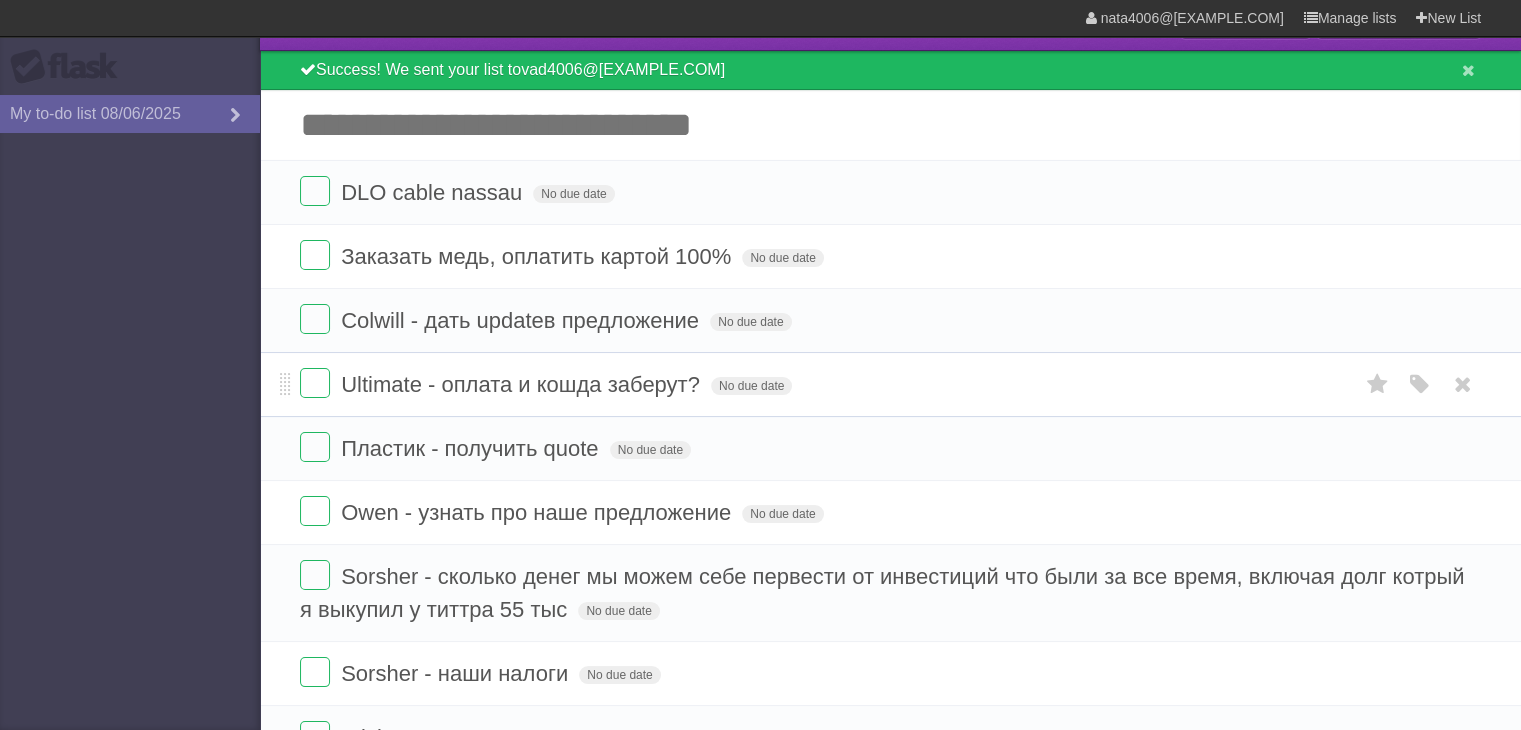 scroll, scrollTop: 0, scrollLeft: 0, axis: both 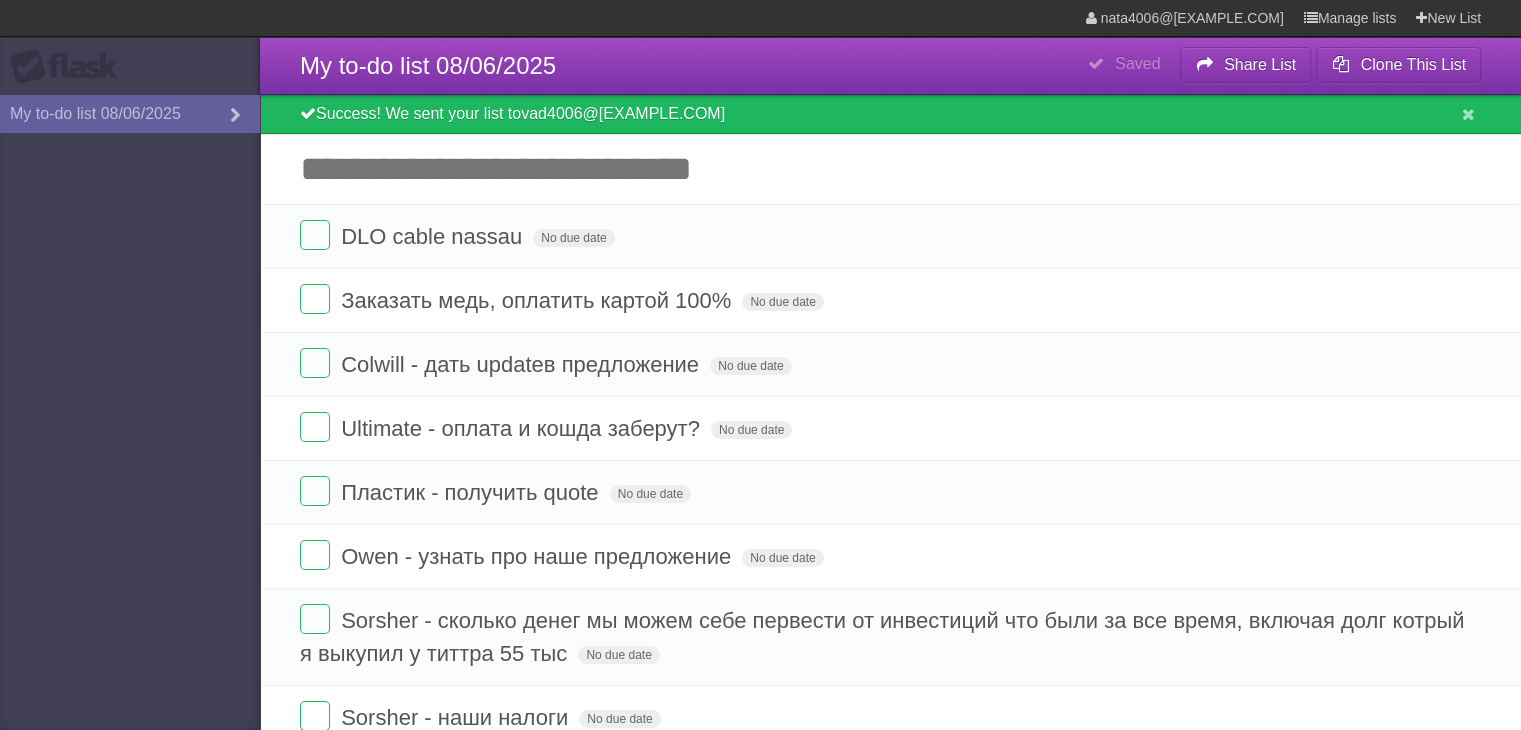 click on "Add another task" at bounding box center (890, 169) 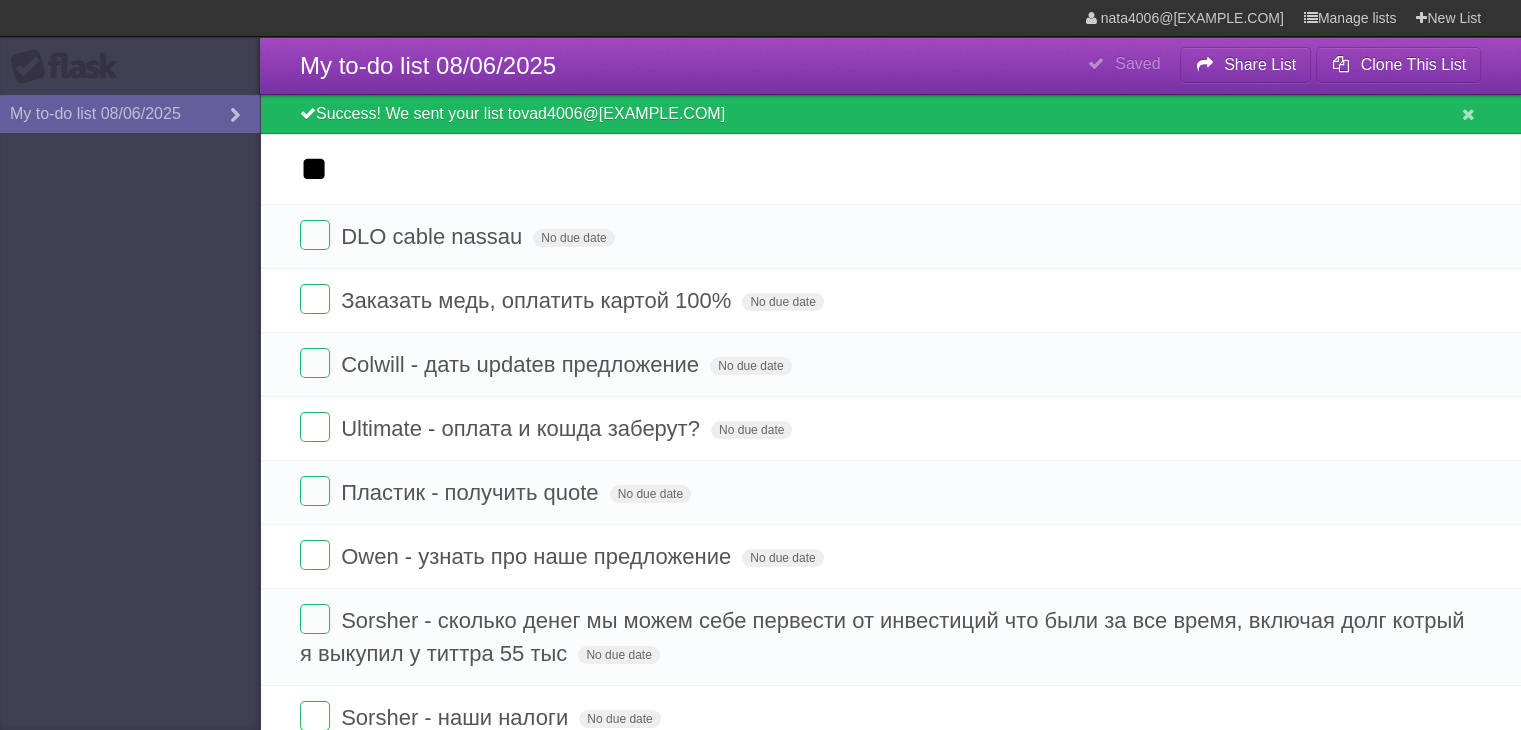 type on "*" 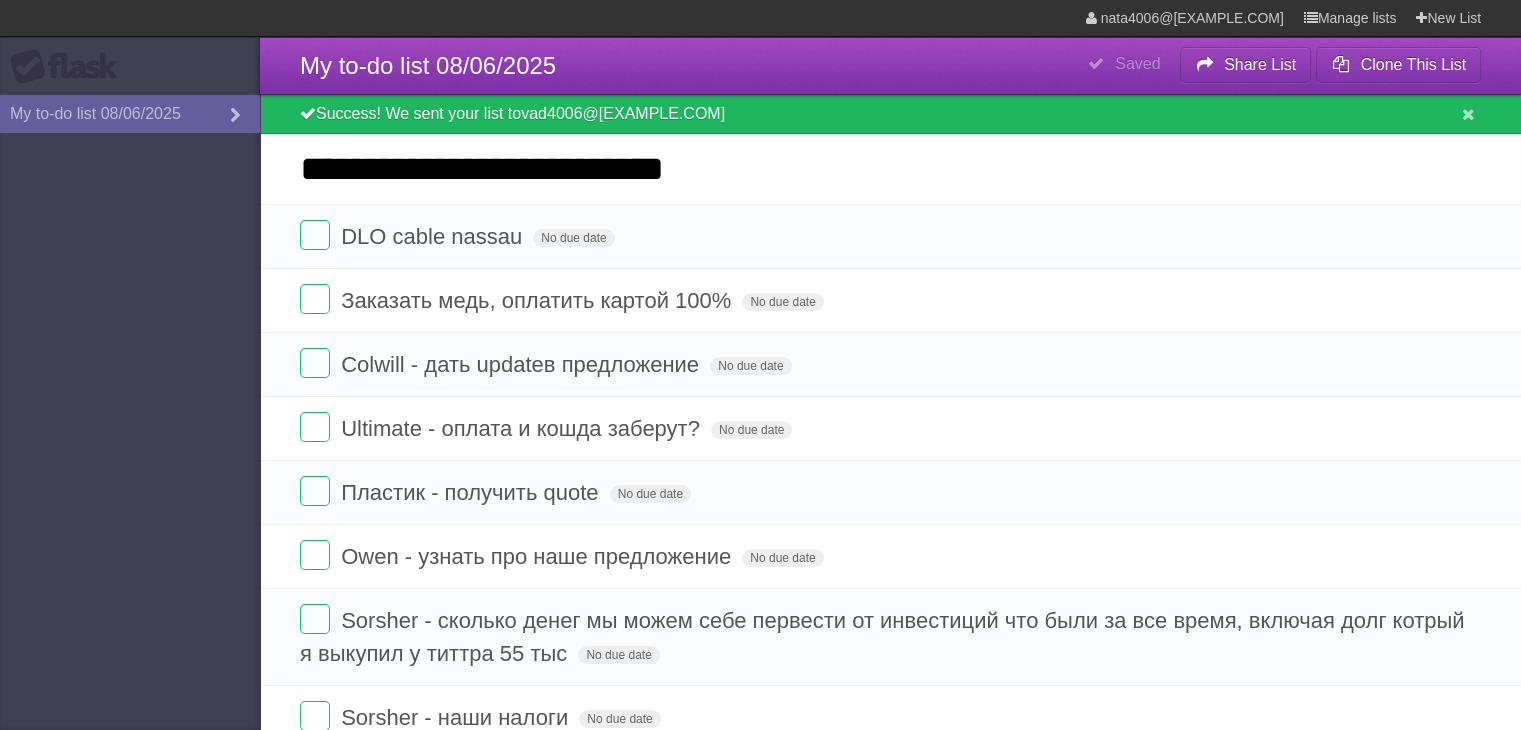 type on "**********" 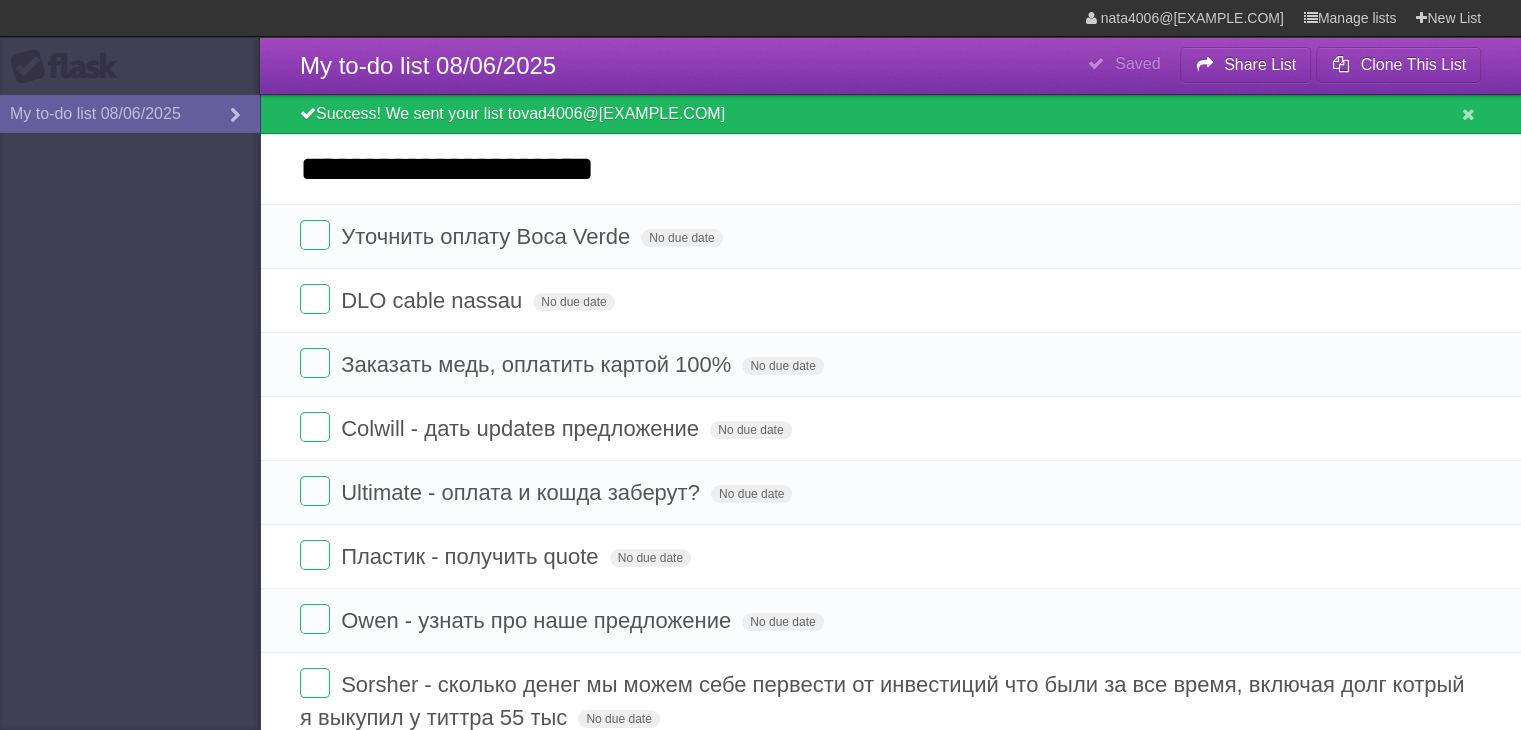 type on "**********" 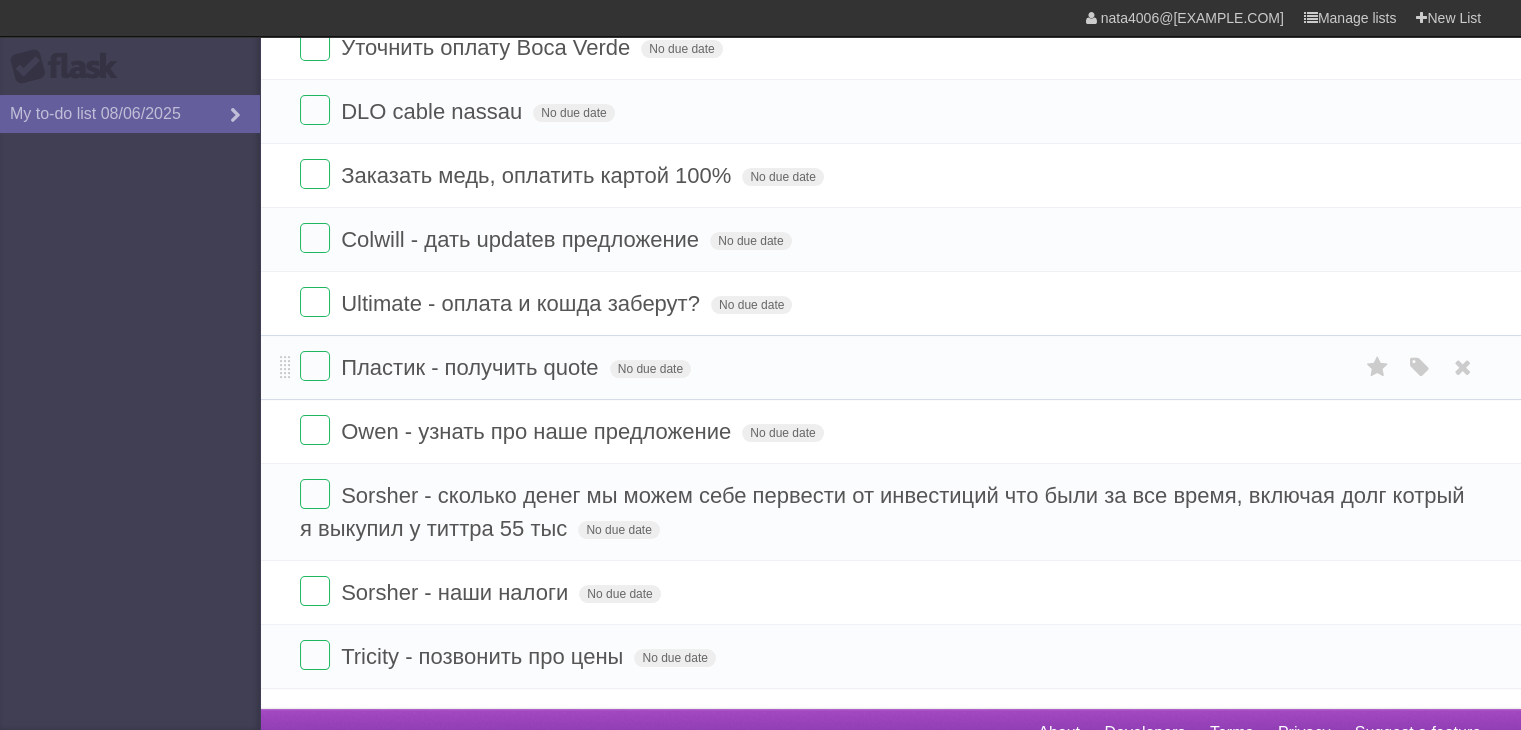 scroll, scrollTop: 278, scrollLeft: 0, axis: vertical 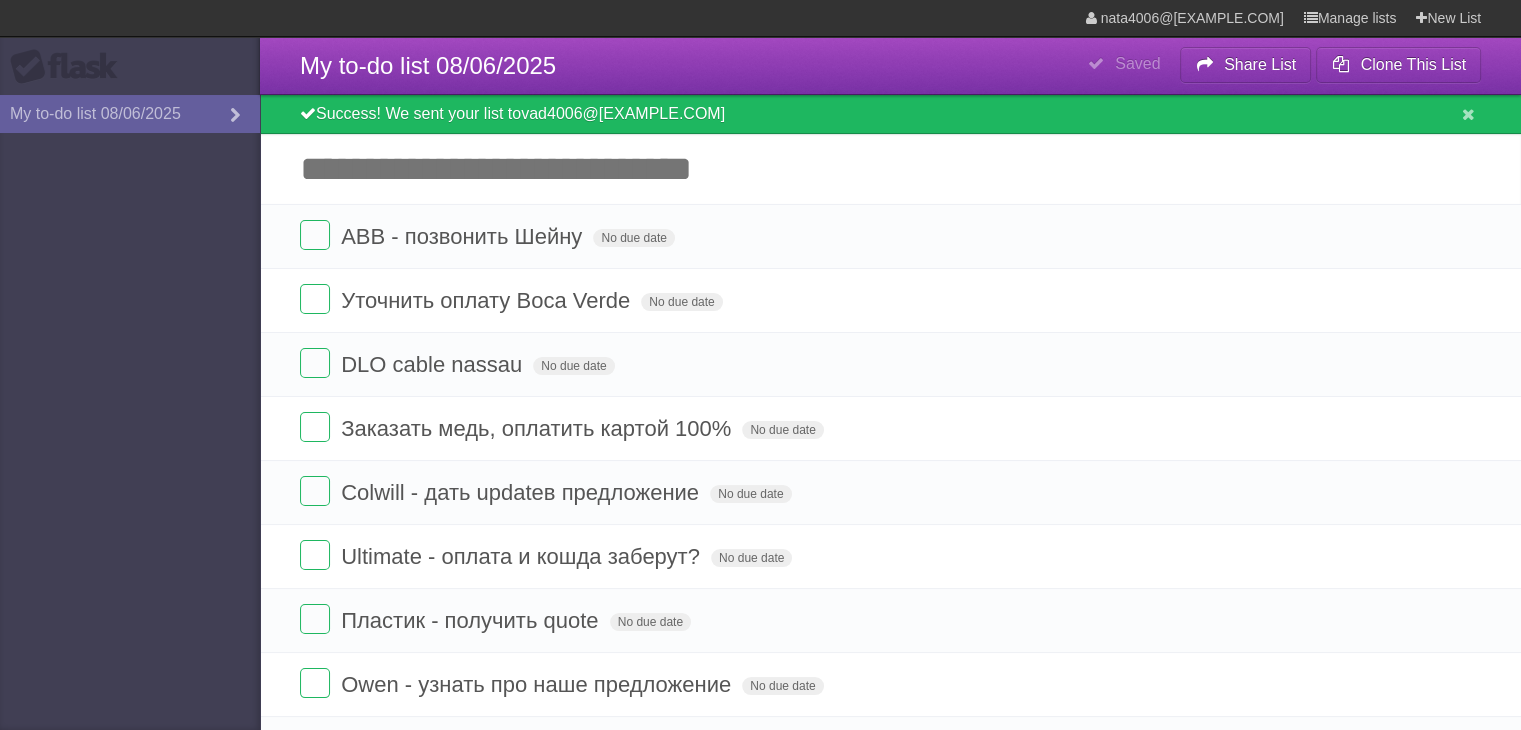 click on "Add another task" at bounding box center (890, 169) 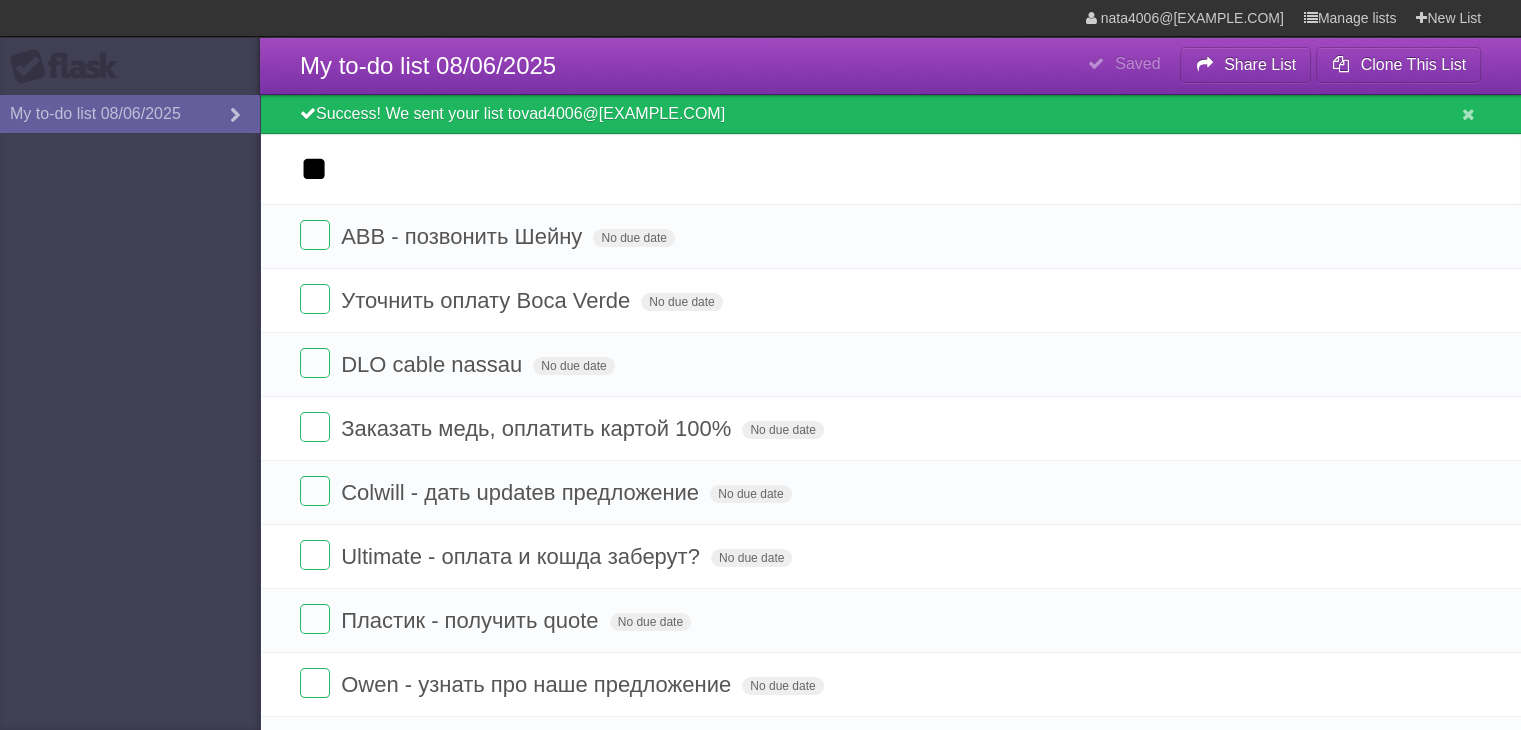 type on "*" 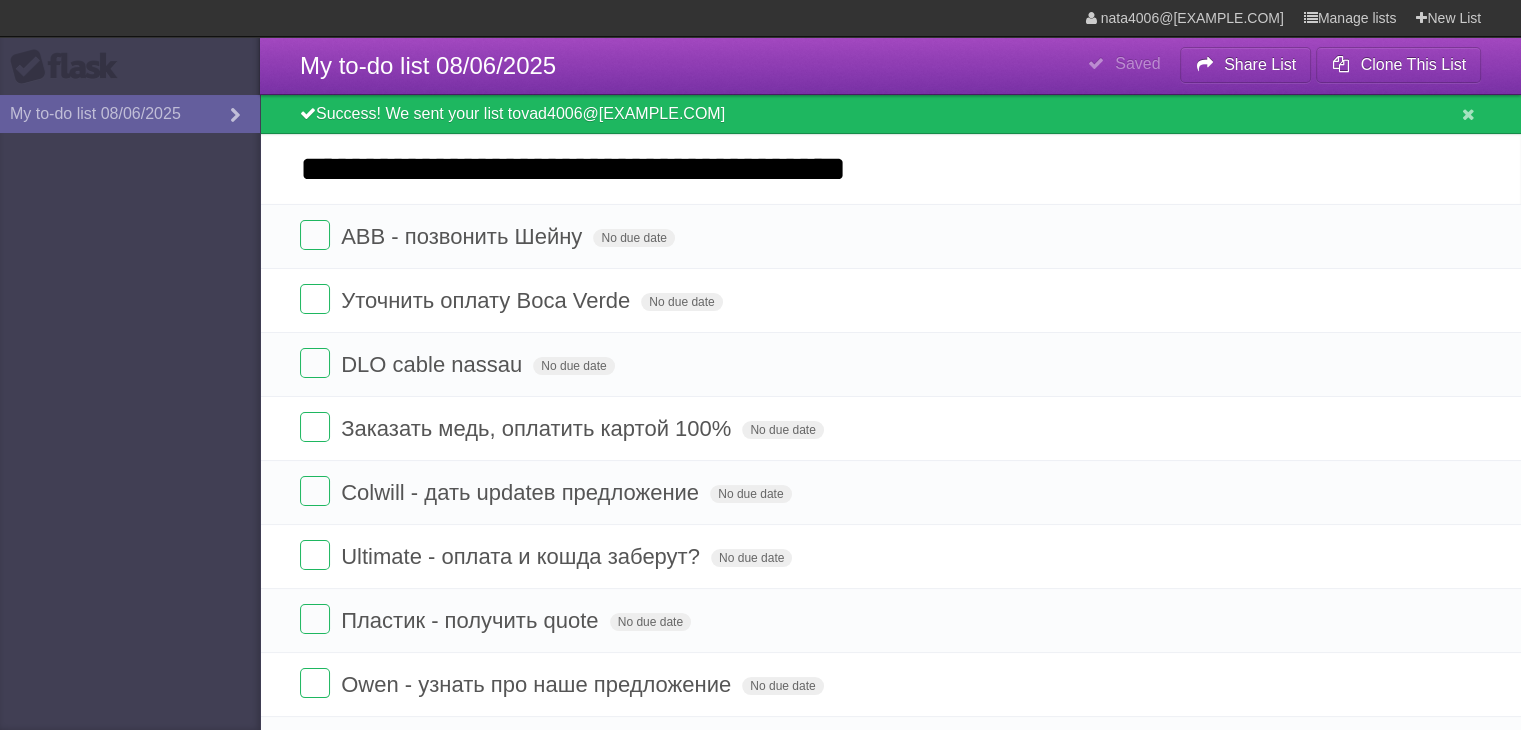 type on "**********" 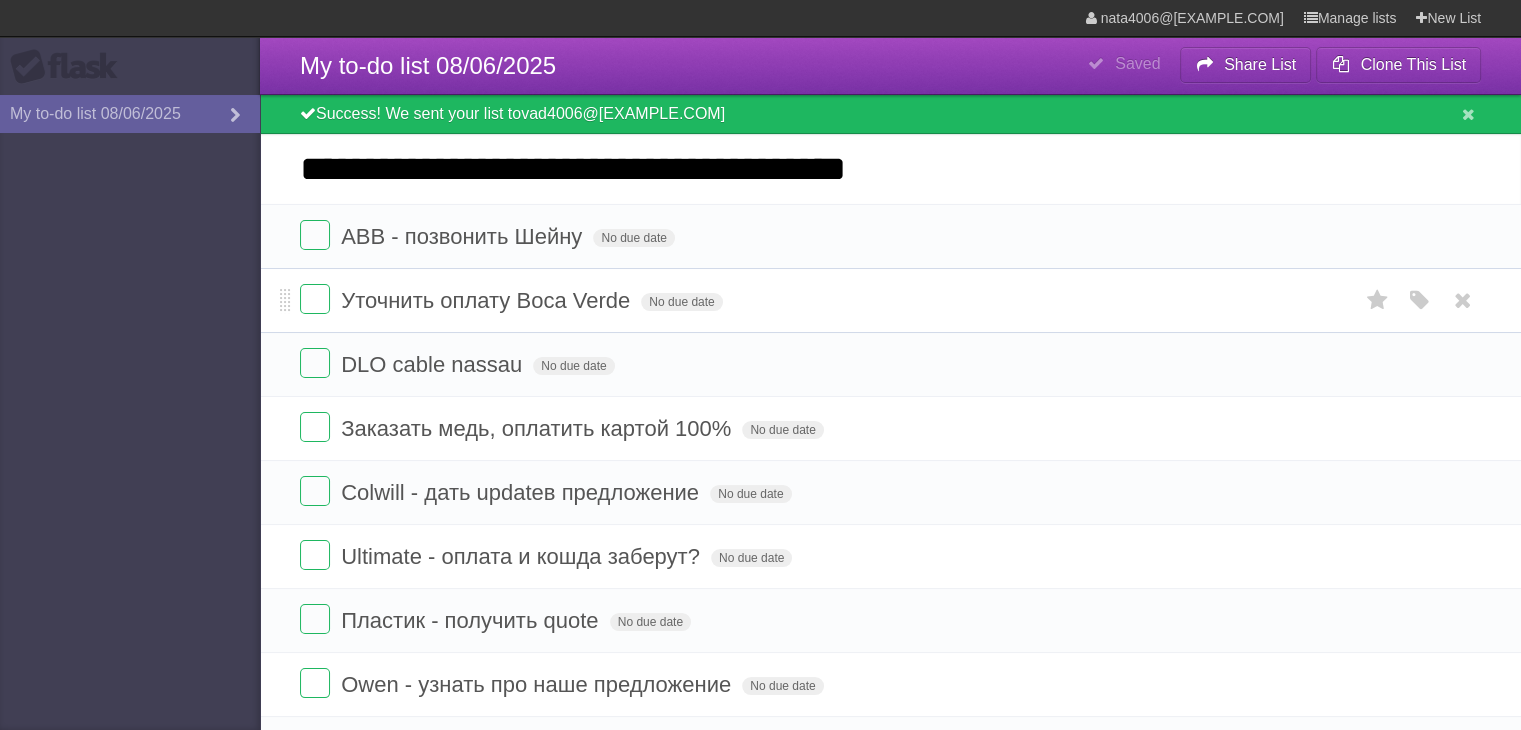 type 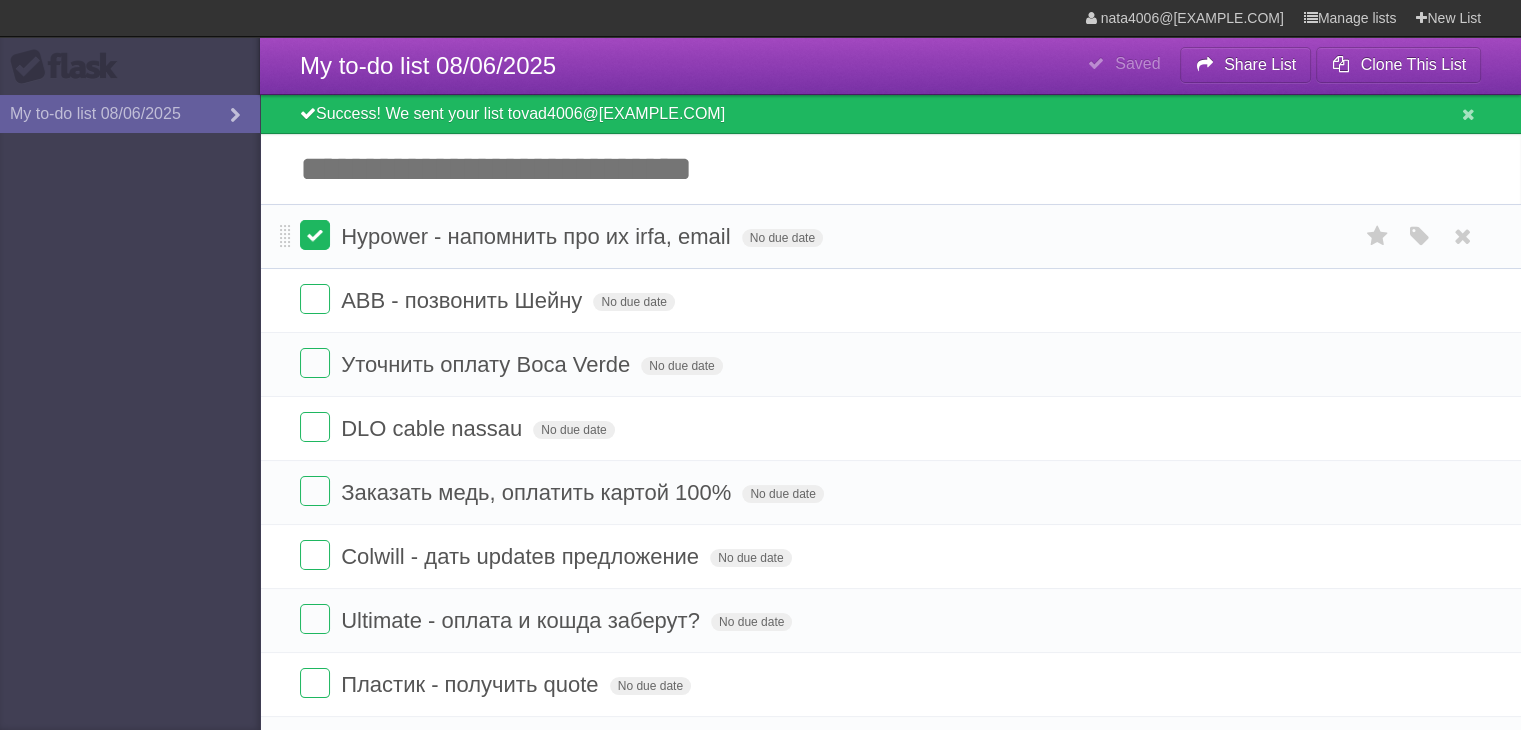 click at bounding box center [315, 235] 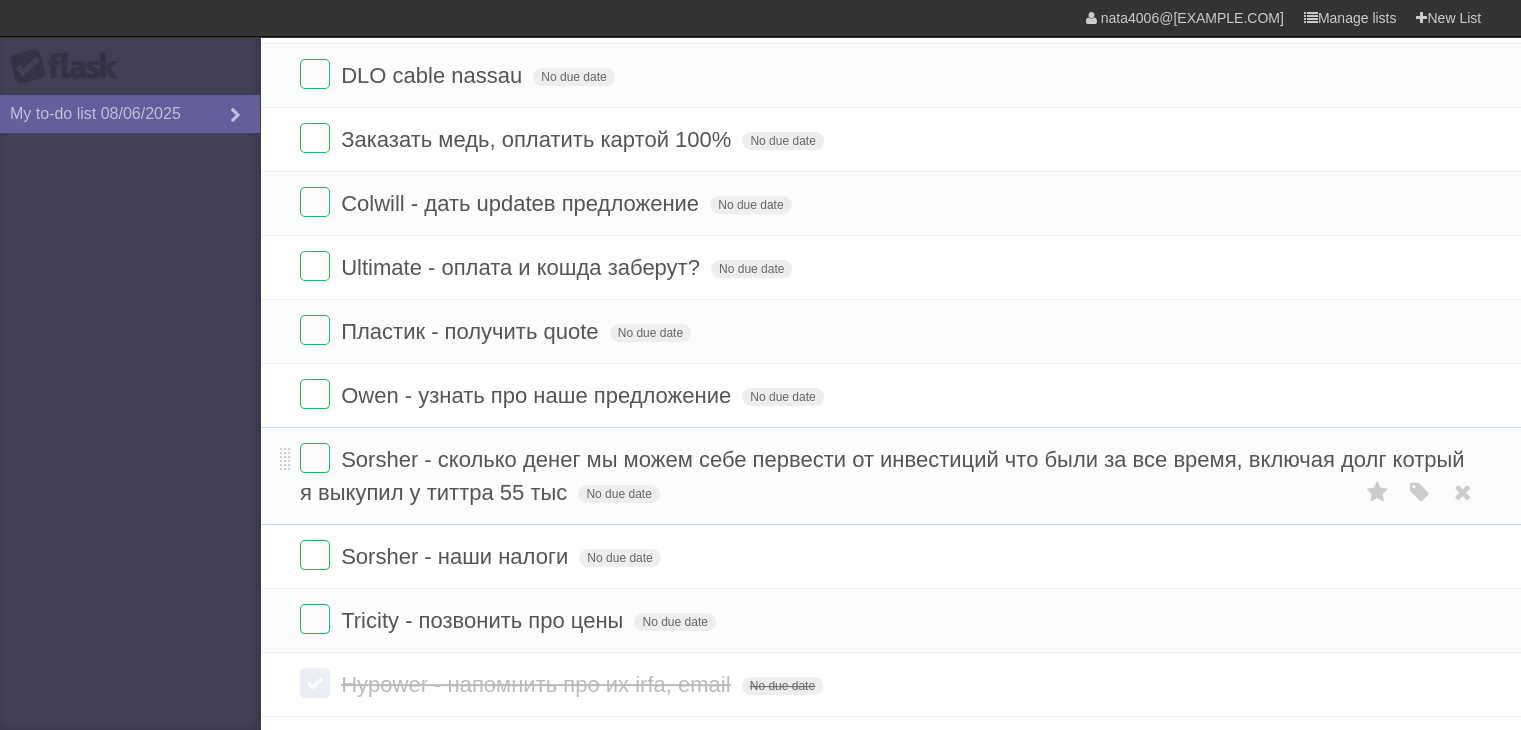 scroll, scrollTop: 242, scrollLeft: 0, axis: vertical 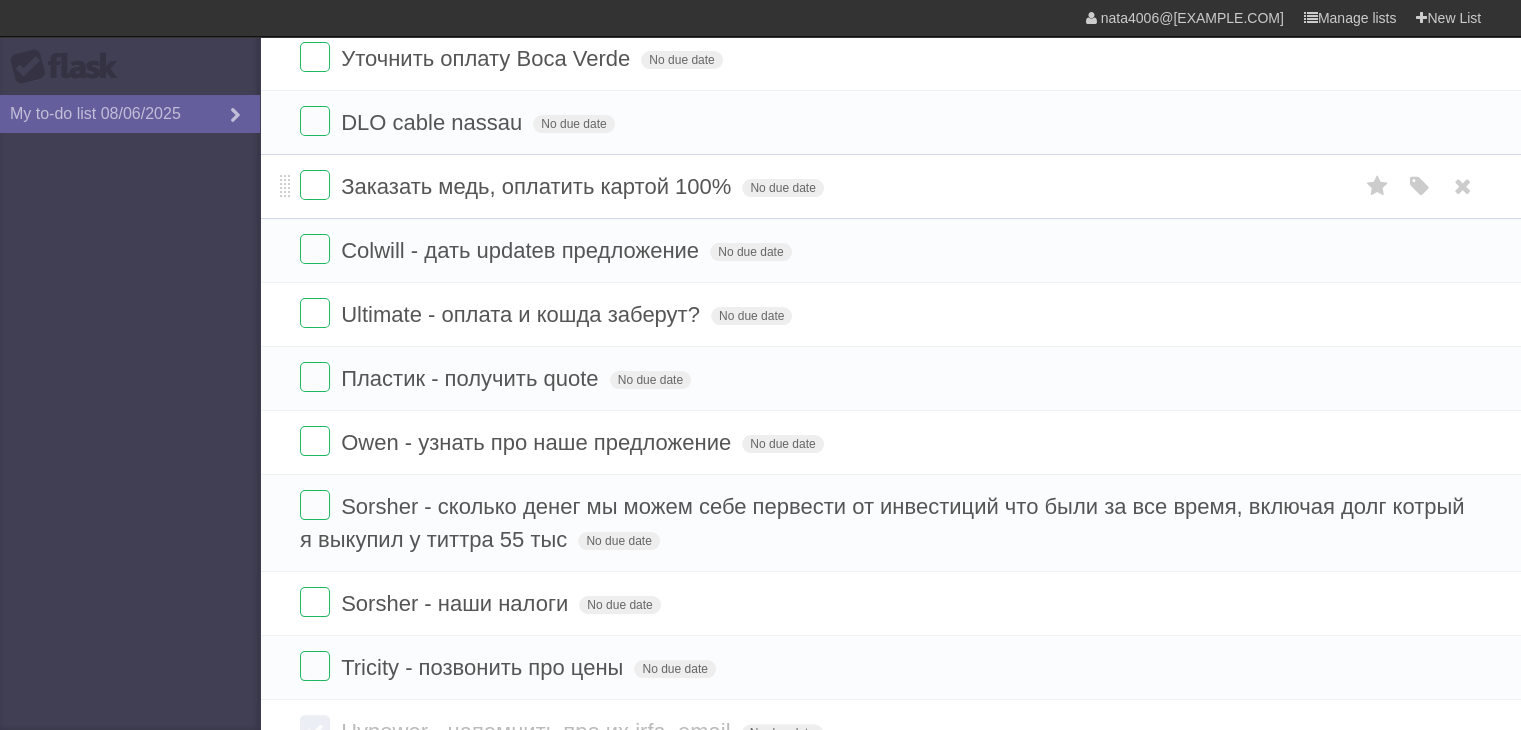 click on "Заказать медь, оплатить картой 100%" at bounding box center [538, 186] 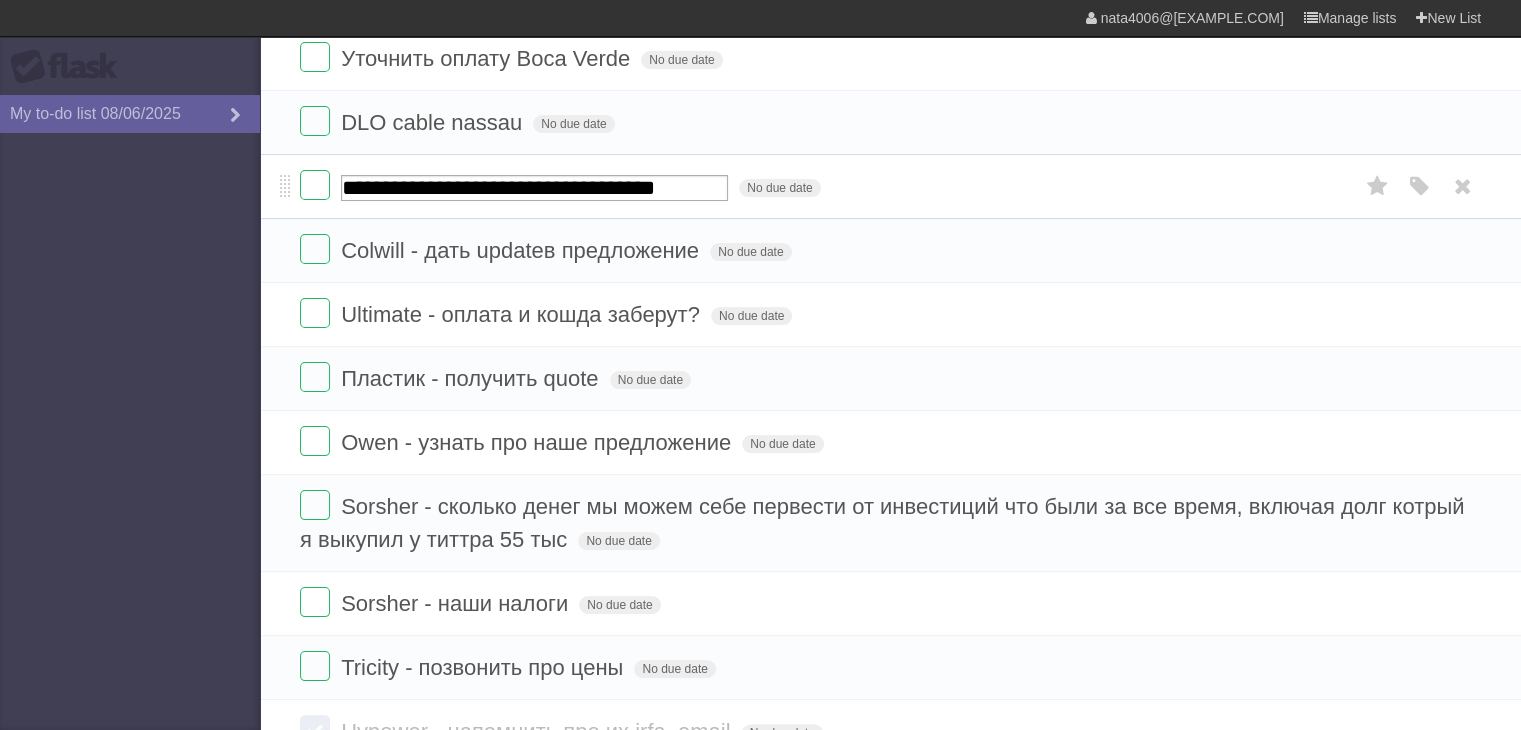 click on "**********" at bounding box center [534, 188] 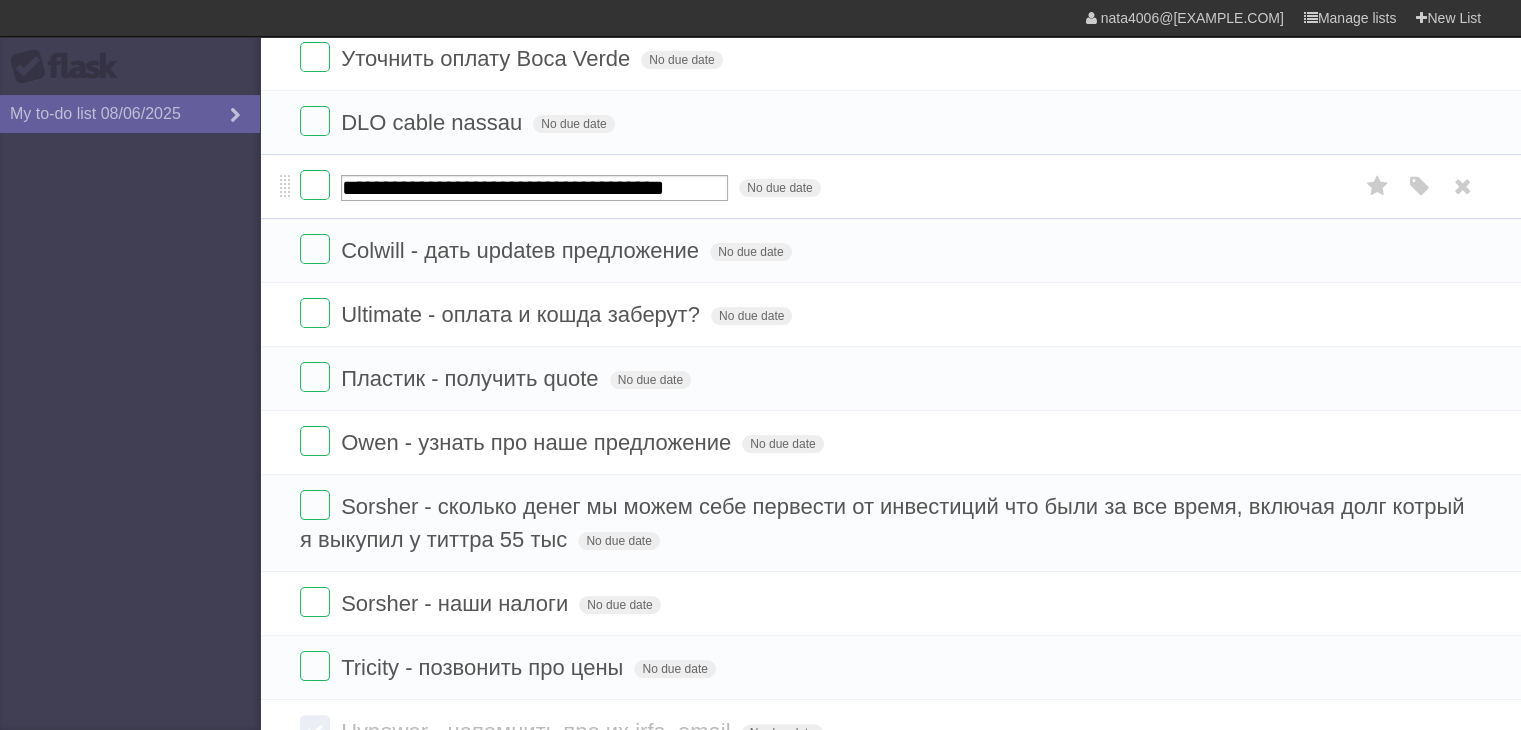 type on "**********" 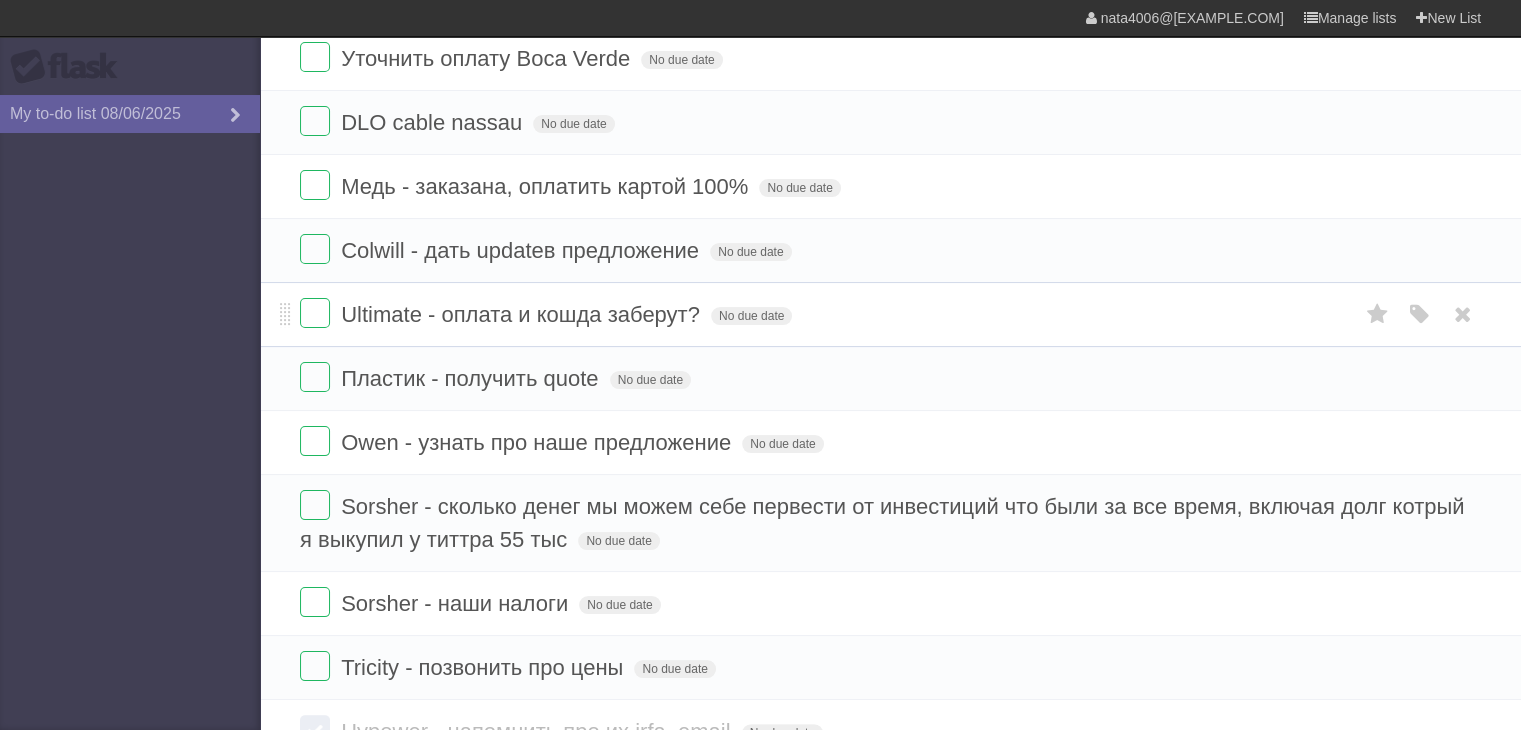 click on "Ultimate - оплата и кошда заберут?
No due date
White
Red
Blue
Green
Purple
Orange" at bounding box center [890, 314] 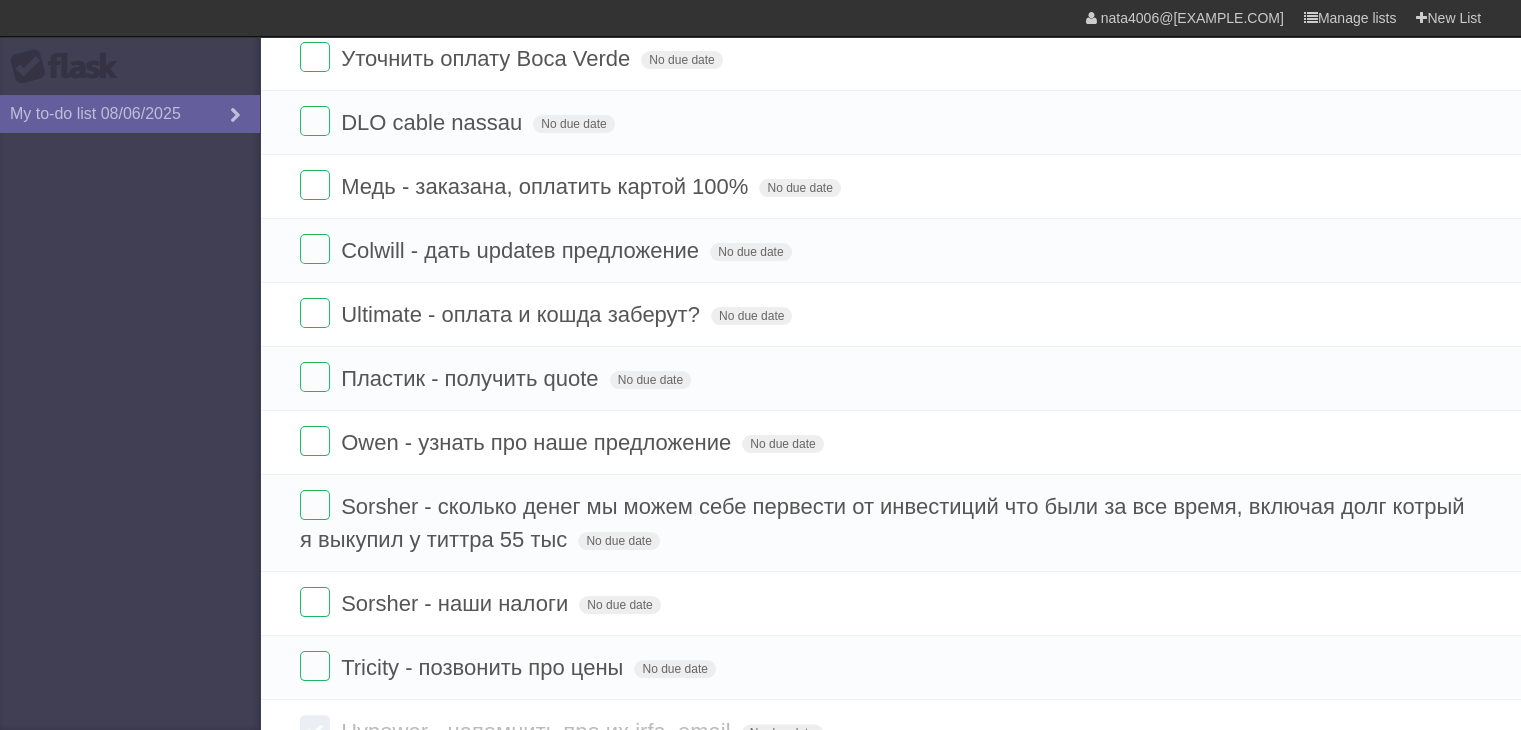 click at bounding box center (0, 0) 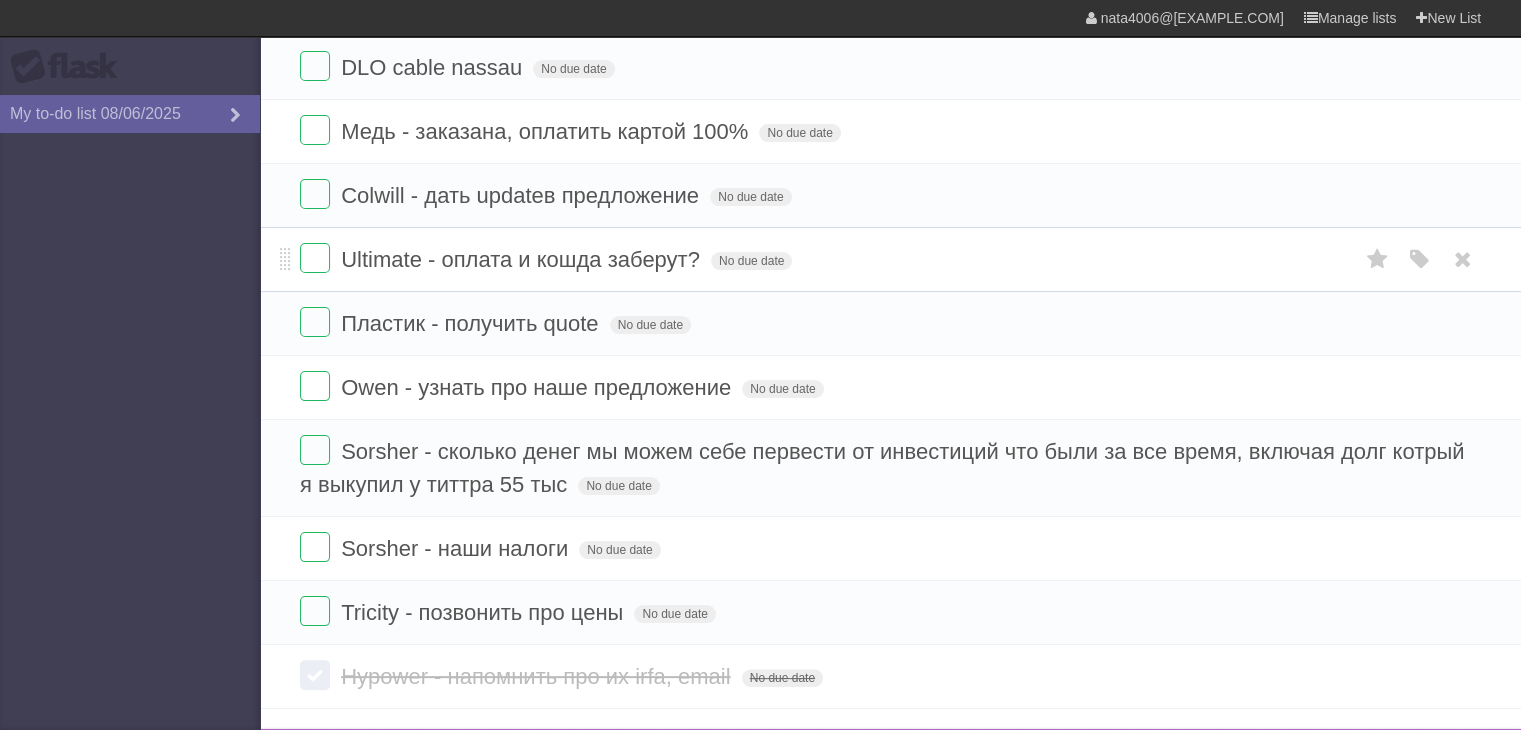 scroll, scrollTop: 342, scrollLeft: 0, axis: vertical 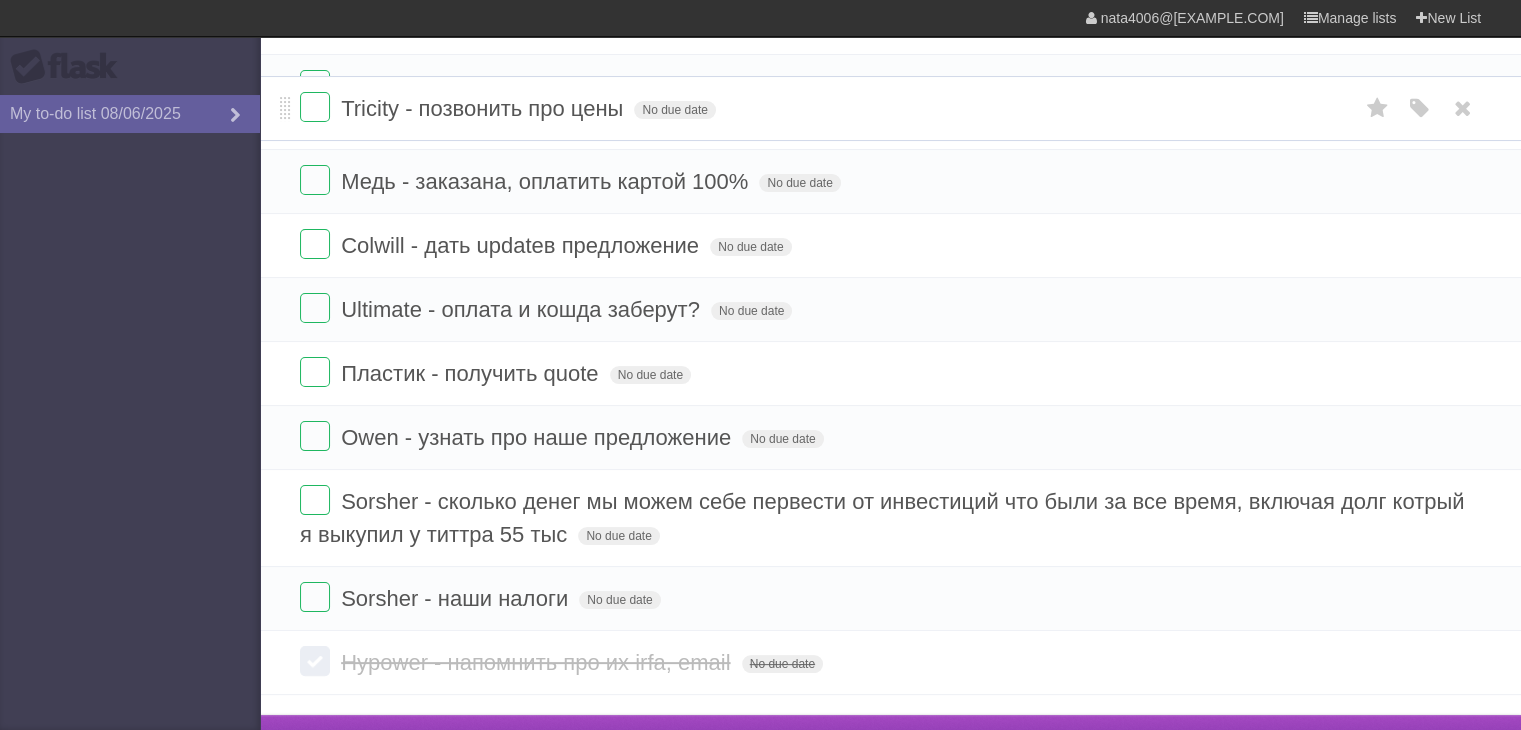 drag, startPoint x: 286, startPoint y: 565, endPoint x: 355, endPoint y: 122, distance: 448.3414 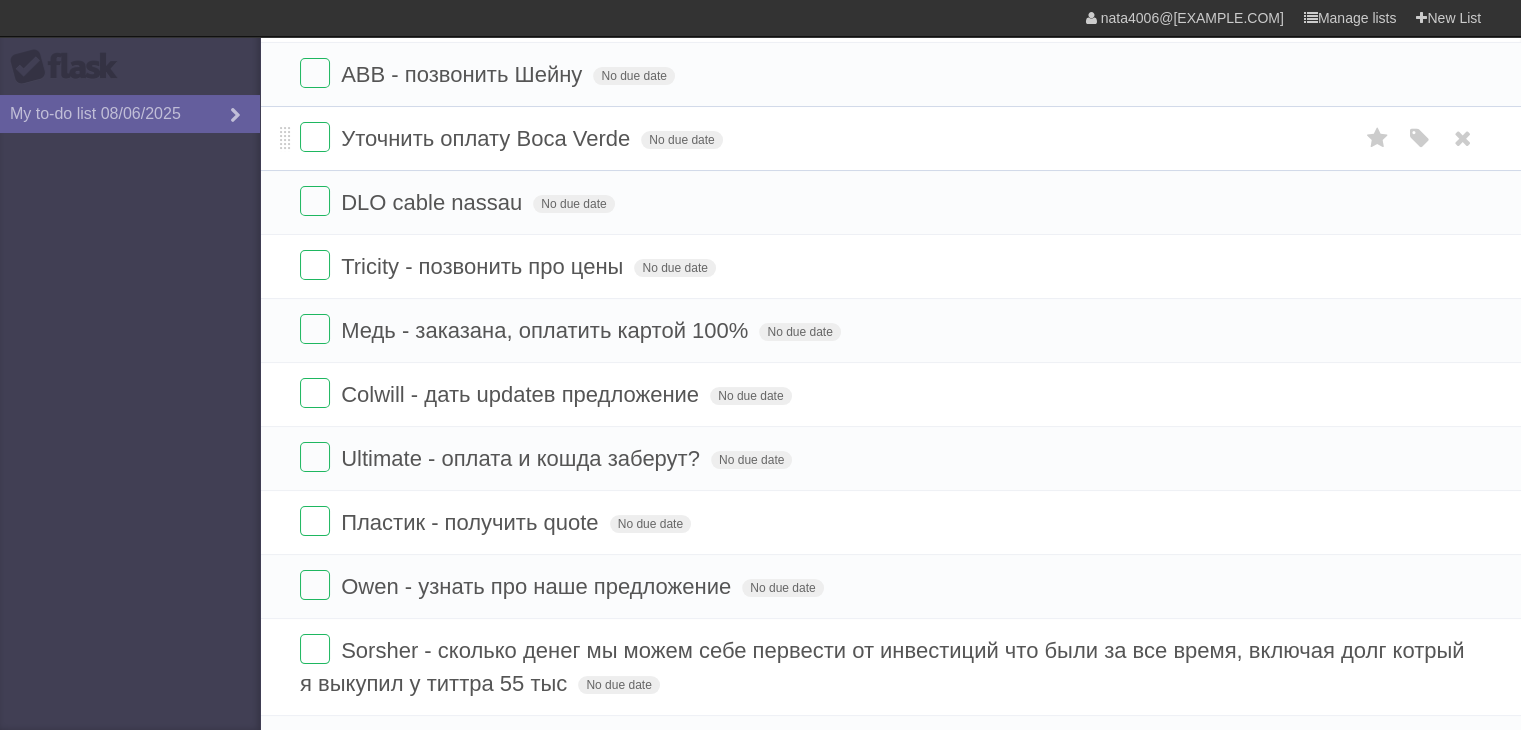 scroll, scrollTop: 78, scrollLeft: 0, axis: vertical 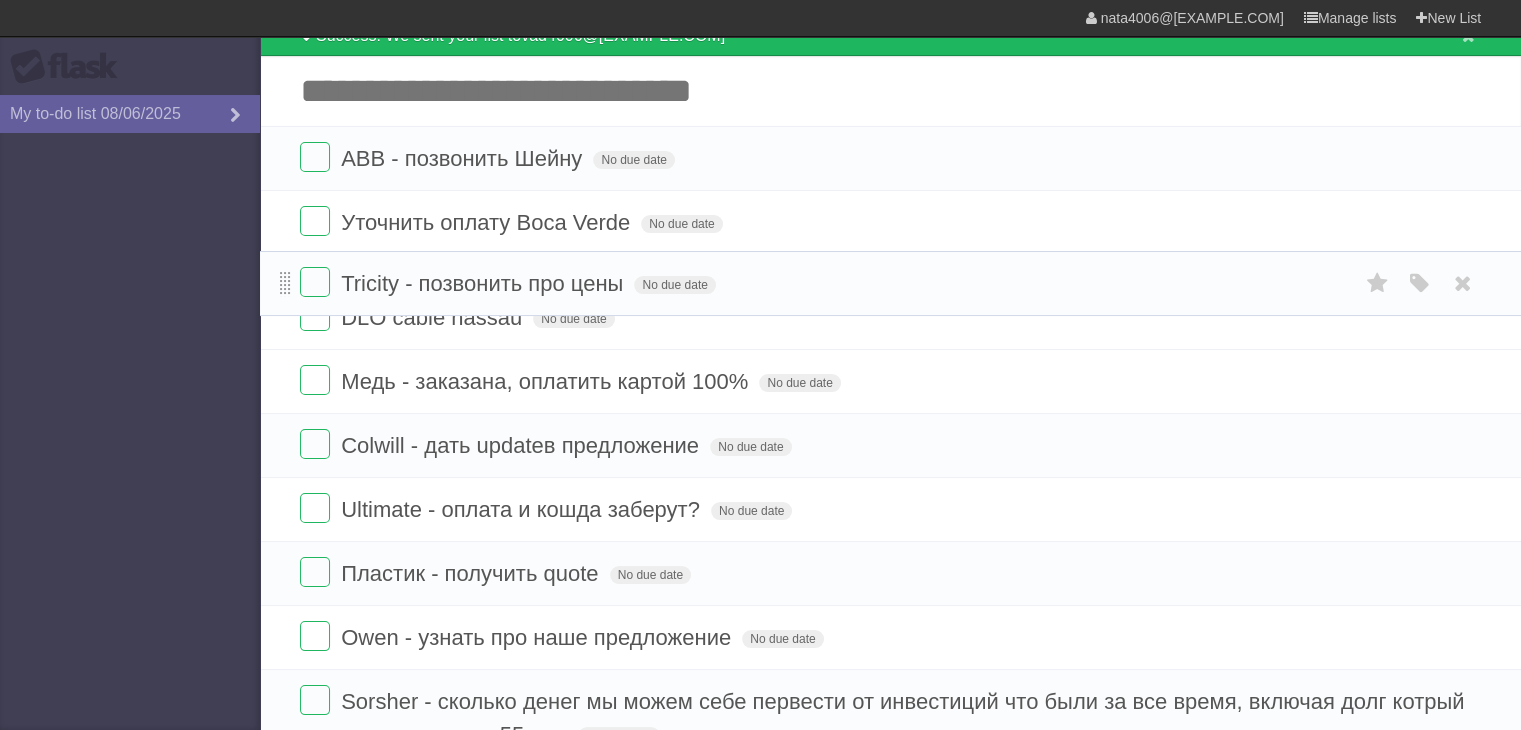 drag, startPoint x: 285, startPoint y: 346, endPoint x: 280, endPoint y: 278, distance: 68.18358 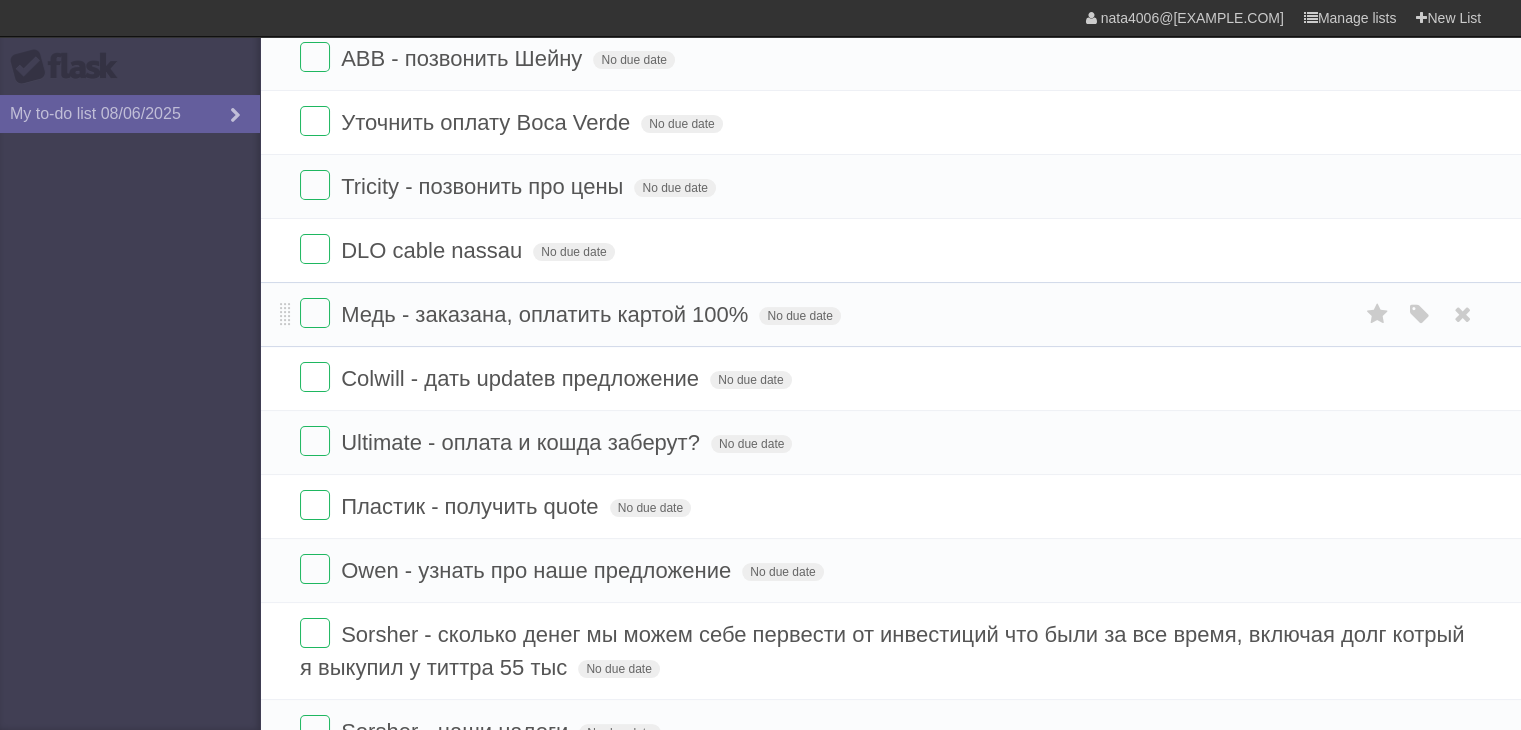 scroll, scrollTop: 278, scrollLeft: 0, axis: vertical 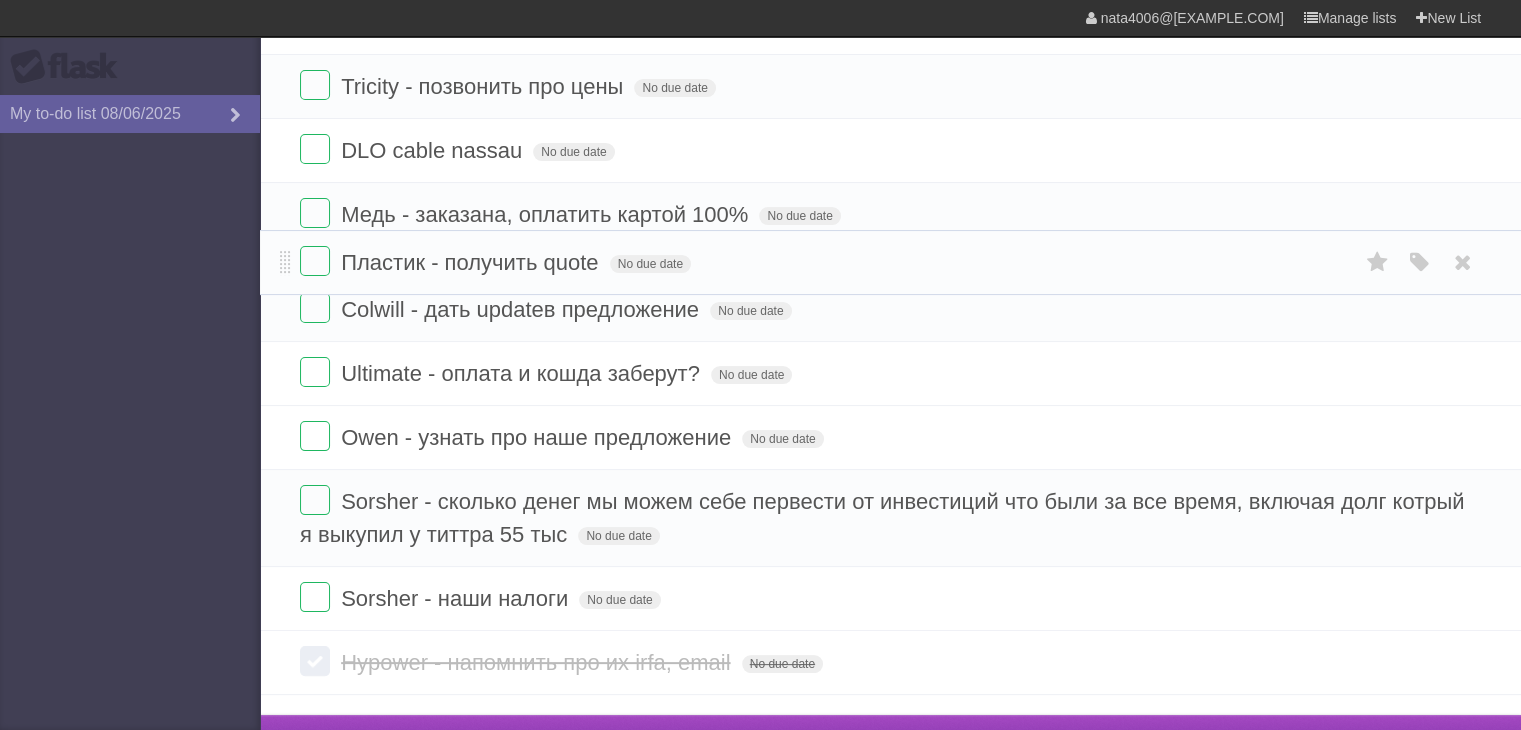 drag, startPoint x: 284, startPoint y: 401, endPoint x: 266, endPoint y: 258, distance: 144.12842 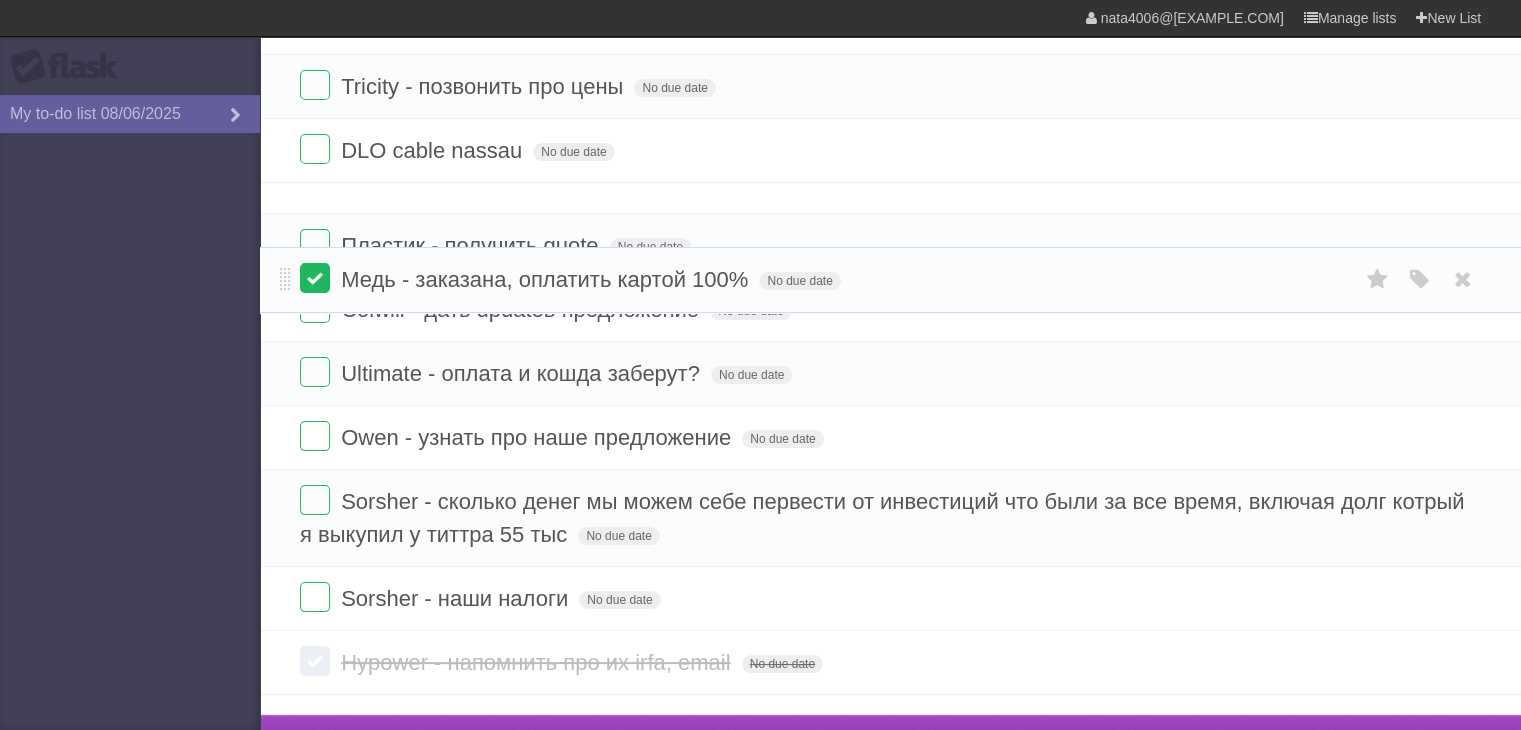 drag, startPoint x: 288, startPoint y: 205, endPoint x: 303, endPoint y: 271, distance: 67.68308 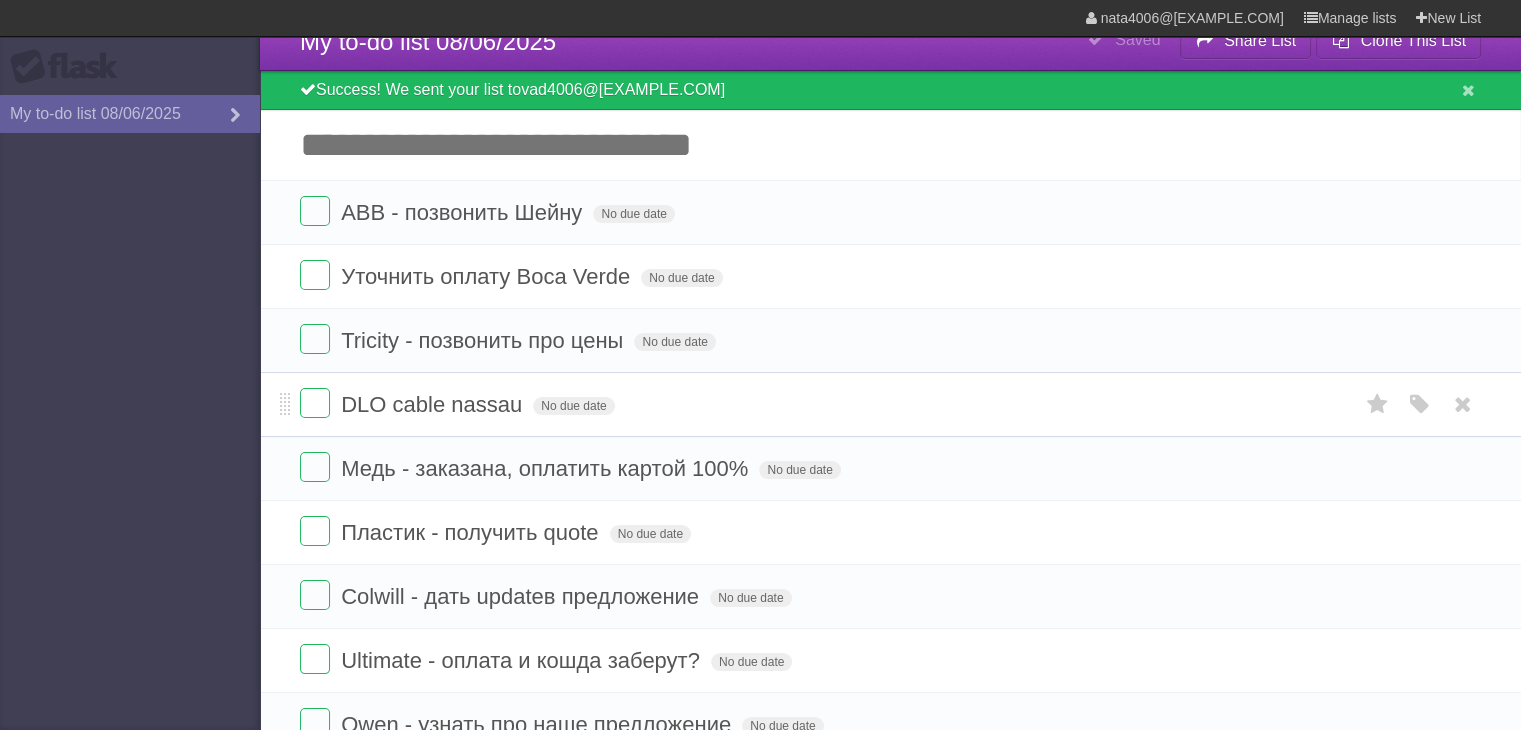 scroll, scrollTop: 0, scrollLeft: 0, axis: both 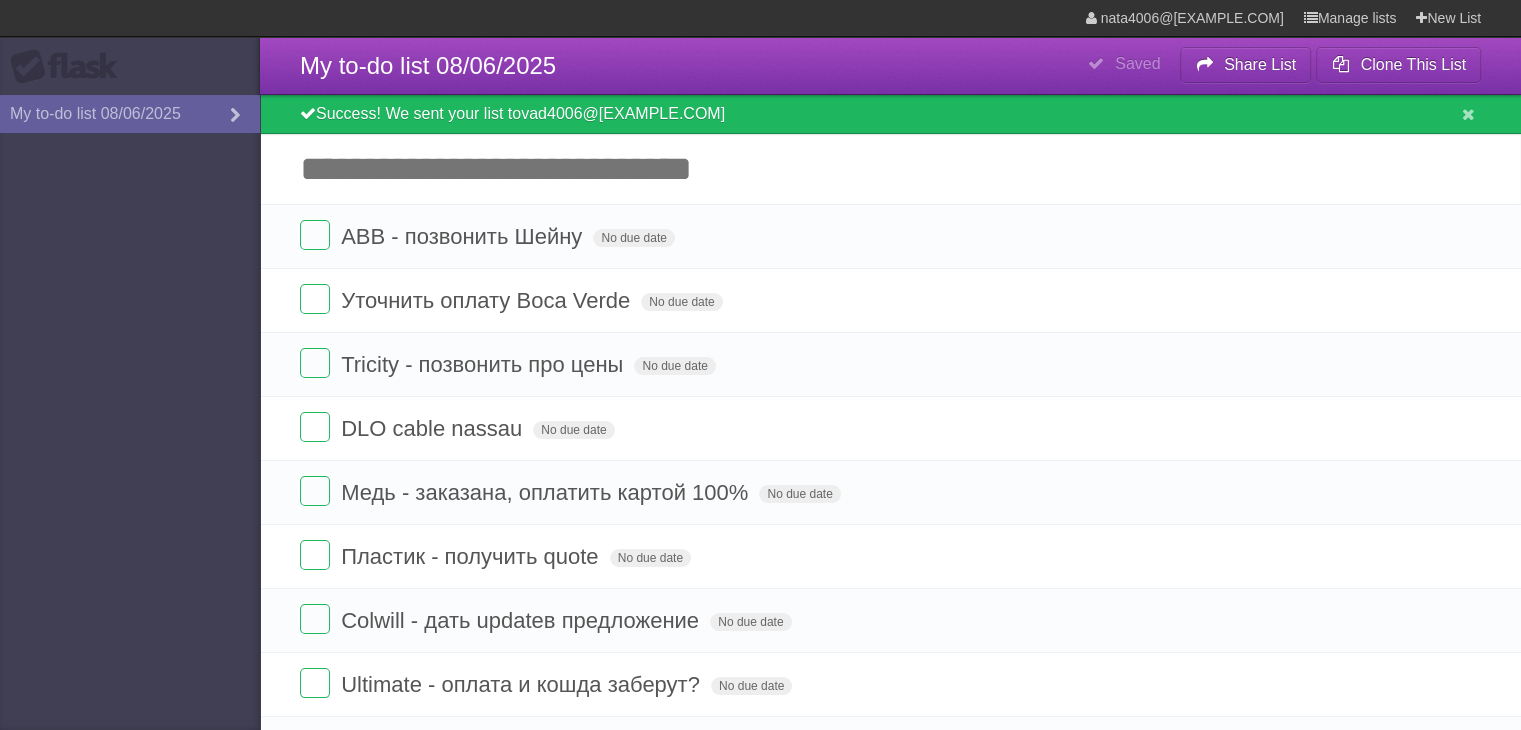 click on "Add another task" at bounding box center [890, 169] 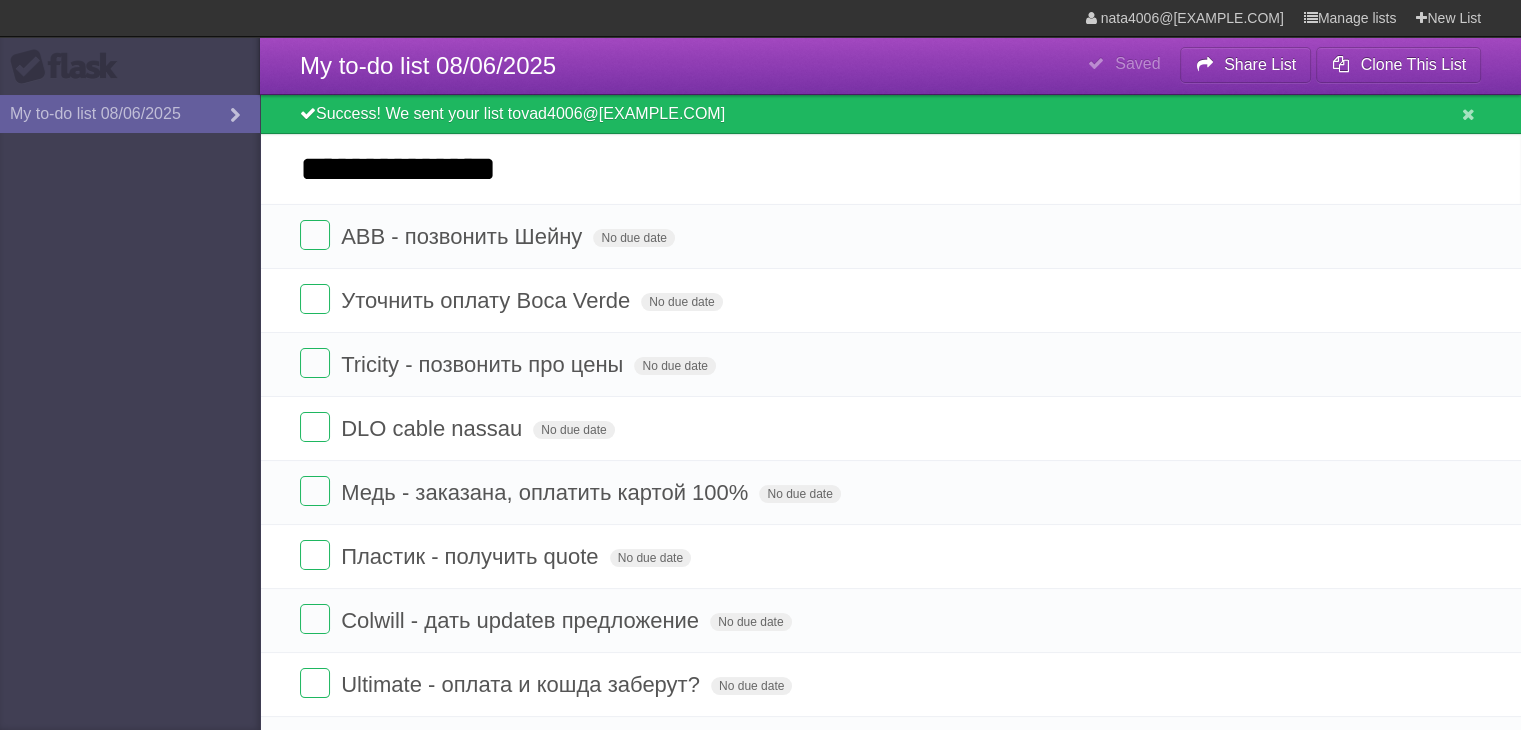 type on "**********" 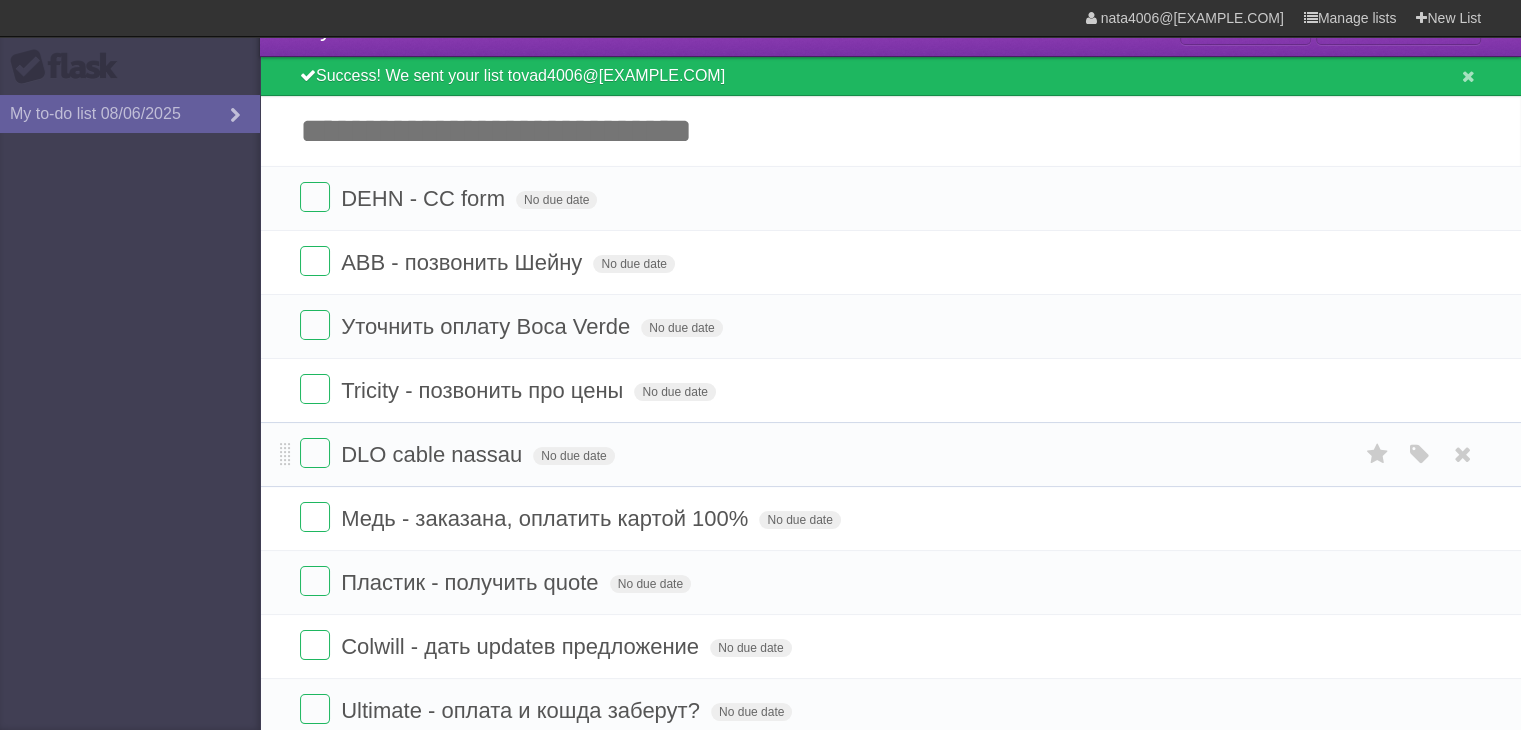 scroll, scrollTop: 100, scrollLeft: 0, axis: vertical 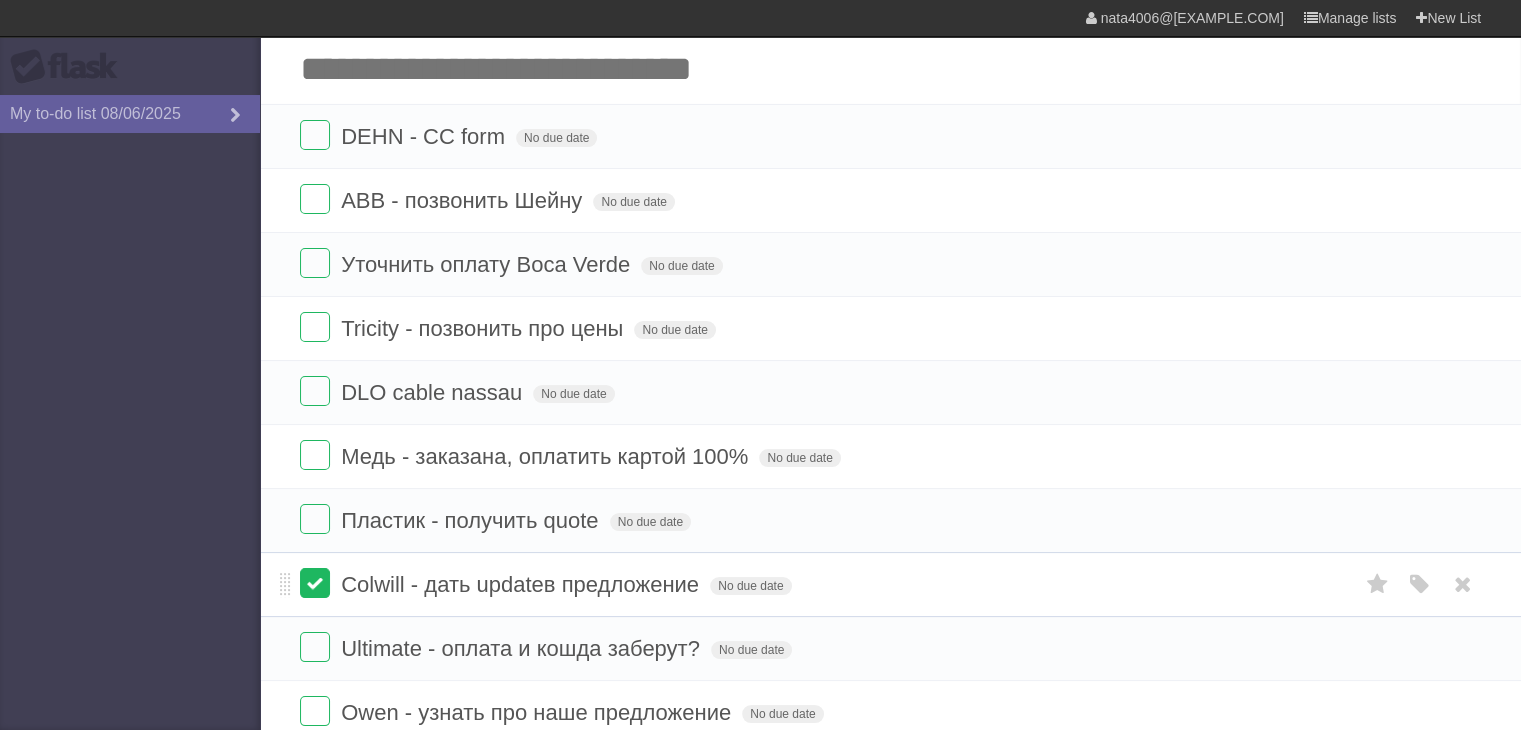 click at bounding box center (315, 583) 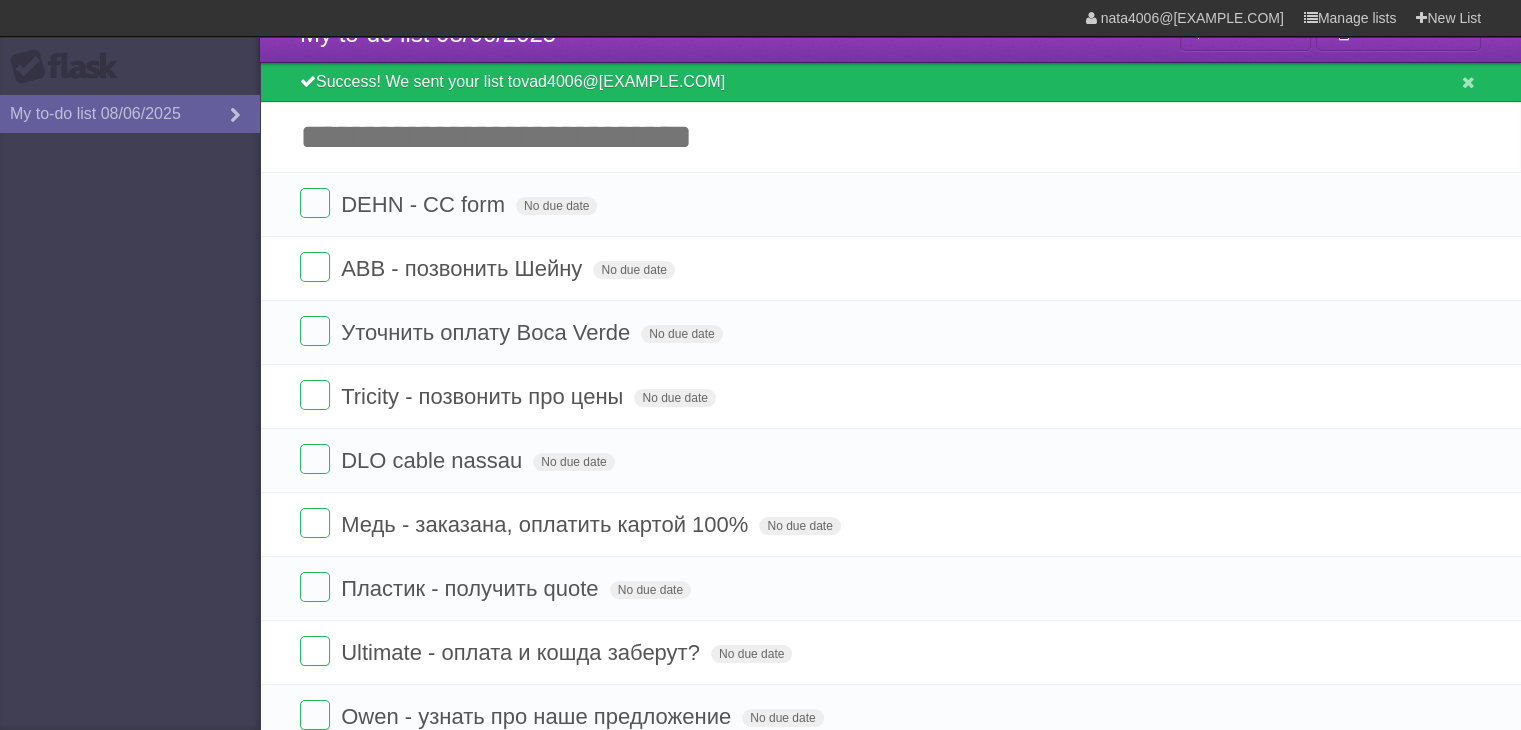 scroll, scrollTop: 0, scrollLeft: 0, axis: both 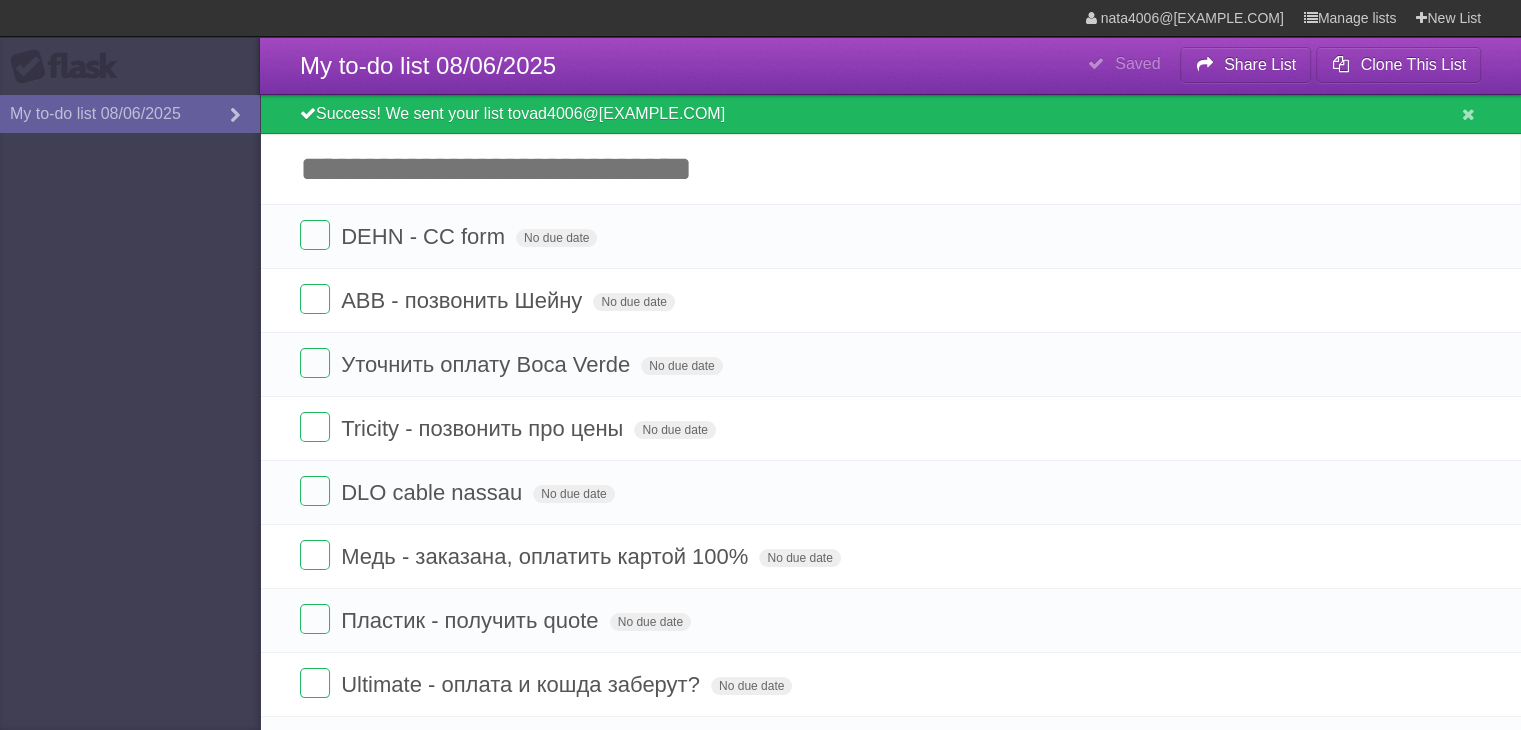 click on "Add another task" at bounding box center [890, 169] 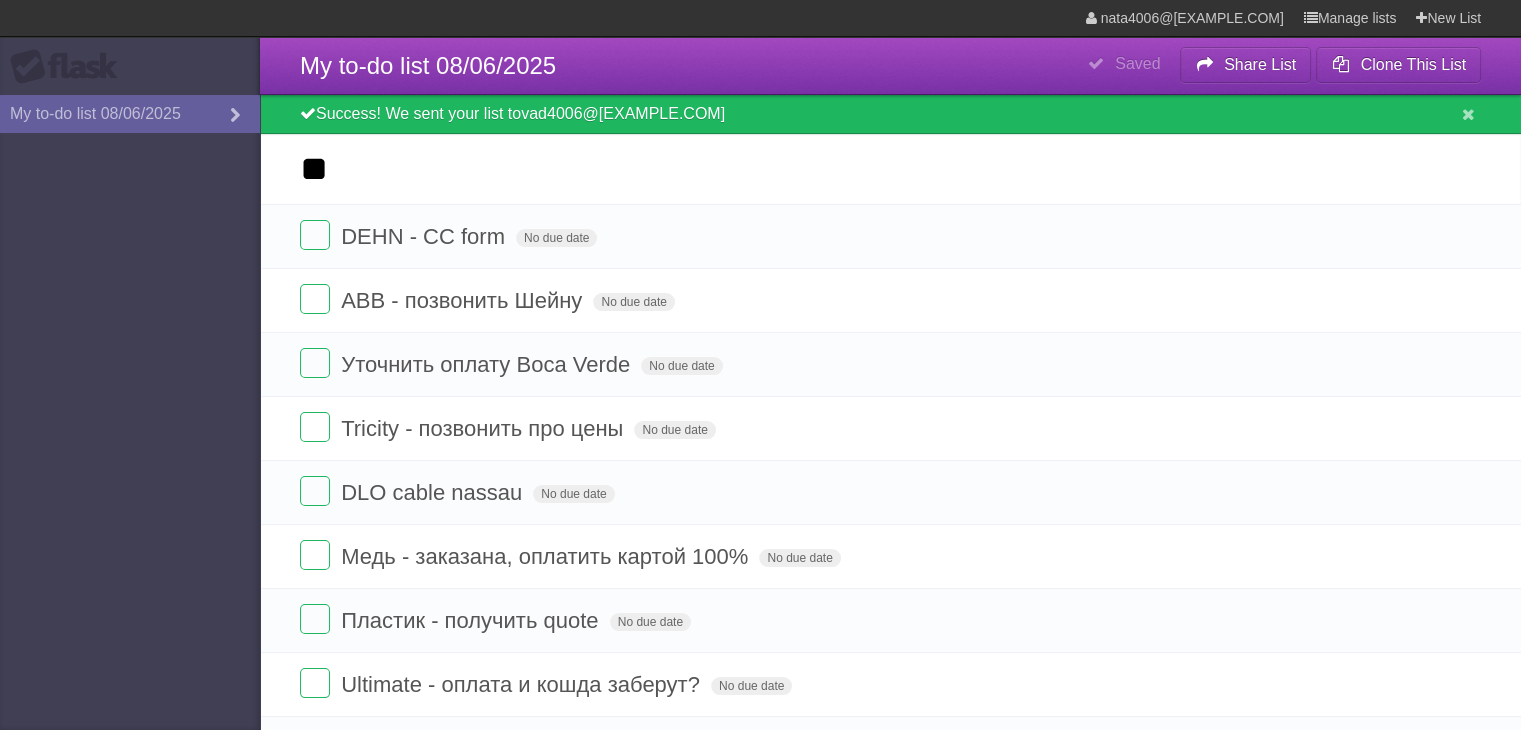 type on "*" 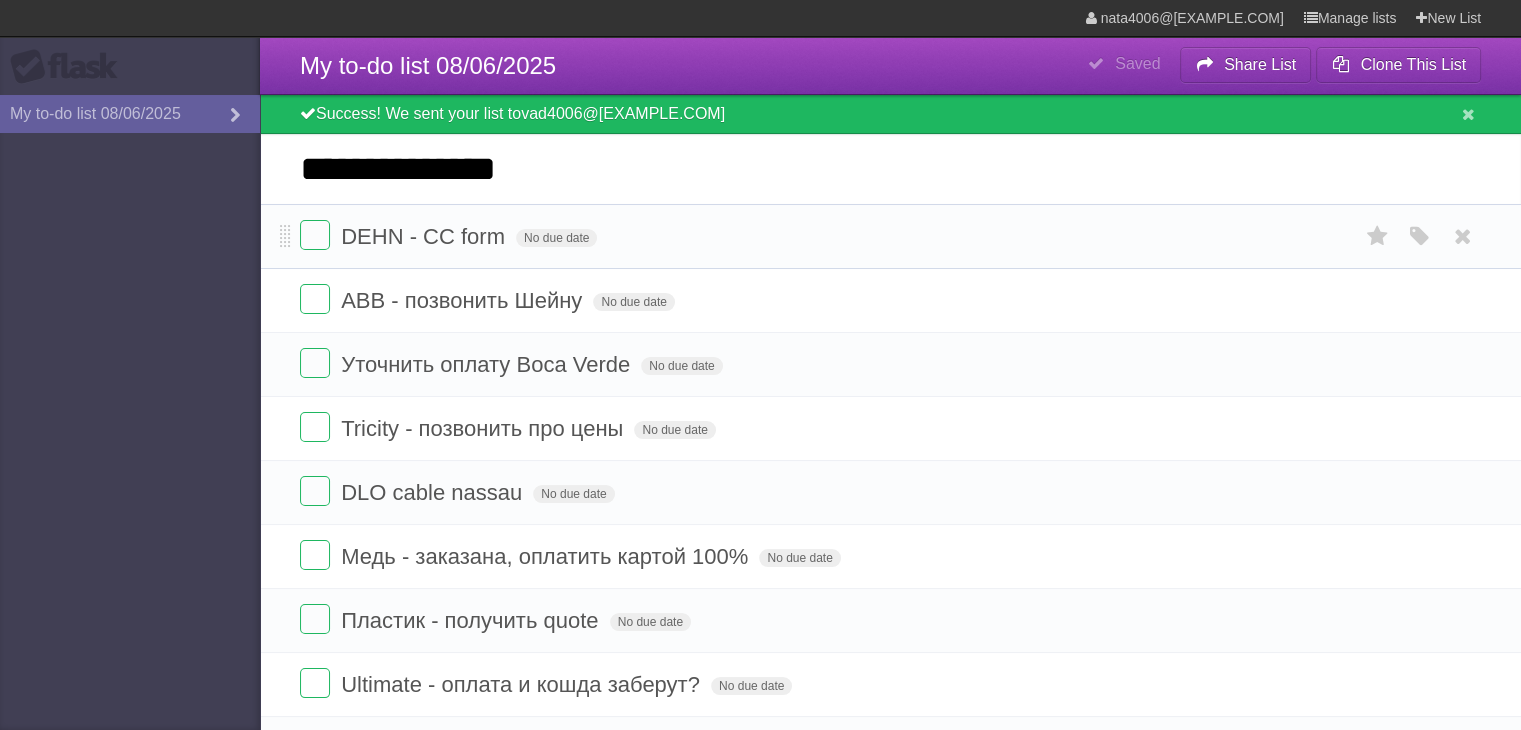 type on "**********" 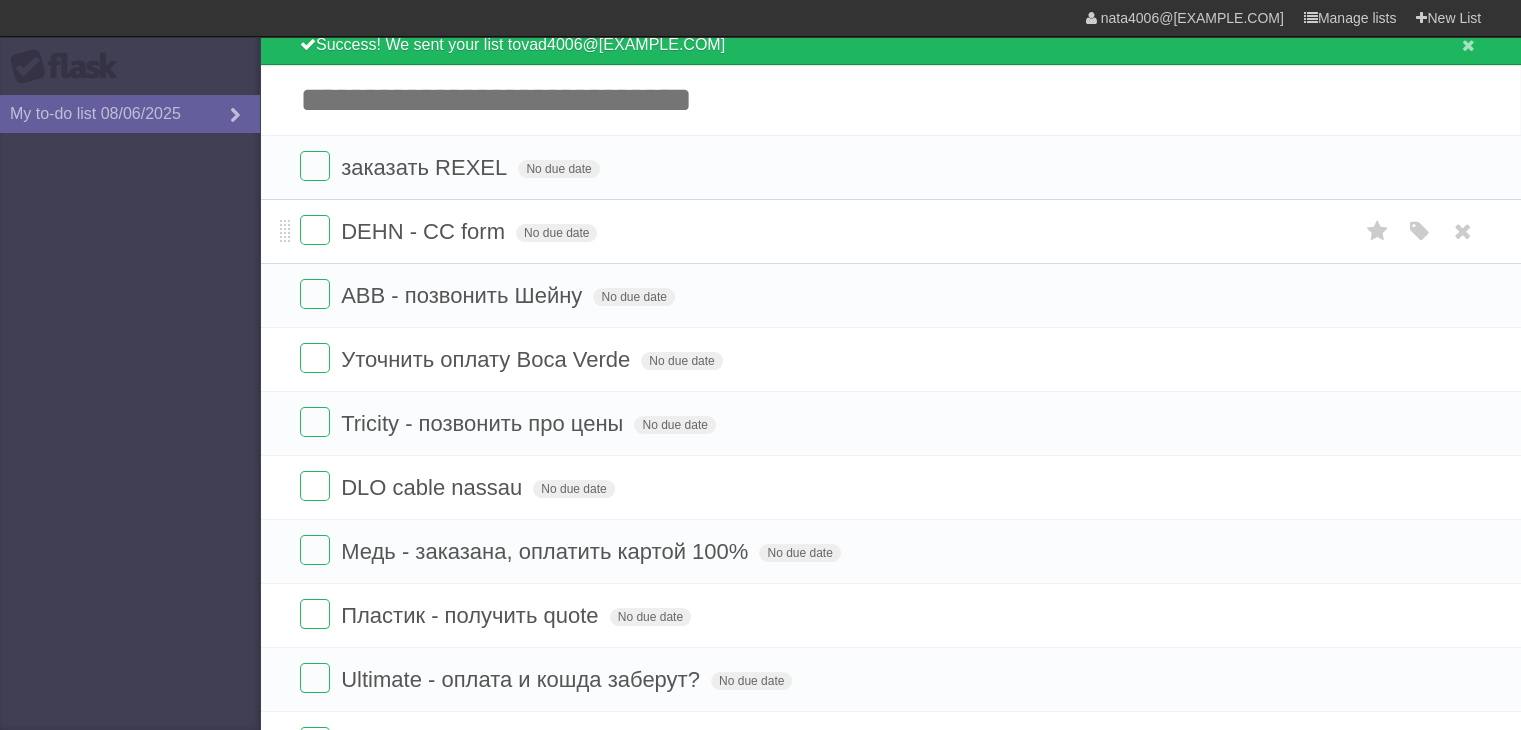 scroll, scrollTop: 0, scrollLeft: 0, axis: both 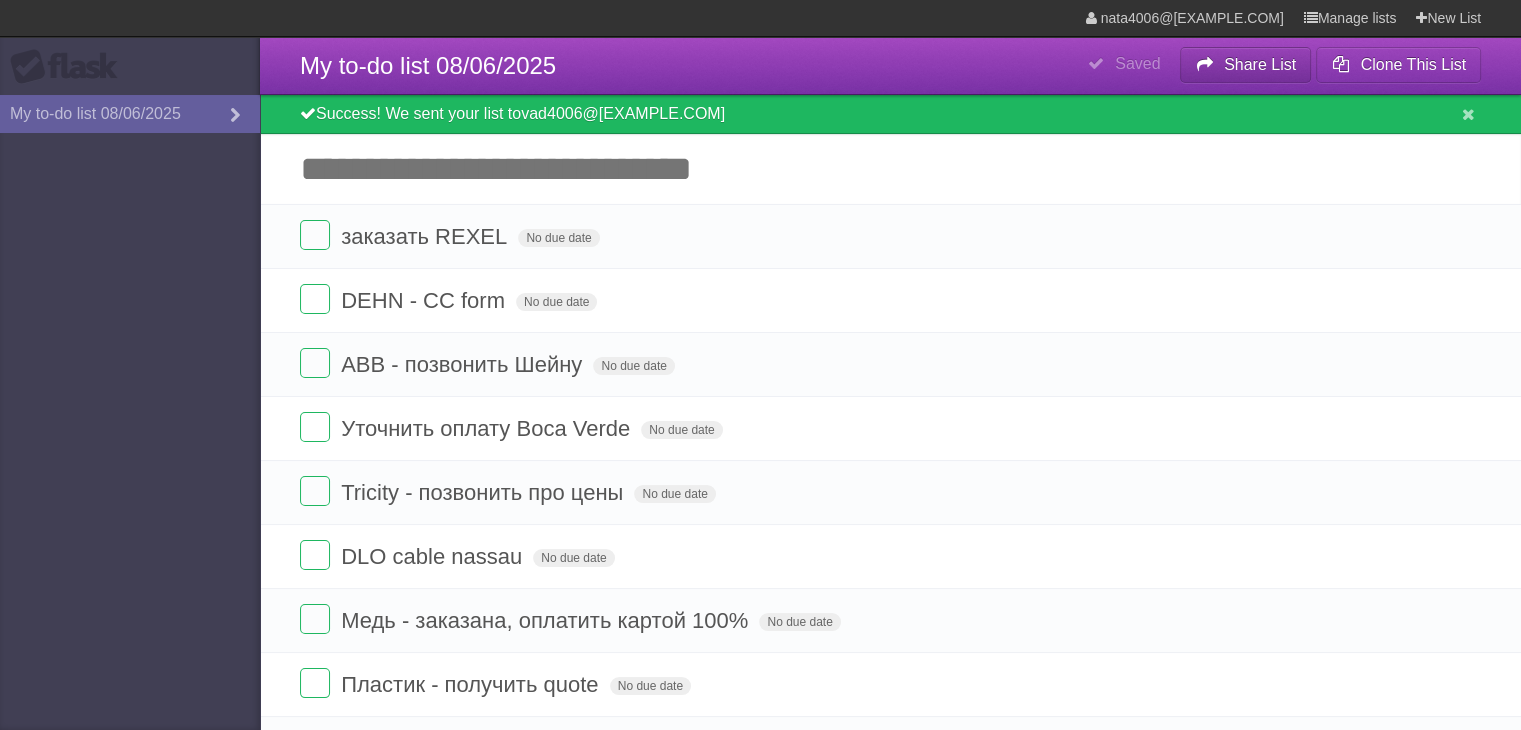 click on "Share List" at bounding box center (1246, 65) 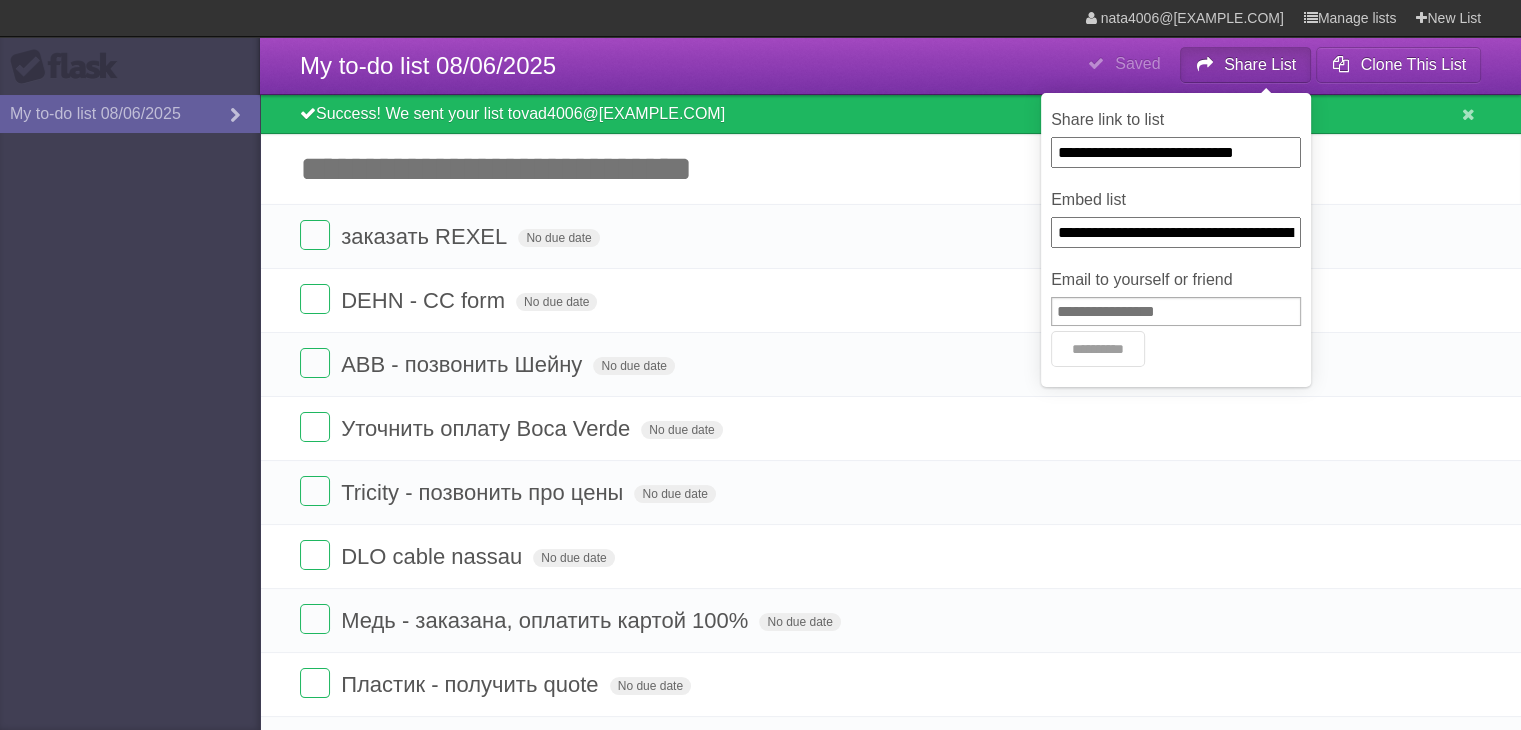 click on "**********" at bounding box center (1176, 232) 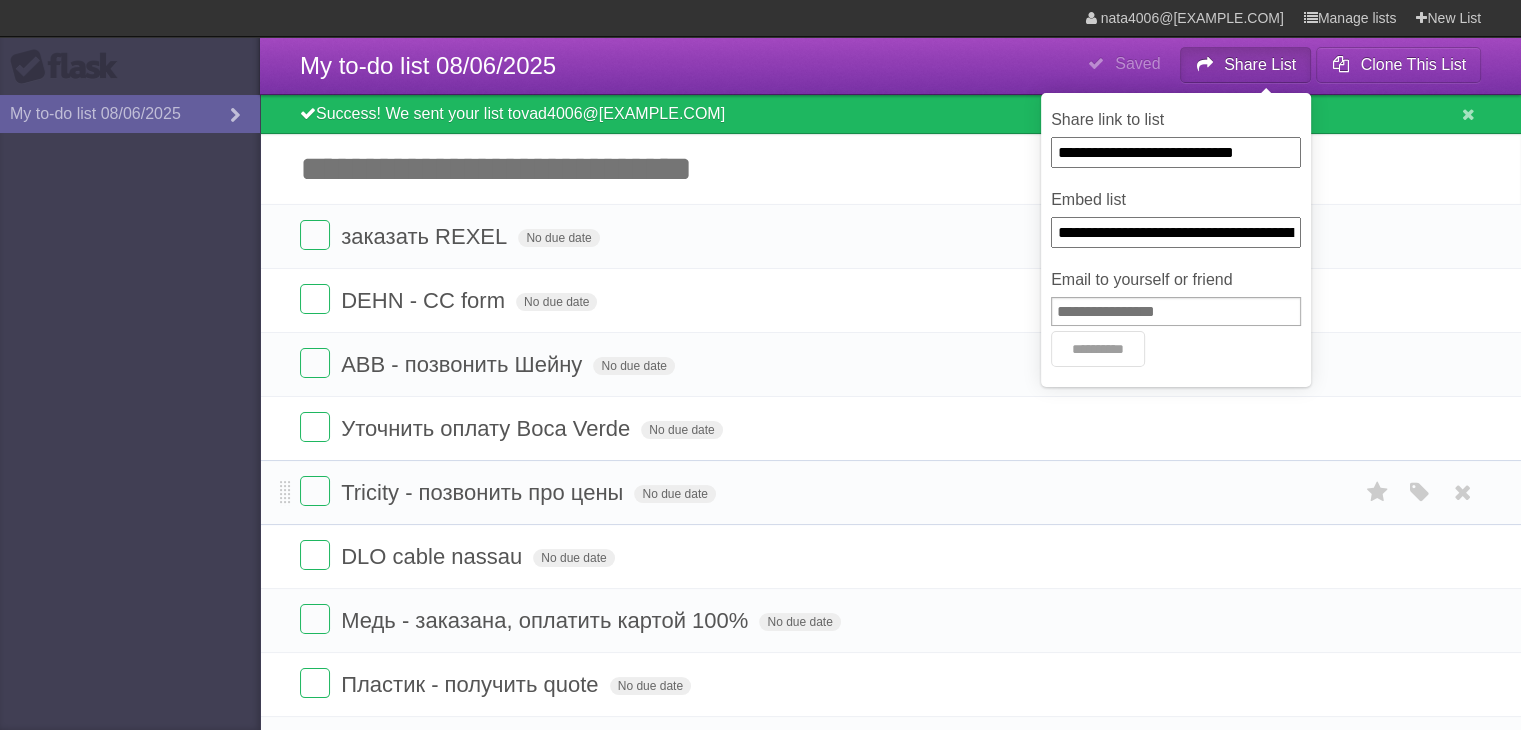 click on "Tricity - позвонить про цены
No due date
White
Red
Blue
Green
Purple
Orange" at bounding box center (890, 492) 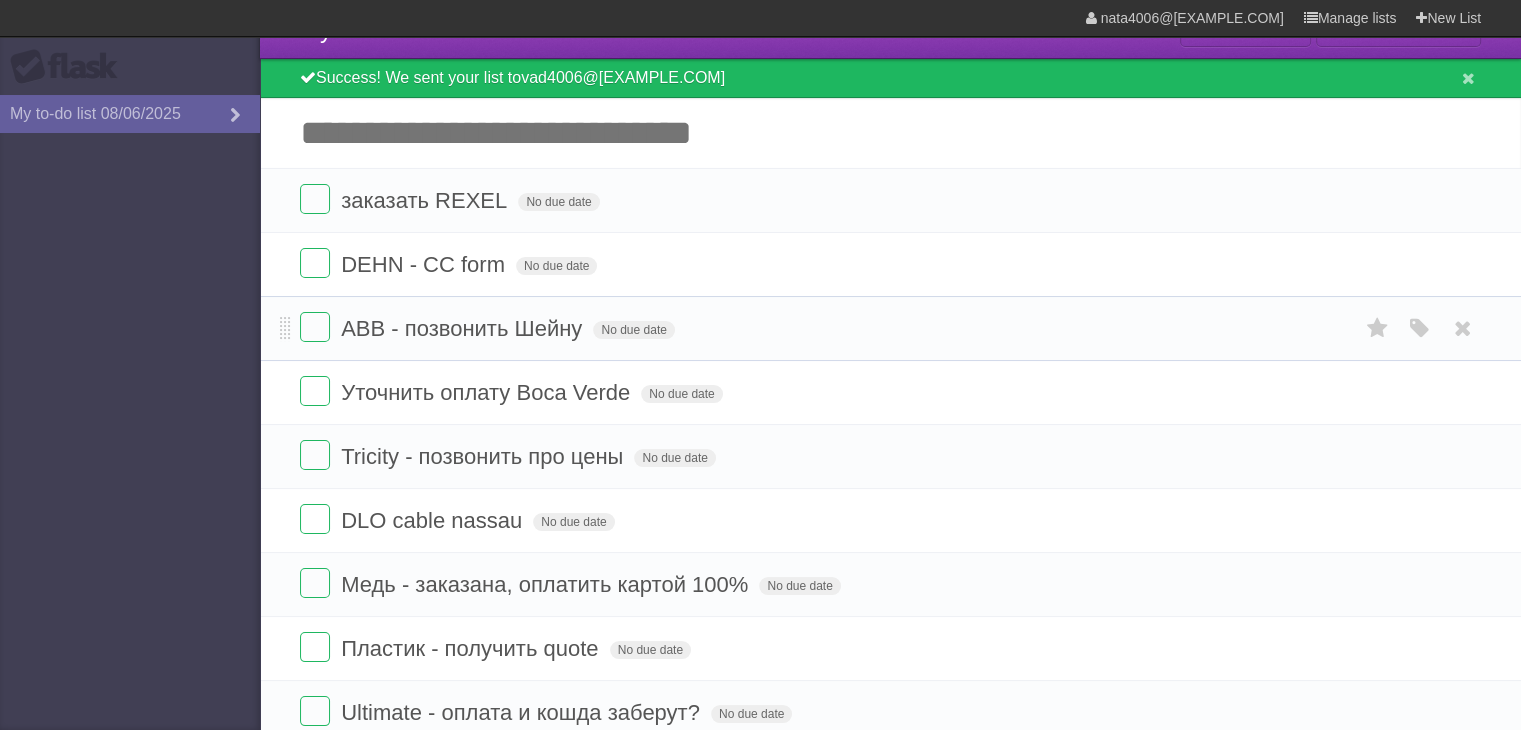 scroll, scrollTop: 0, scrollLeft: 0, axis: both 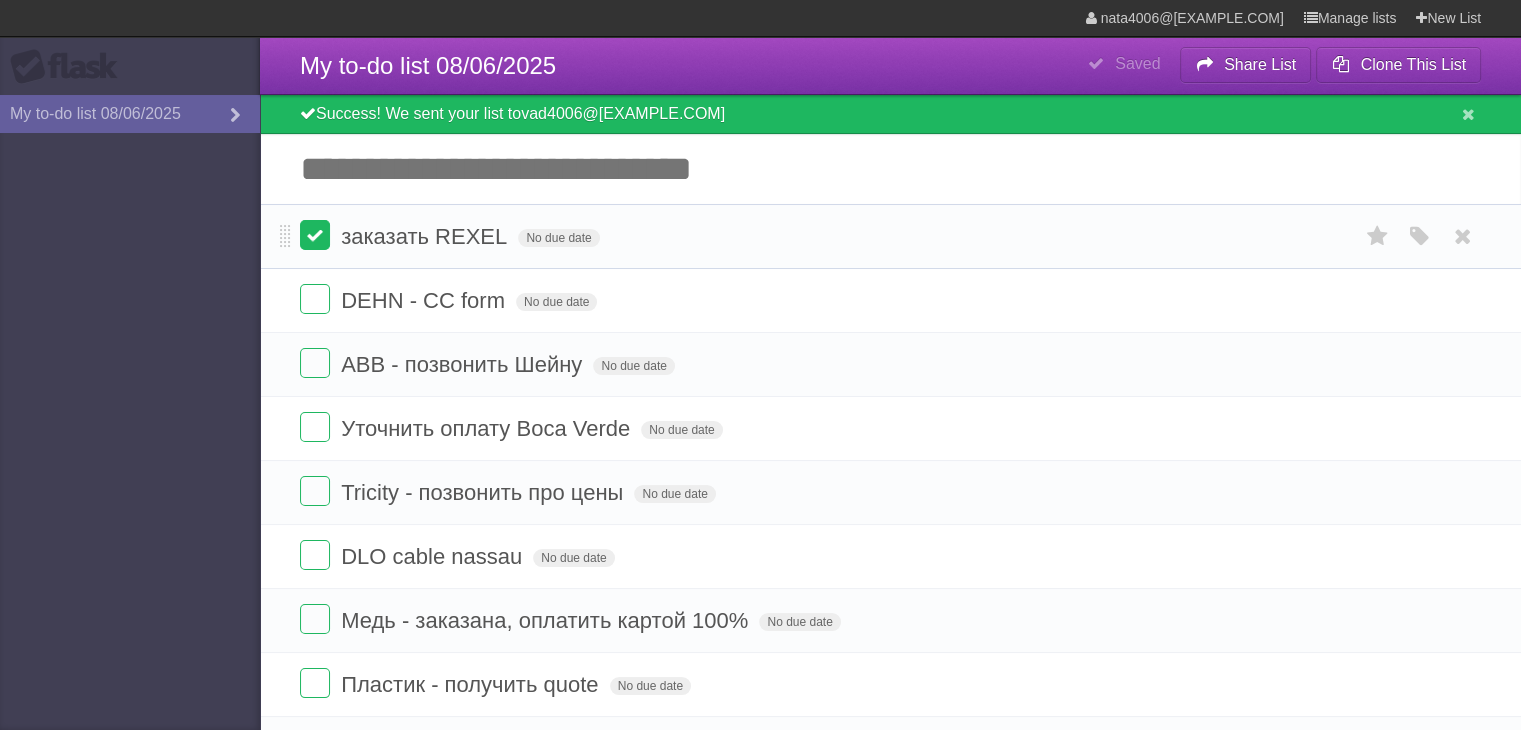 click at bounding box center [315, 235] 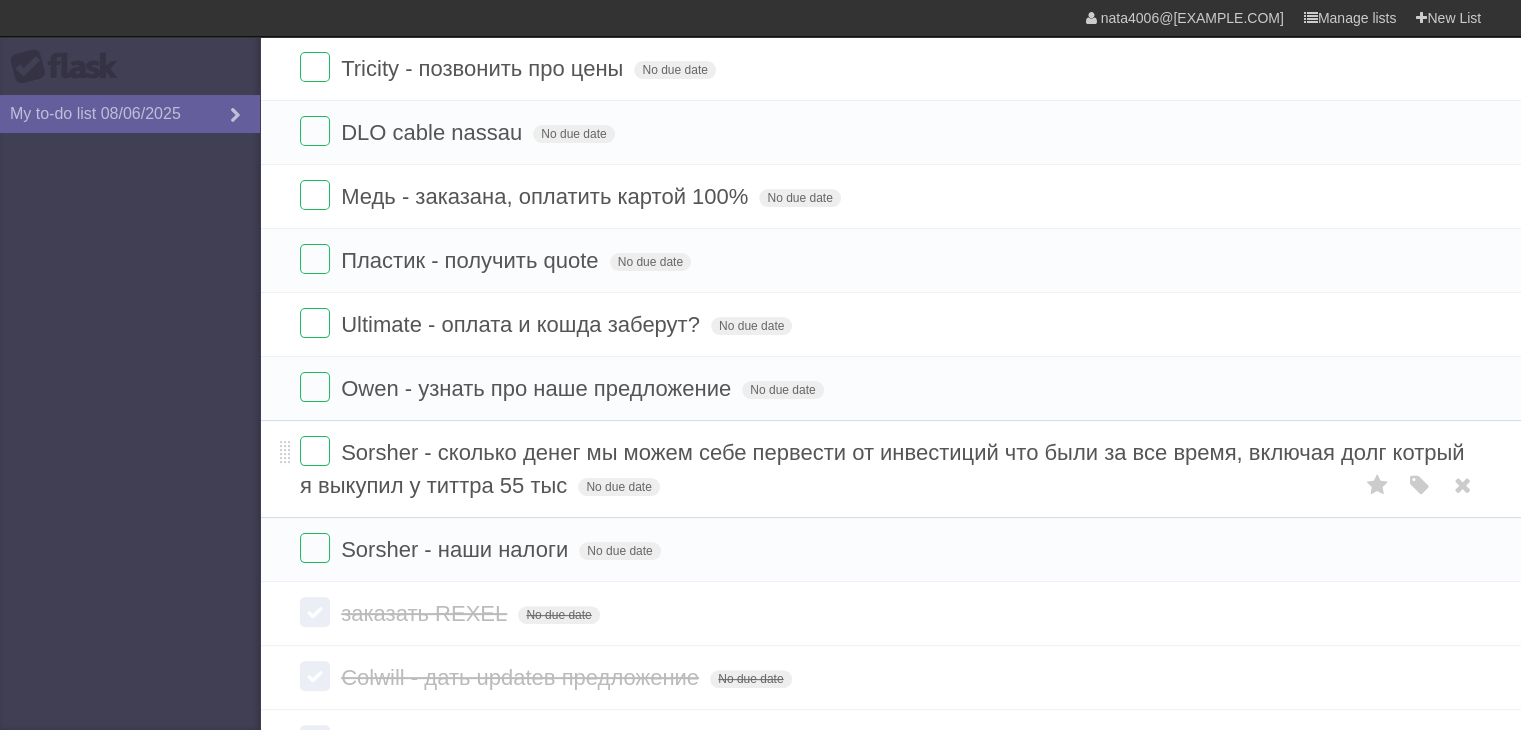 scroll, scrollTop: 469, scrollLeft: 0, axis: vertical 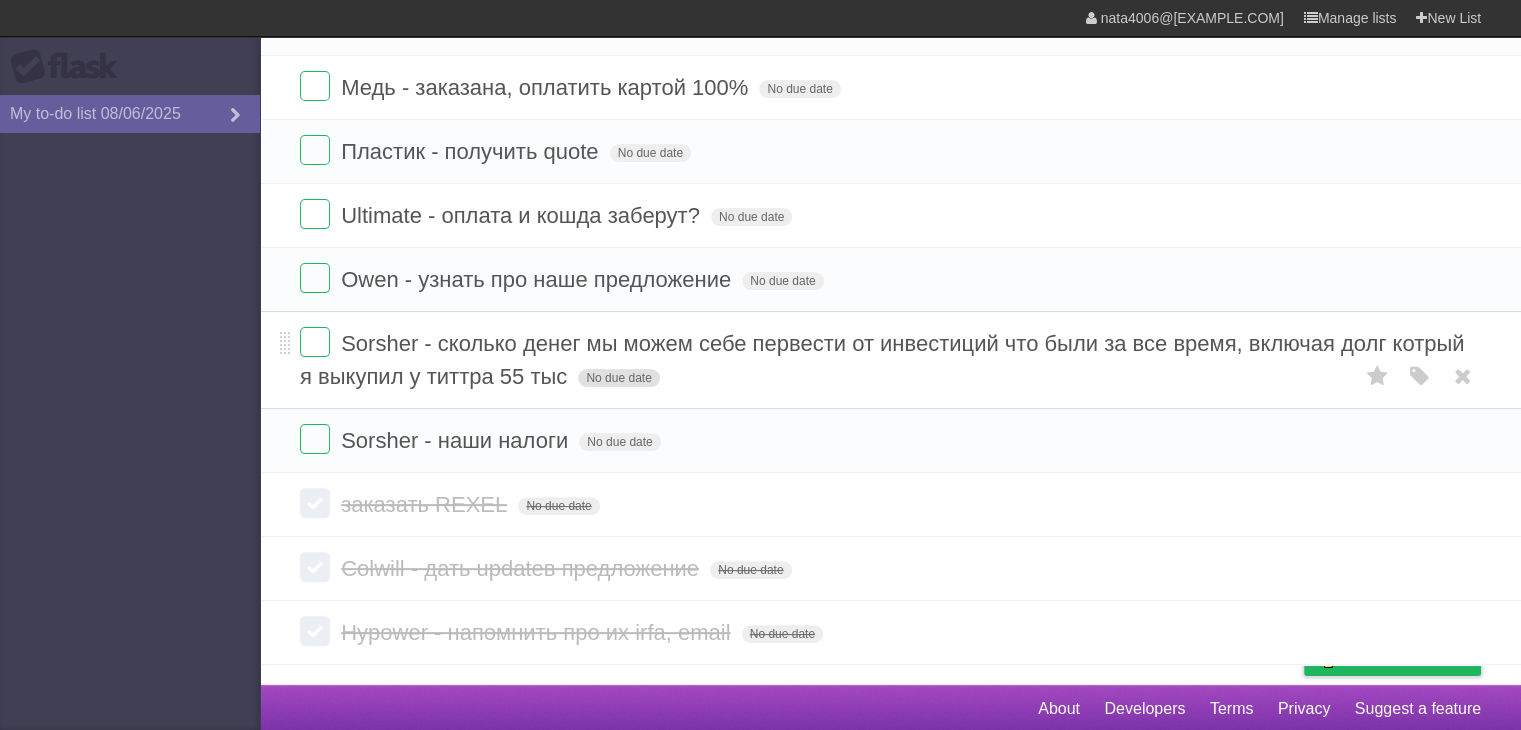 click on "No due date" at bounding box center (618, 378) 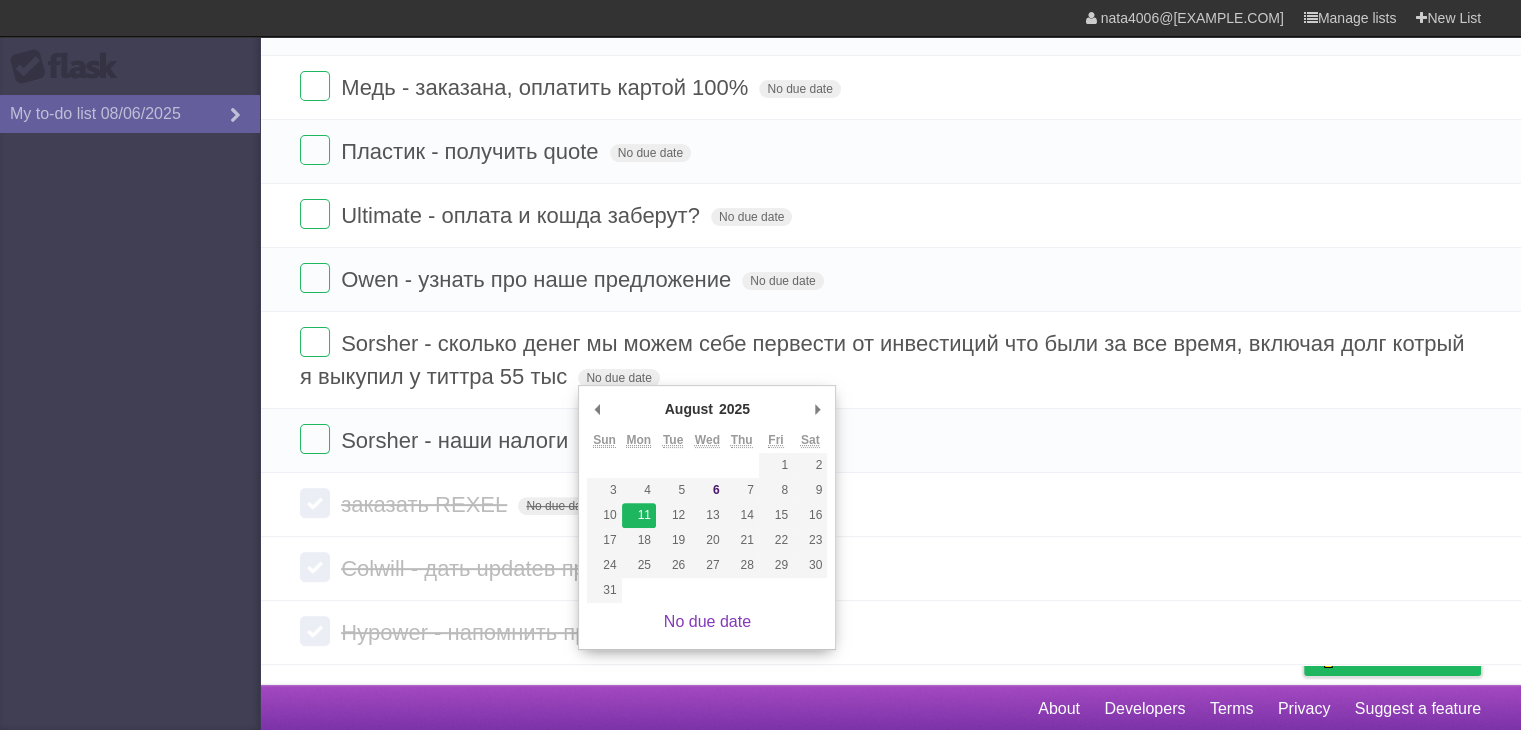 type on "Mon Aug 11 2025" 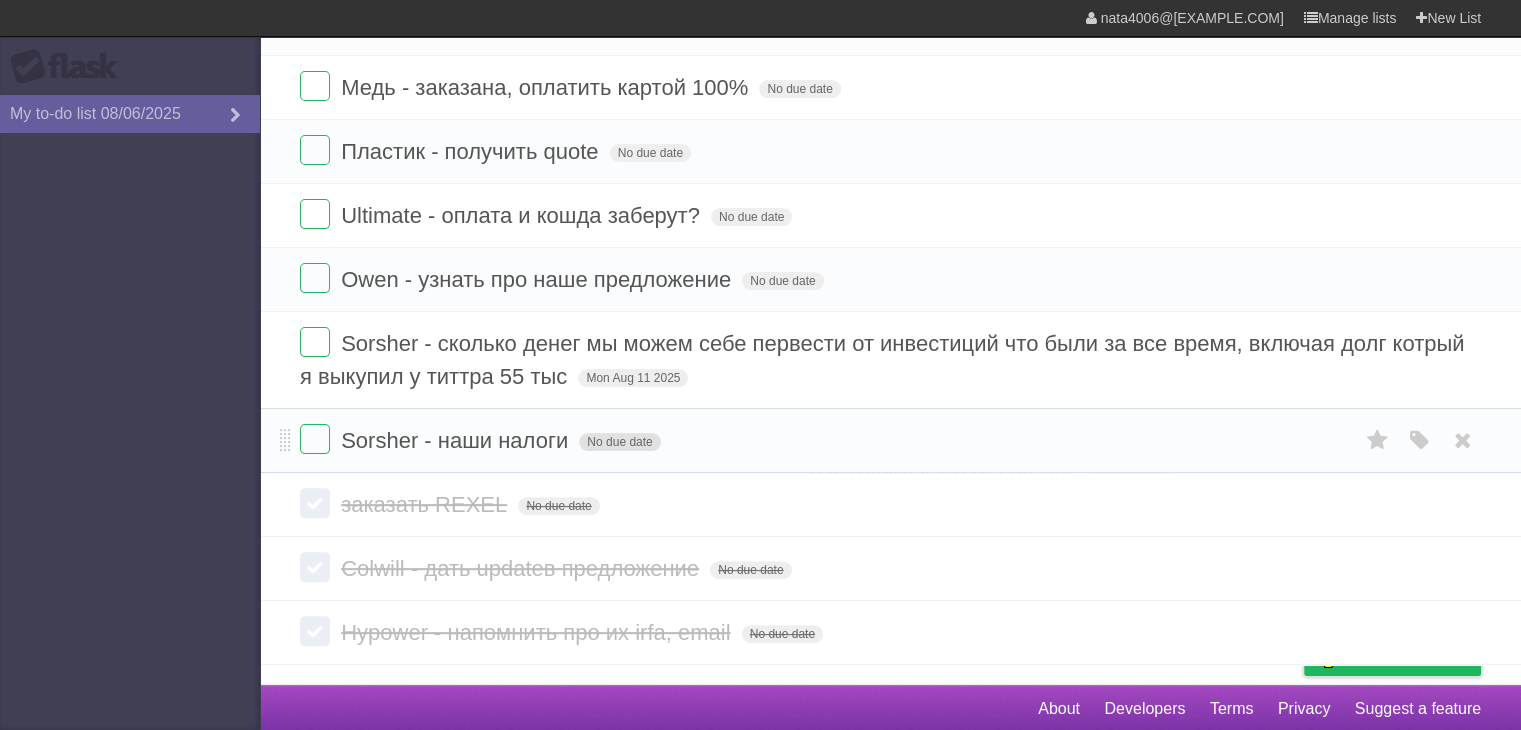click on "No due date" at bounding box center [619, 442] 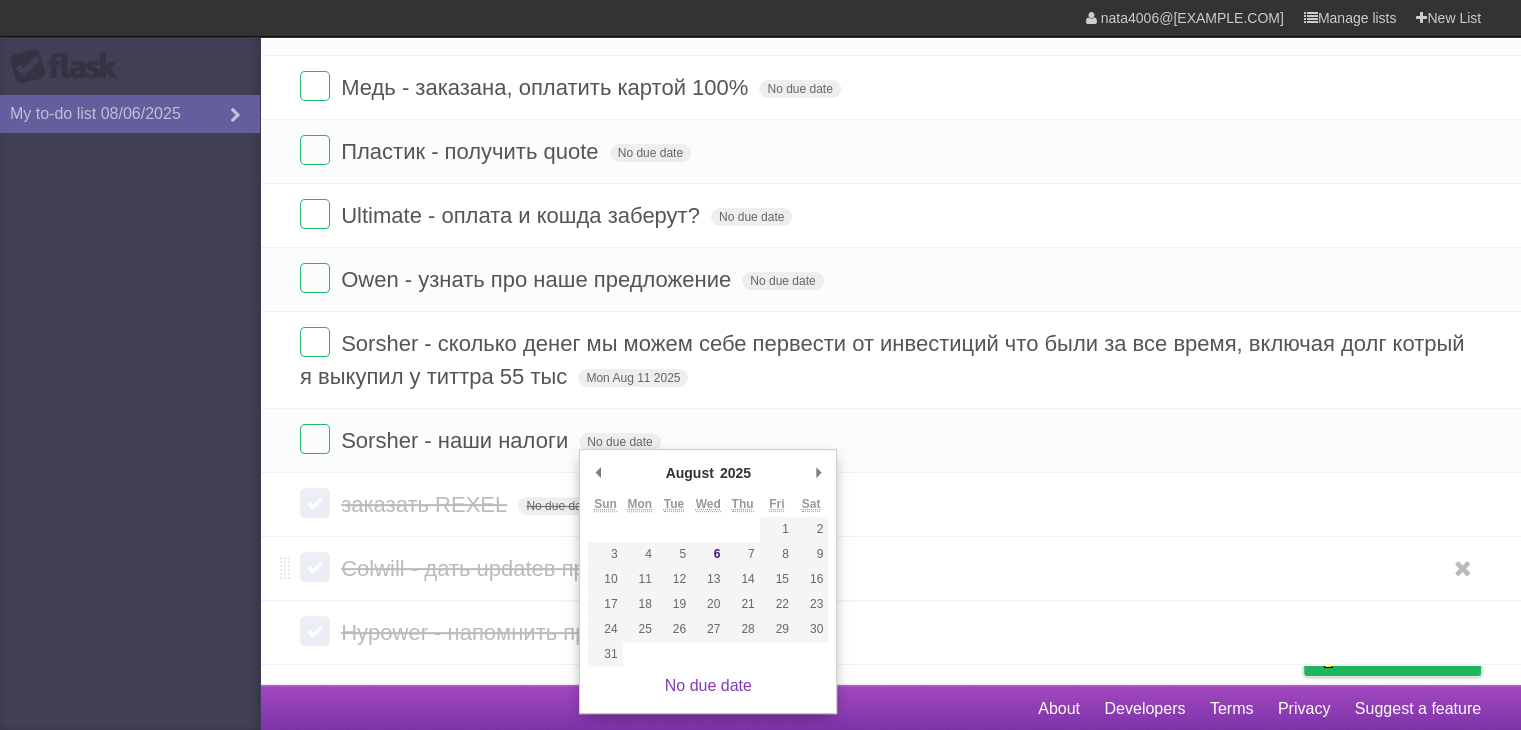type on "Mon Aug 04 2025" 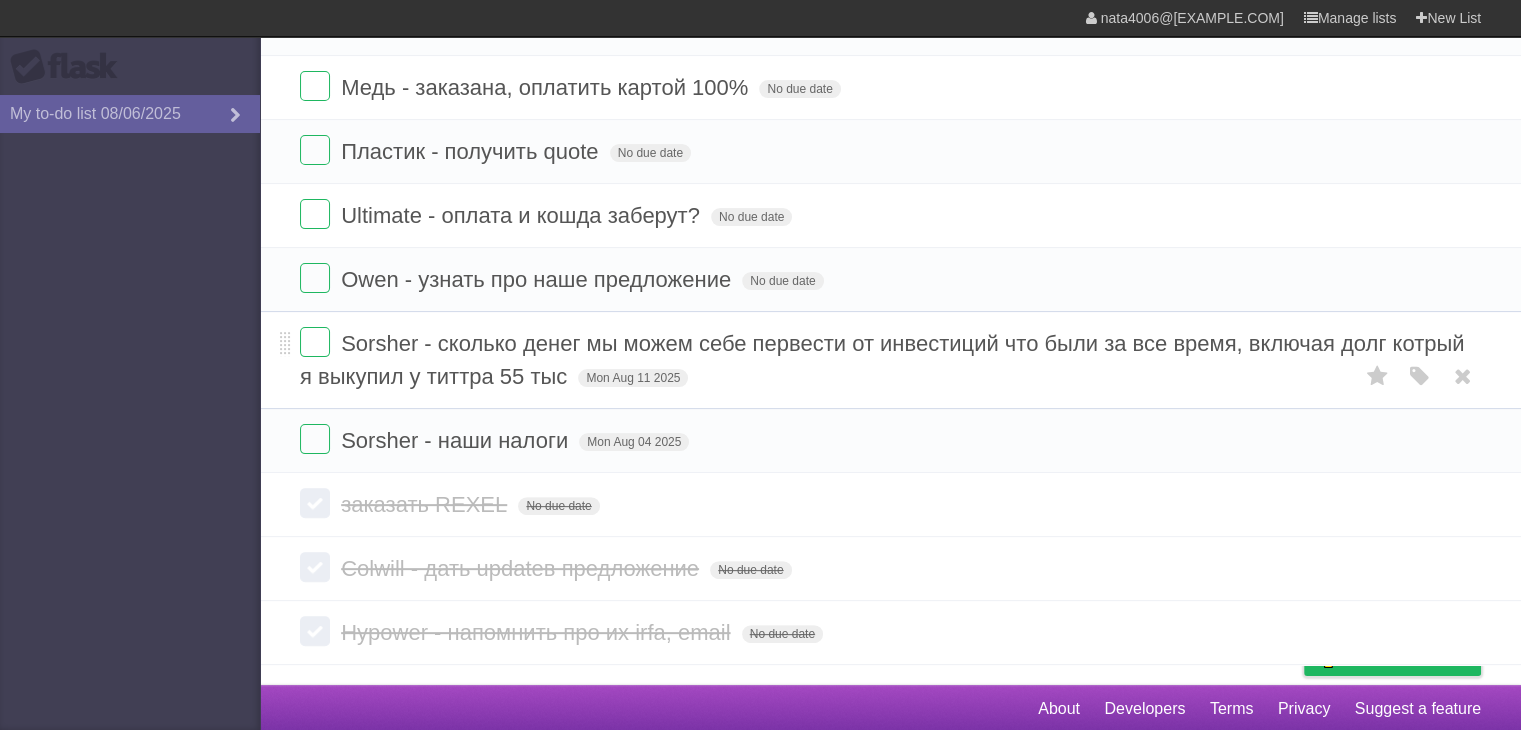 click on "Sorsher -  сколько денег мы можем себе первести от инвестиций что были за все время, включая долг котрый я выкупил у титтра 55 тыс" at bounding box center [882, 360] 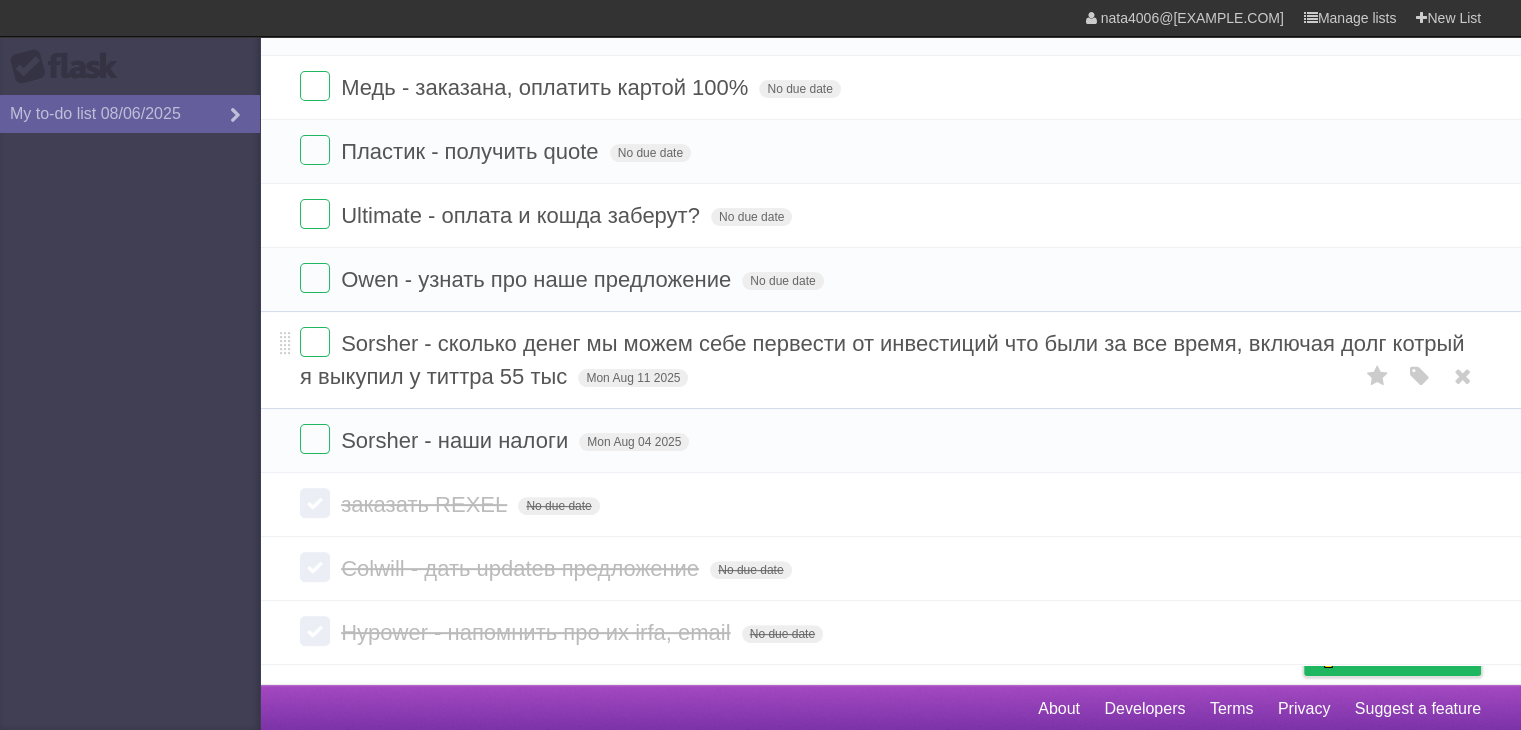 click on "Sorsher -  сколько денег мы можем себе первести от инвестиций что были за все время, включая долг котрый я выкупил у титтра 55 тыс" at bounding box center [882, 360] 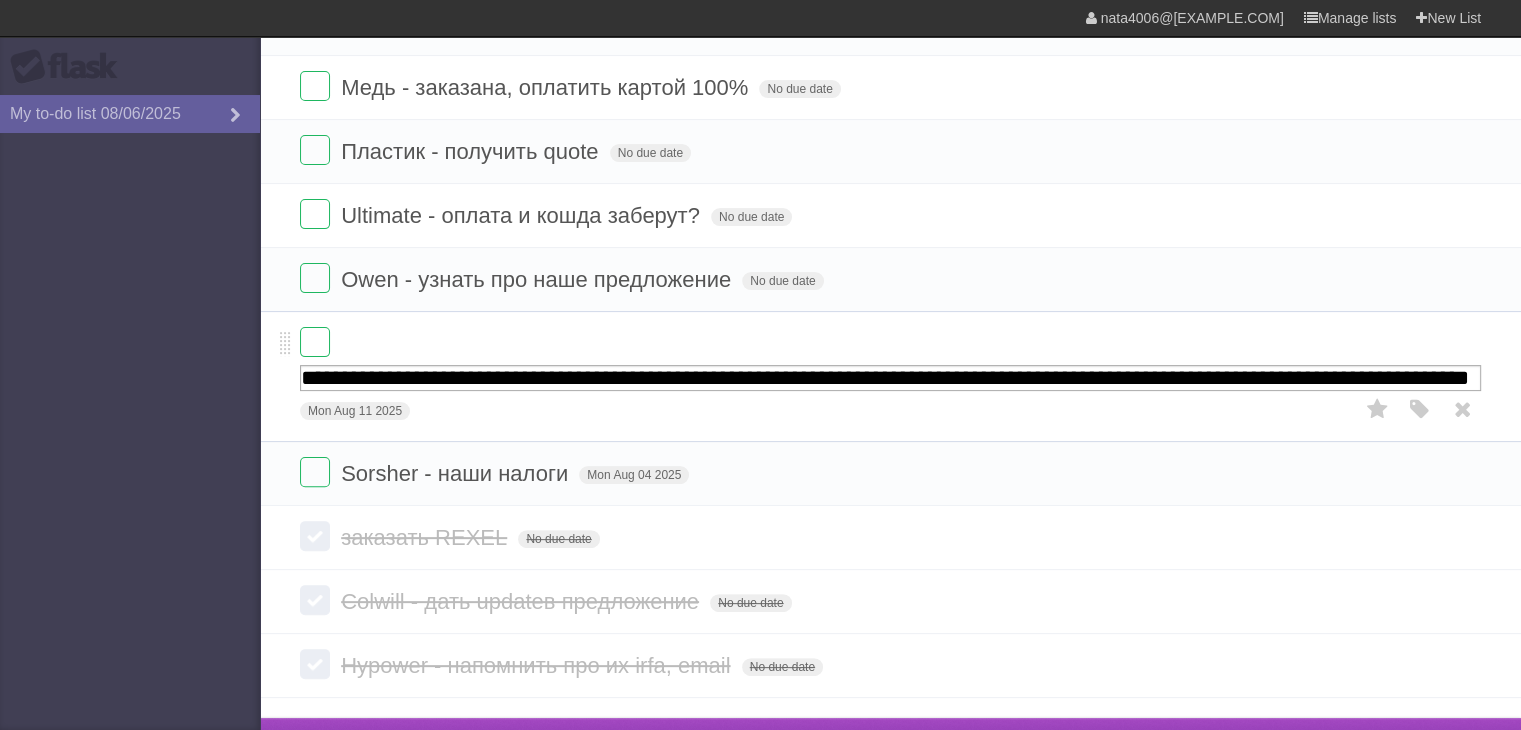 click on "**********" at bounding box center (890, 376) 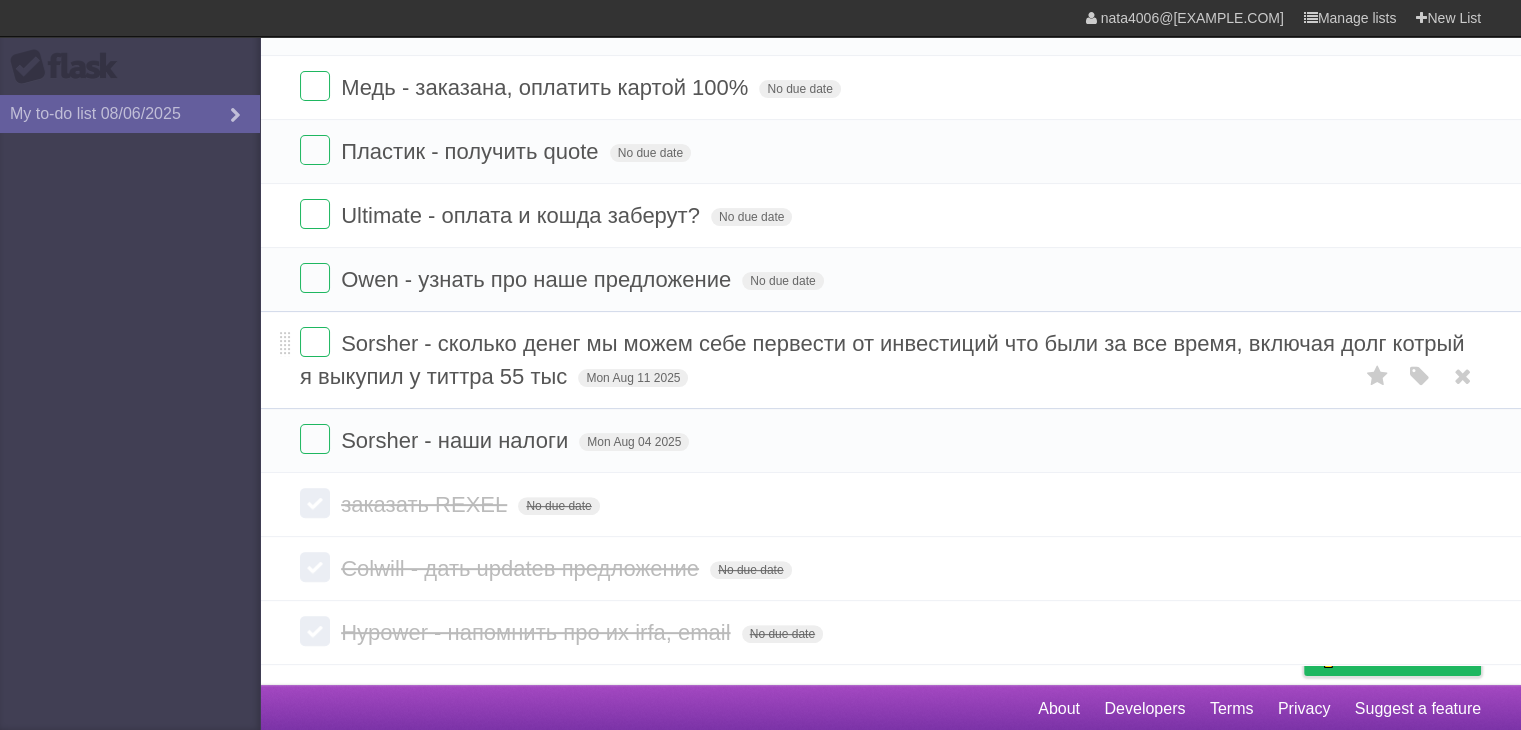 click on "Sorsher -  сколько денег мы можем себе первести от инвестиций что были за все время, включая долг котрый я выкупил у титтра 55 тыс" at bounding box center [882, 360] 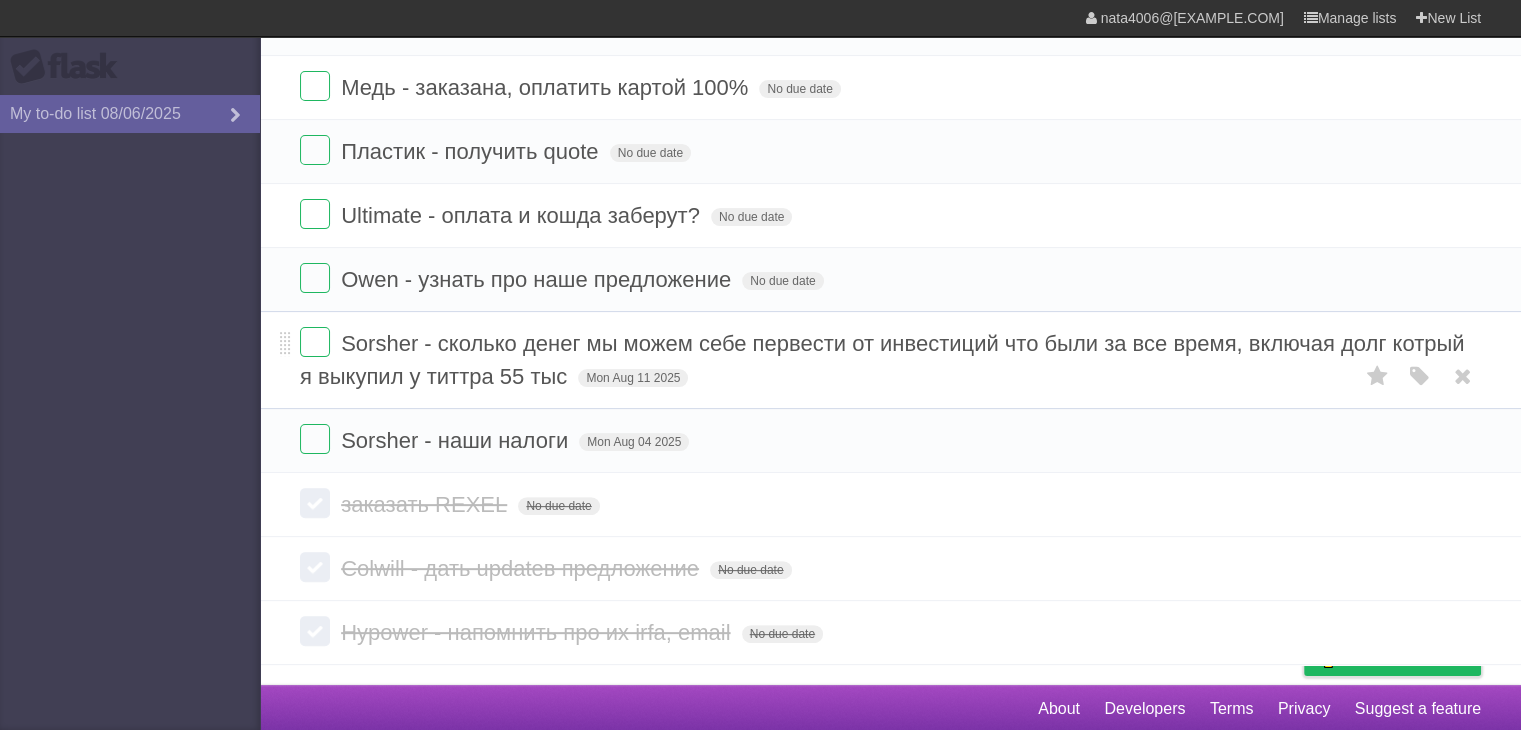 click on "Sorsher -  сколько денег мы можем себе первести от инвестиций что были за все время, включая долг котрый я выкупил у титтра 55 тыс
Mon Aug 11 2025
White
Red
Blue
Green
Purple
Orange" at bounding box center (890, 360) 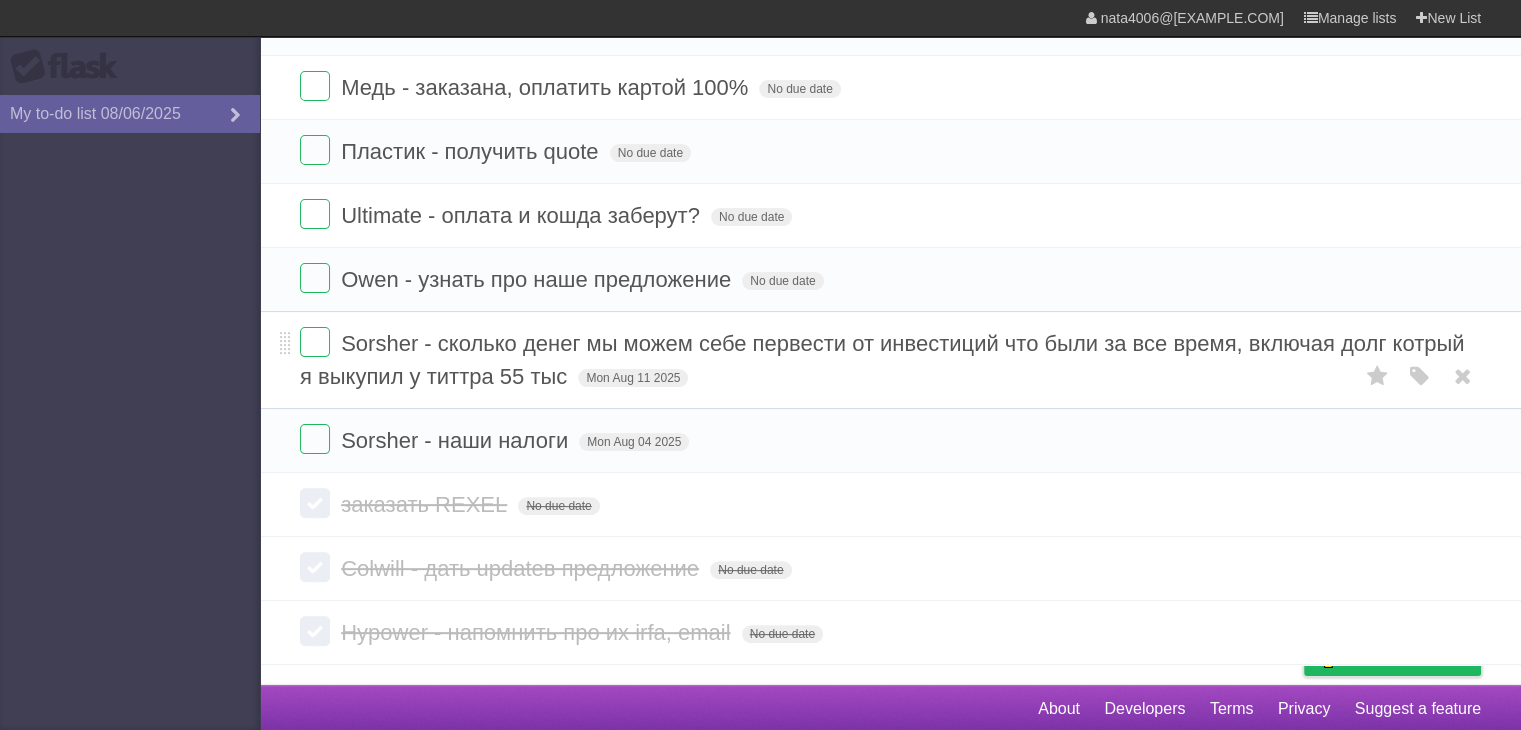click on "Sorsher -  сколько денег мы можем себе первести от инвестиций что были за все время, включая долг котрый я выкупил у титтра 55 тыс" at bounding box center [882, 360] 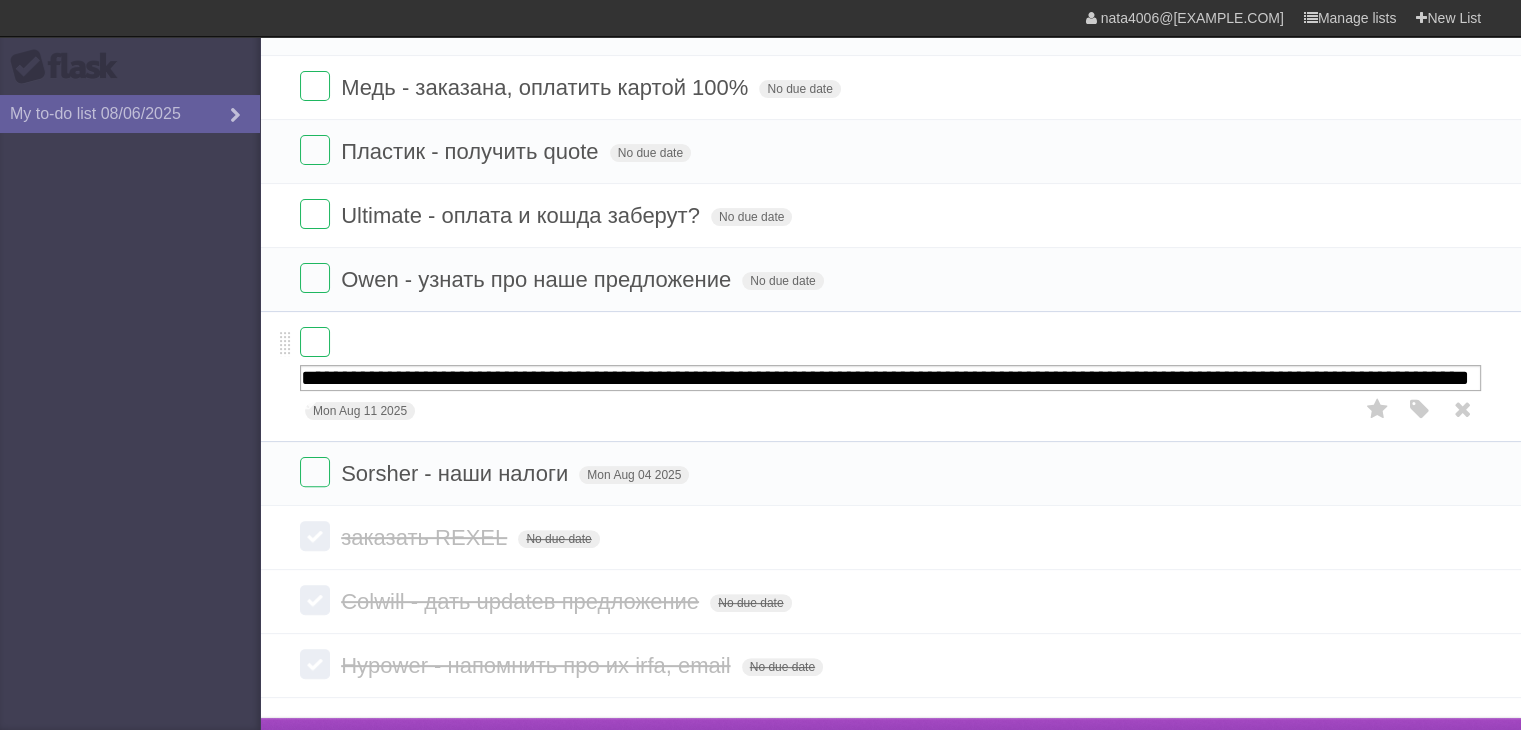 click on "**********" at bounding box center [890, 378] 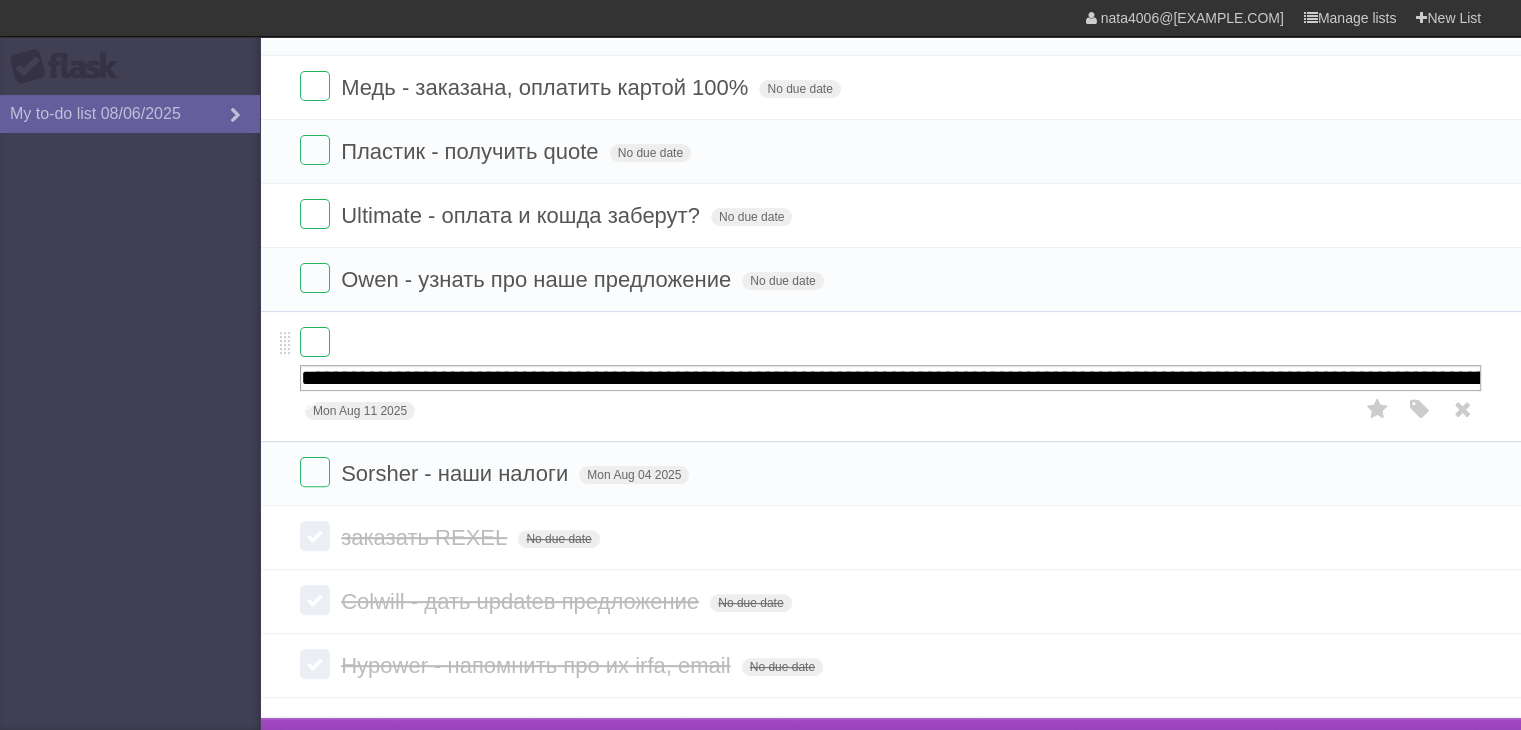 type on "**********" 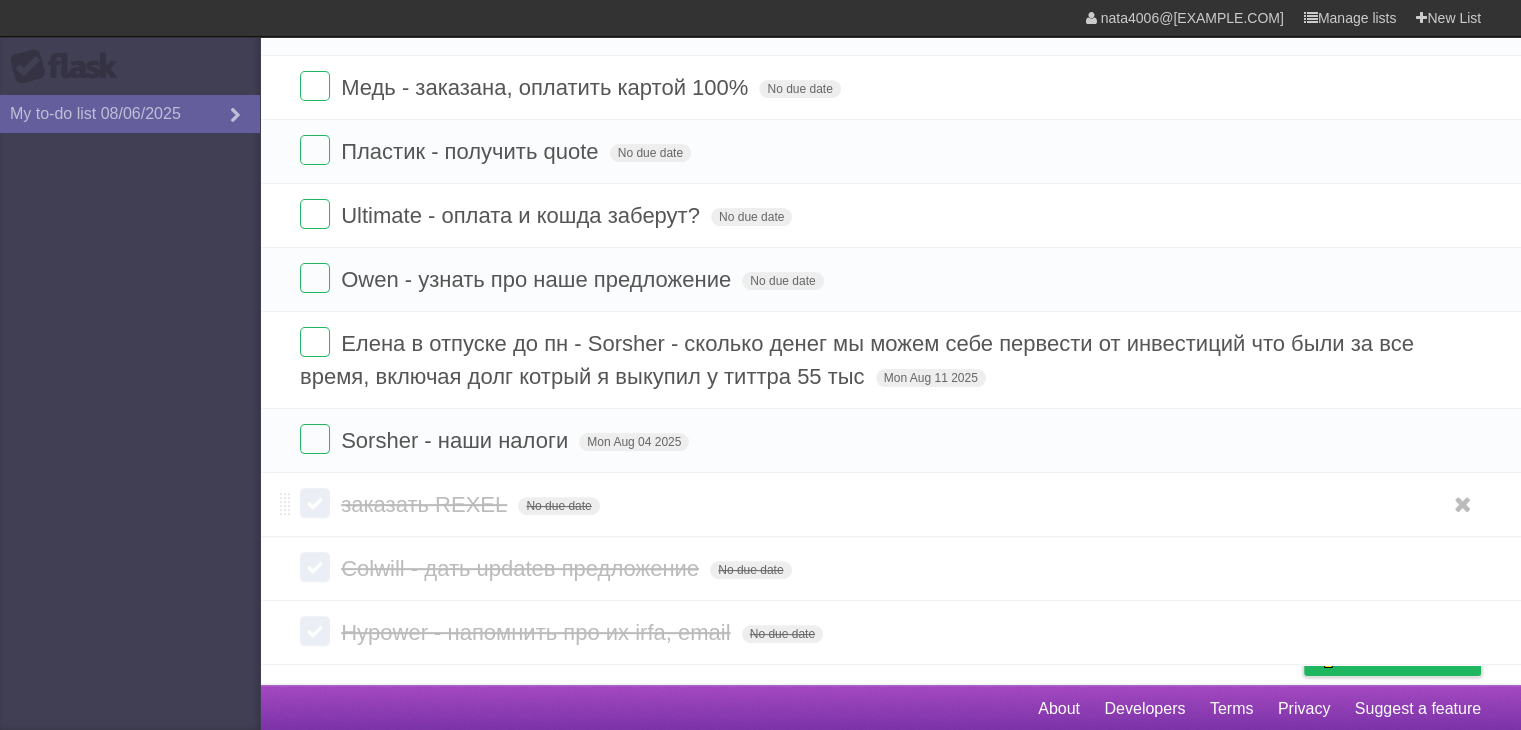 click on "DEHN - CC form
No due date
White
Red
Blue
Green
Purple
Orange
ABB - позвонить Шейну
No due date
White
Red
Blue
Green
Purple
Orange
Уточнить оплату Boca Verde
No due date
White
Red
Blue
Green
Purple
Orange
Tricity - позвонить про цены
No due date
White
Red
Blue
Green
Purple
Orange
DLO cable nassau
No due date
White
Red
Blue
Green
Purple
Orange
Медь - заказана, оплатить картой 100%
No due date
White" at bounding box center (890, 200) 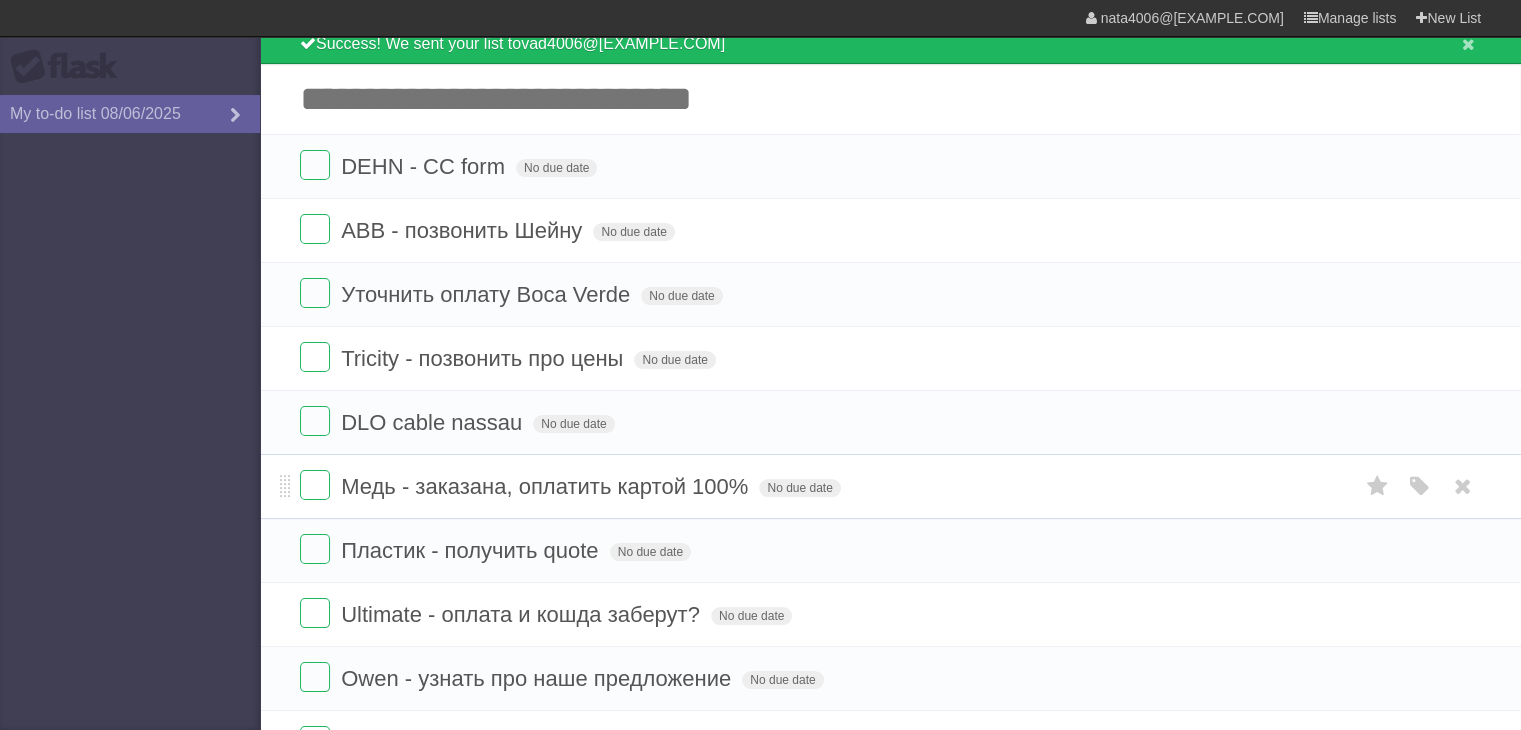 scroll, scrollTop: 69, scrollLeft: 0, axis: vertical 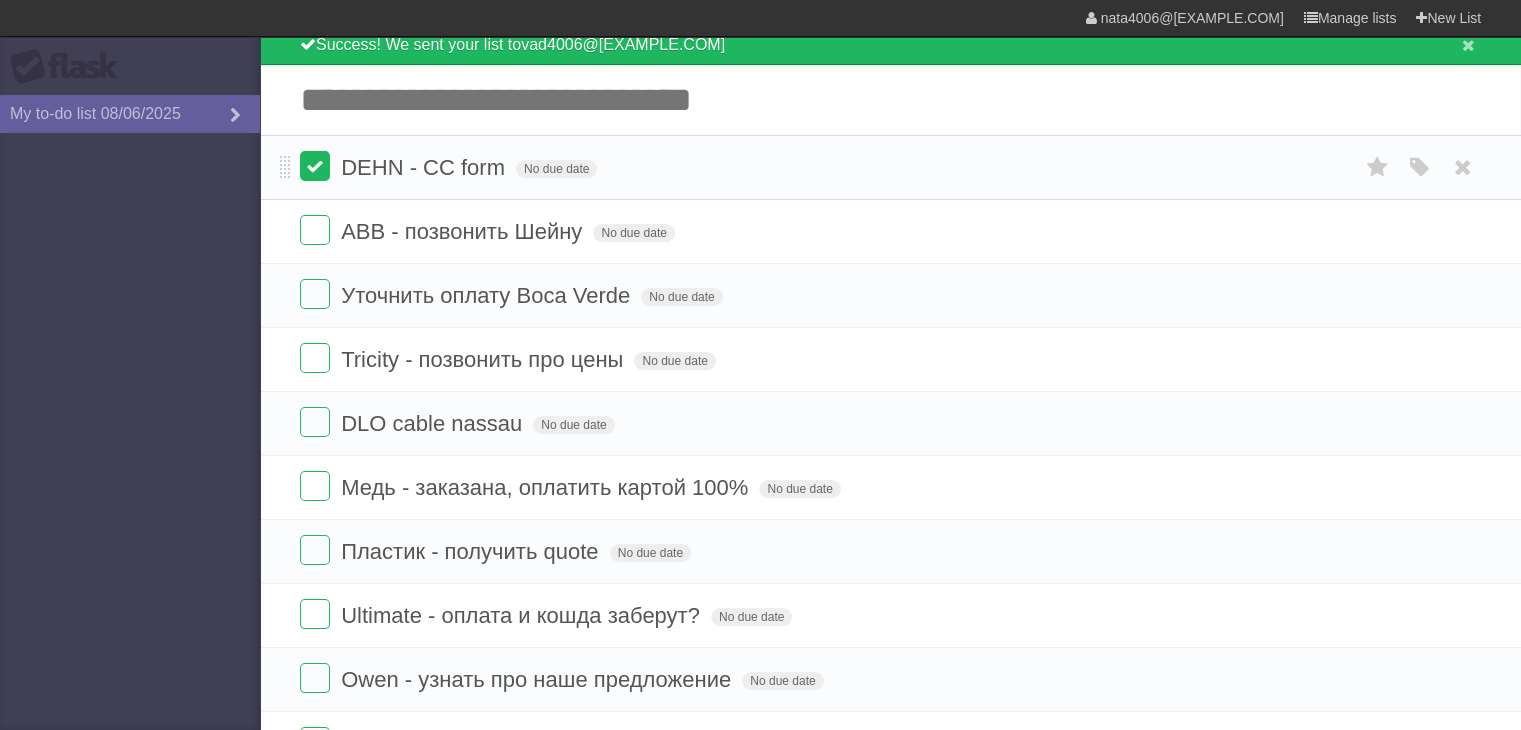 click at bounding box center (315, 166) 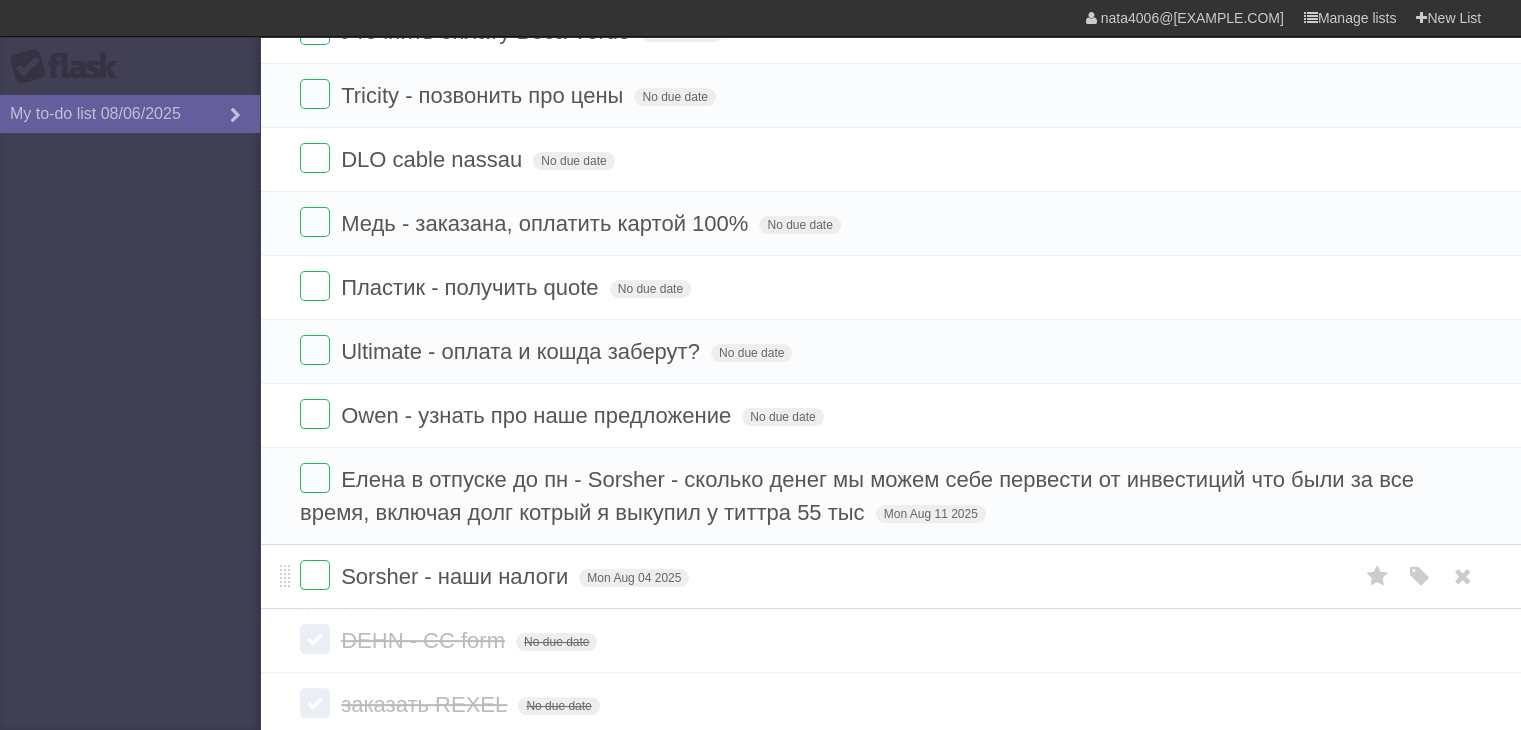 scroll, scrollTop: 69, scrollLeft: 0, axis: vertical 